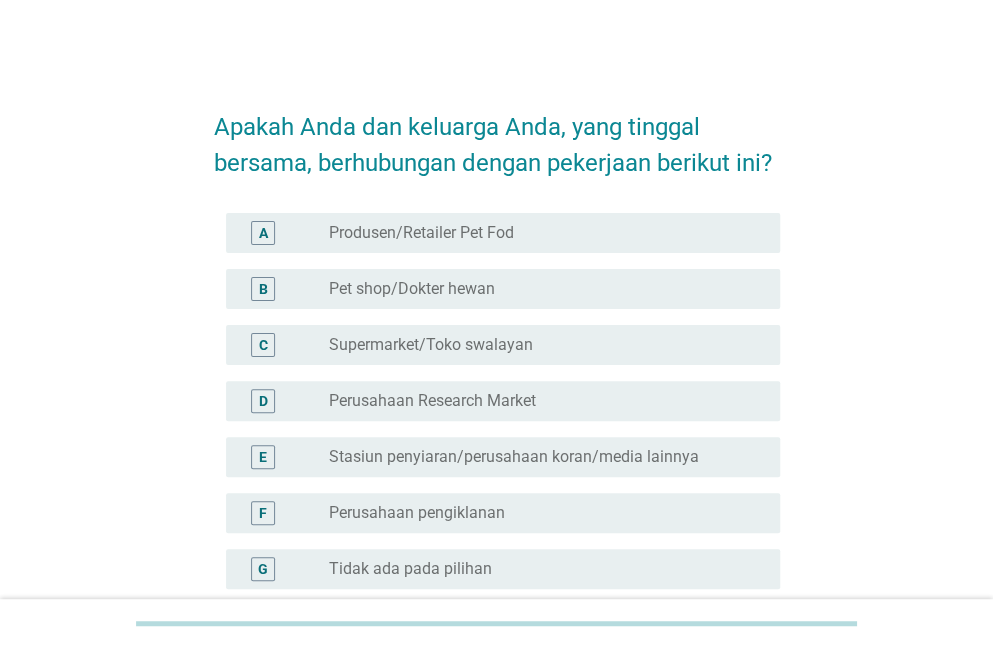 scroll, scrollTop: 198, scrollLeft: 0, axis: vertical 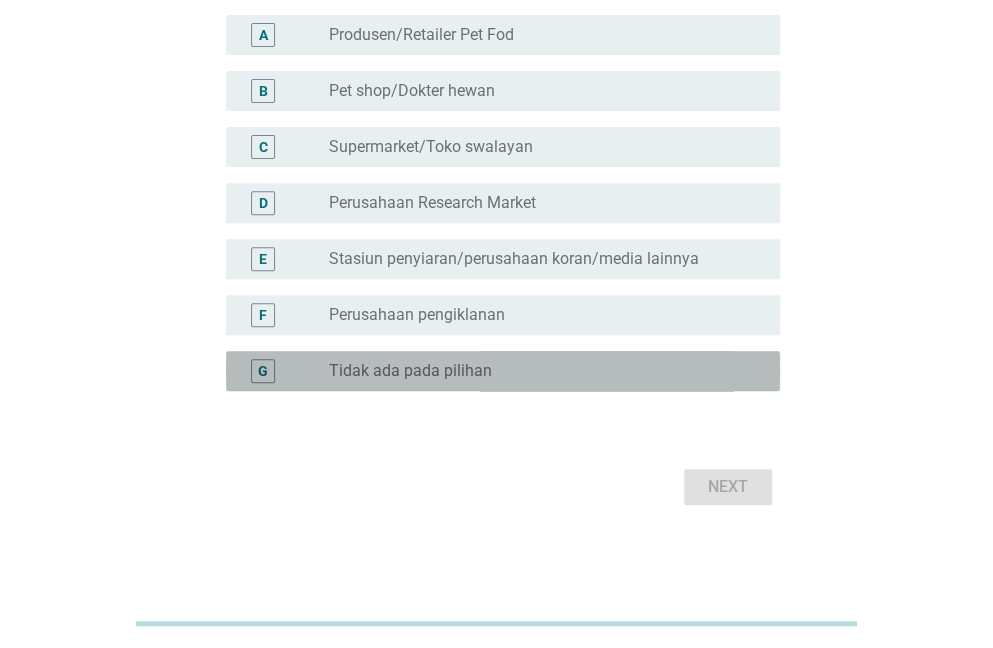click on "Tidak ada pada pilihan" at bounding box center (410, 371) 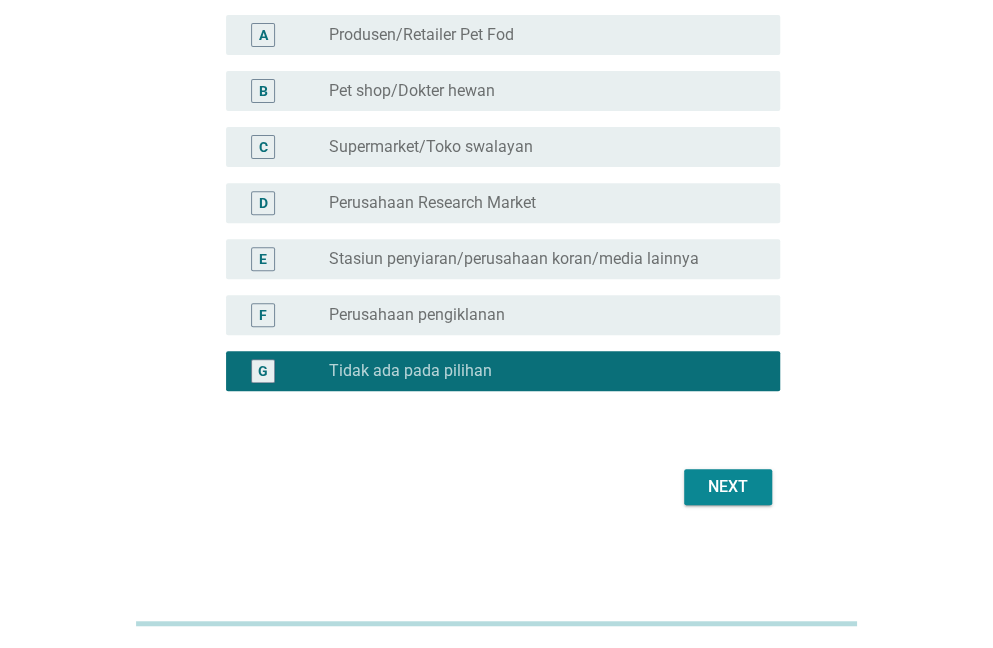 click on "Next" at bounding box center [728, 487] 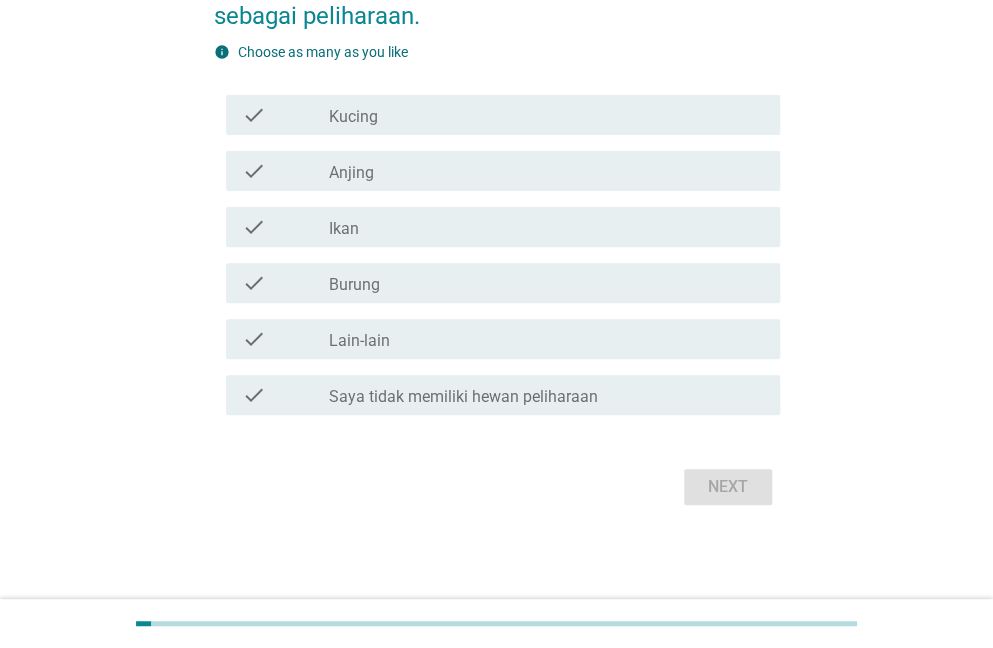 scroll, scrollTop: 0, scrollLeft: 0, axis: both 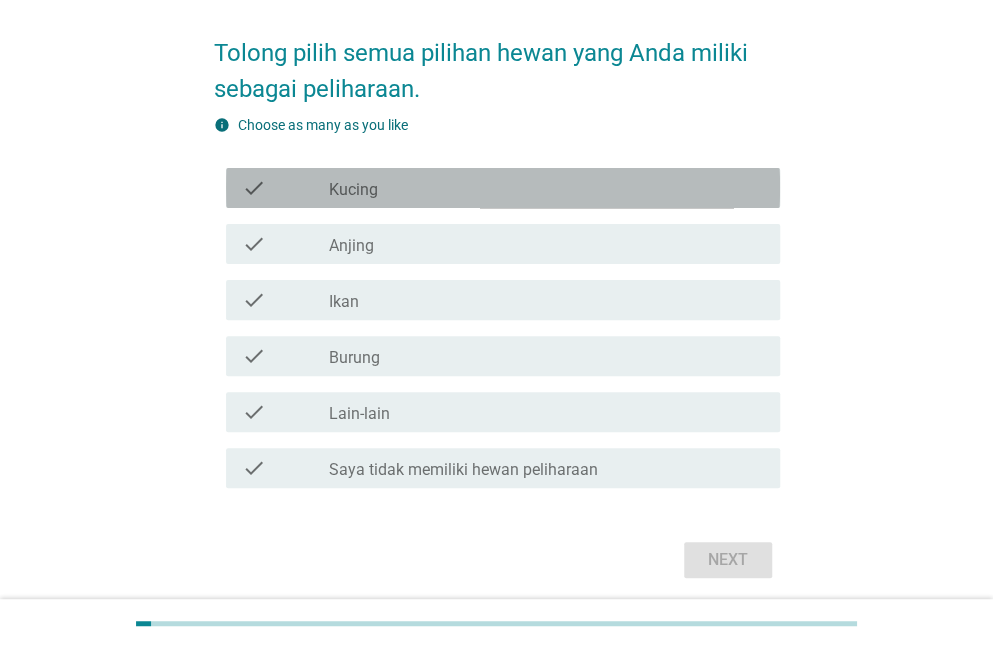 click on "check     check_box_outline_blank Kucing   check     check_box_outline_blank Anjing   check     check_box_outline_blank Ikan   check     check_box_outline_blank Burung   check     check_box_outline_blank Lain-lain   check     check_box_outline_blank Saya tidak memiliki hewan peliharaan" at bounding box center (497, 328) 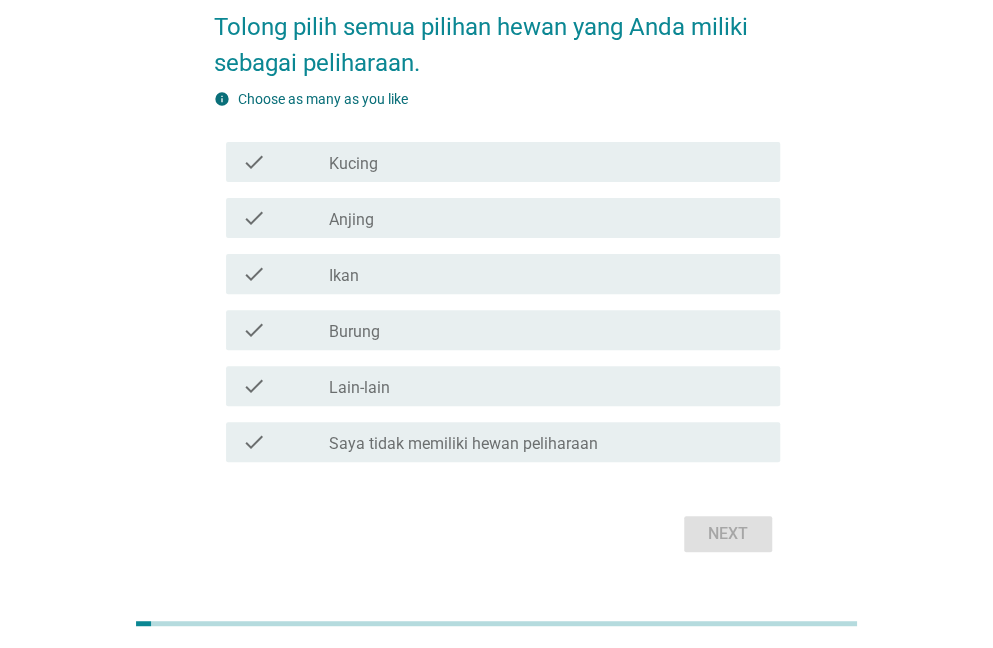 click on "Kucing" at bounding box center (353, 164) 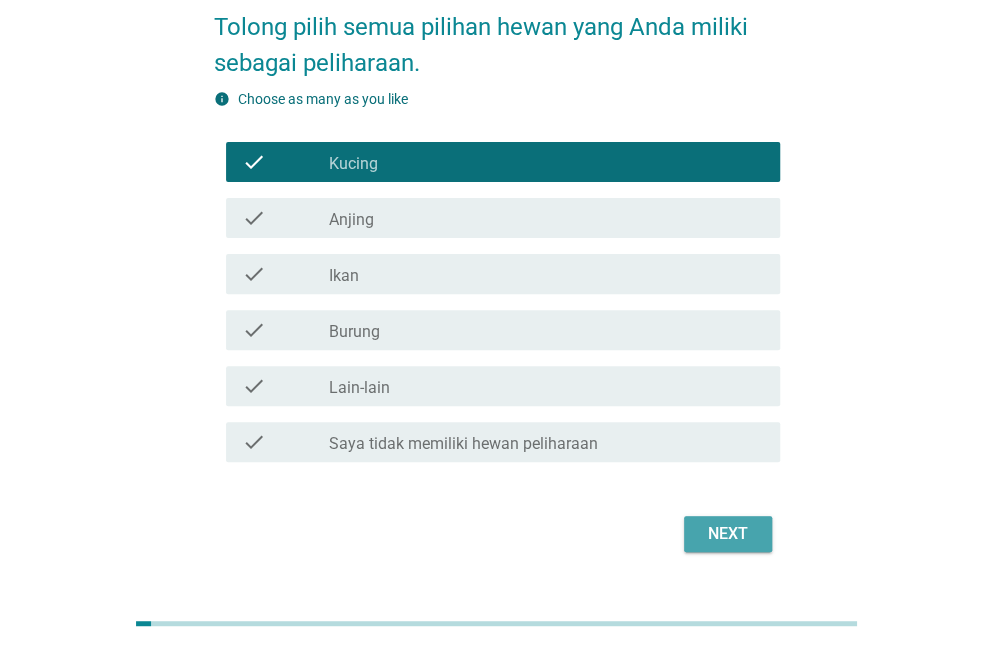 click on "Next" at bounding box center (728, 534) 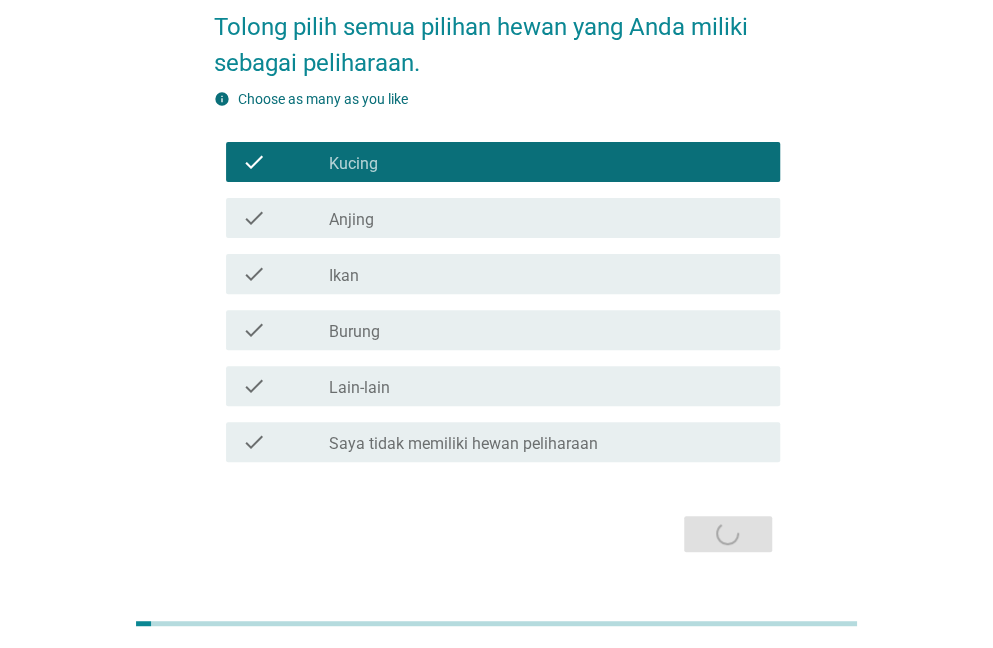 scroll, scrollTop: 0, scrollLeft: 0, axis: both 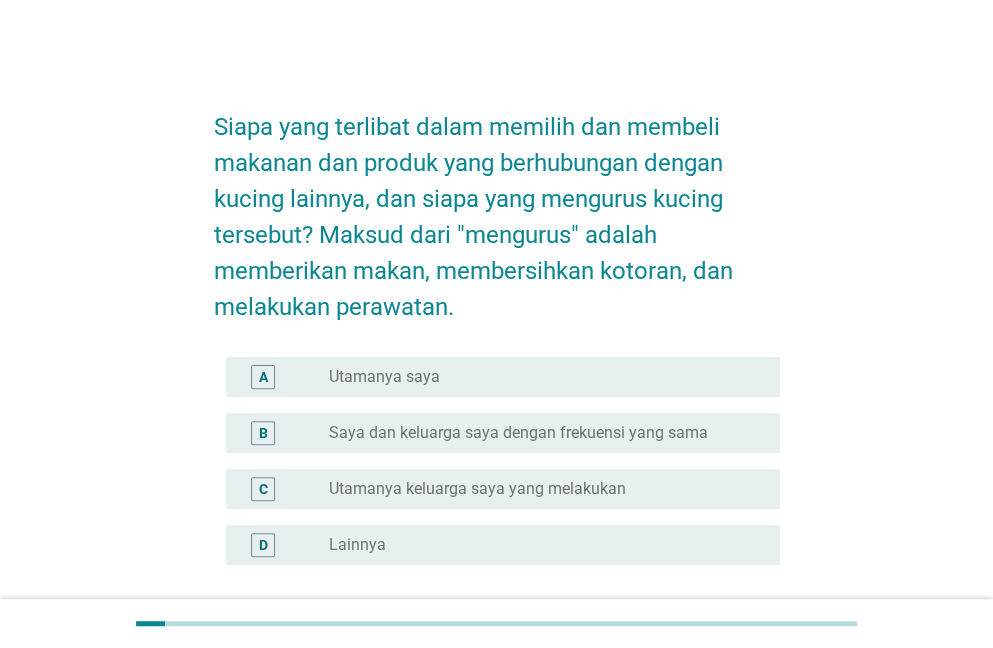 click on "Utamanya saya" at bounding box center (384, 377) 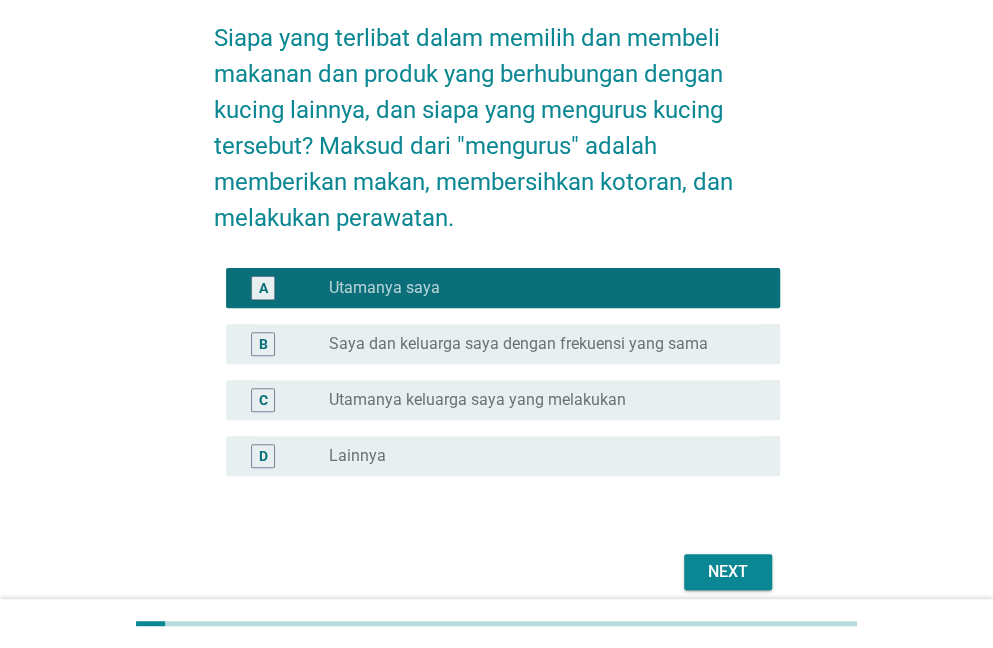 scroll, scrollTop: 174, scrollLeft: 0, axis: vertical 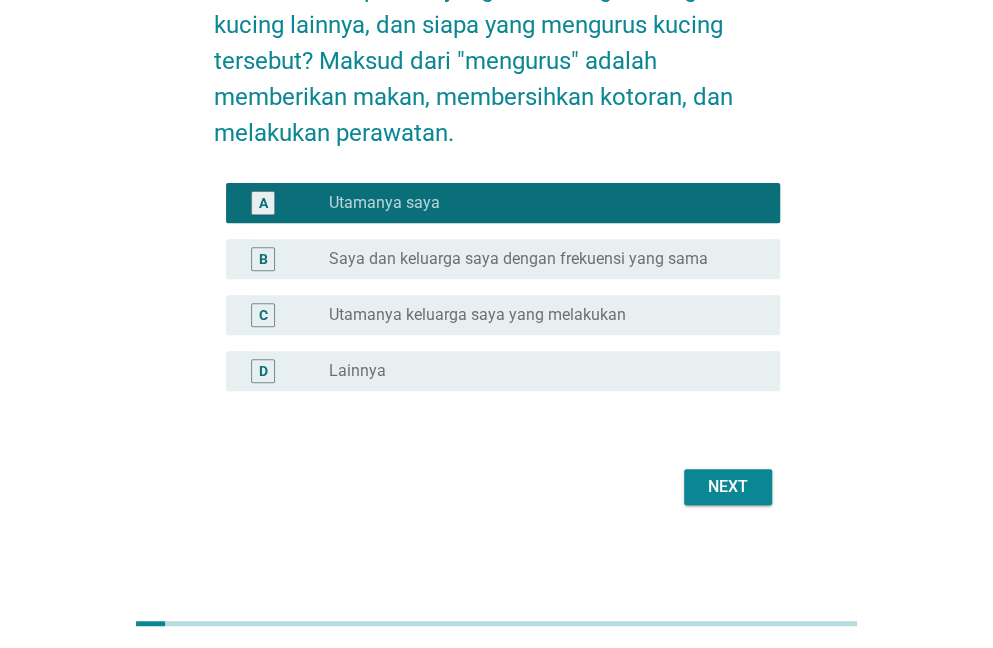 click on "Next" at bounding box center [728, 487] 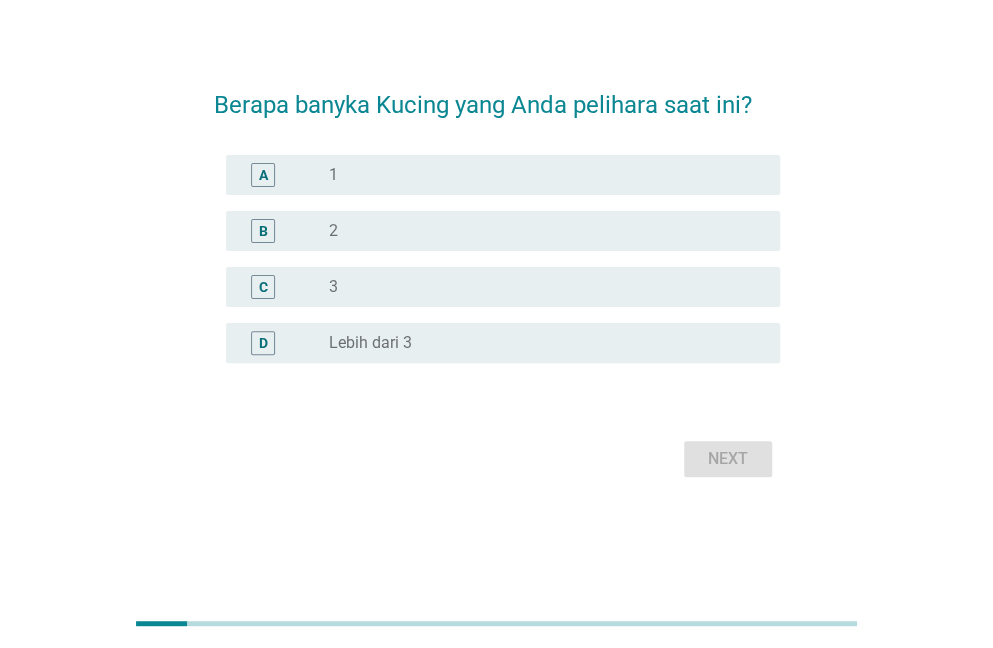 scroll, scrollTop: 0, scrollLeft: 0, axis: both 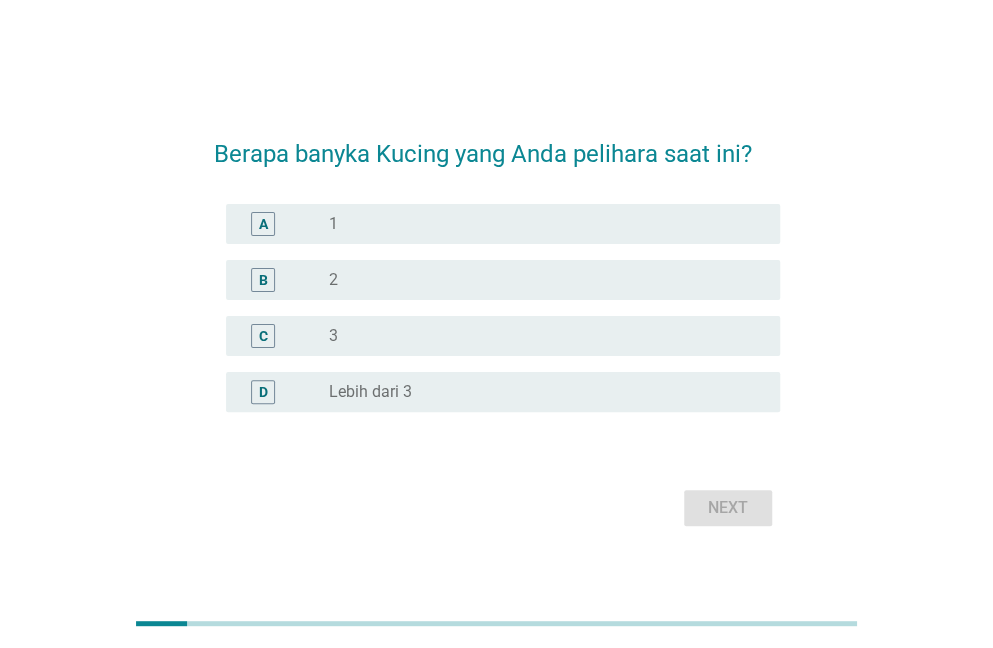 click on "radio_button_unchecked 2" at bounding box center [538, 280] 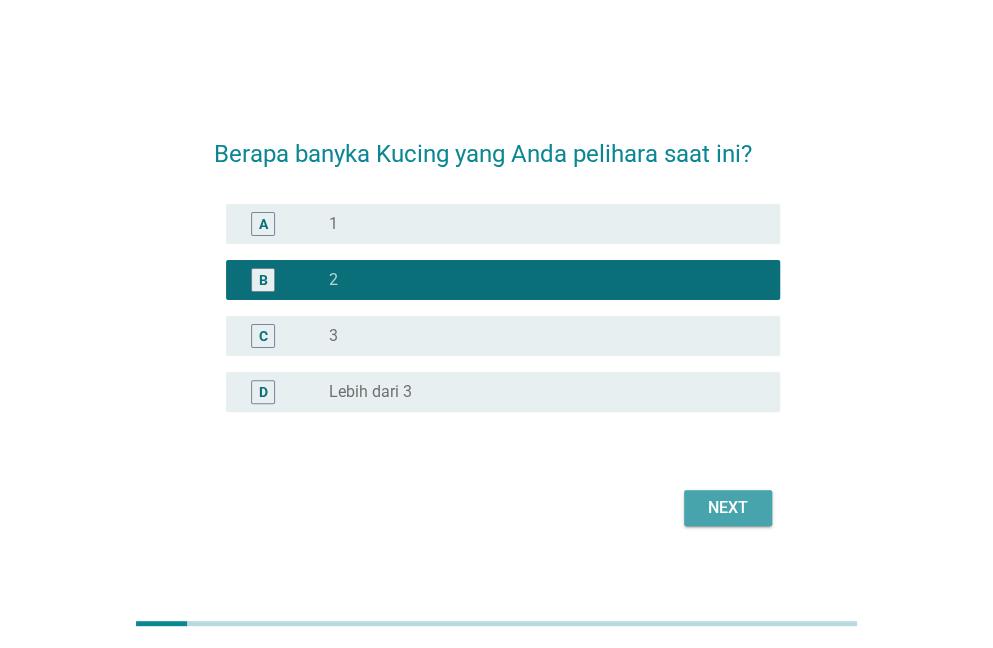 click on "Next" at bounding box center [728, 508] 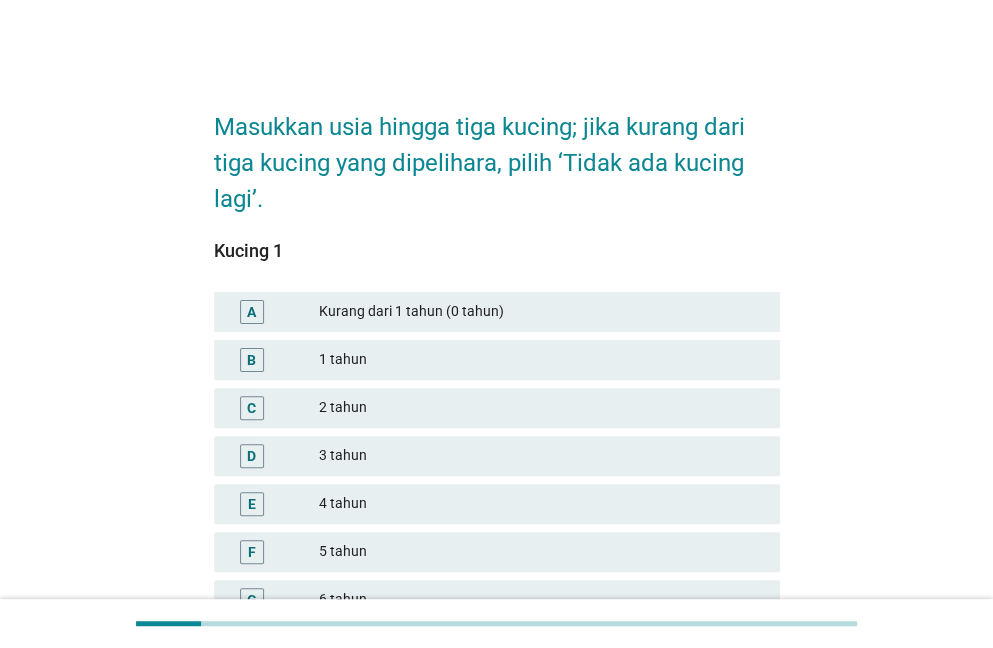 click on "3 tahun" at bounding box center (541, 456) 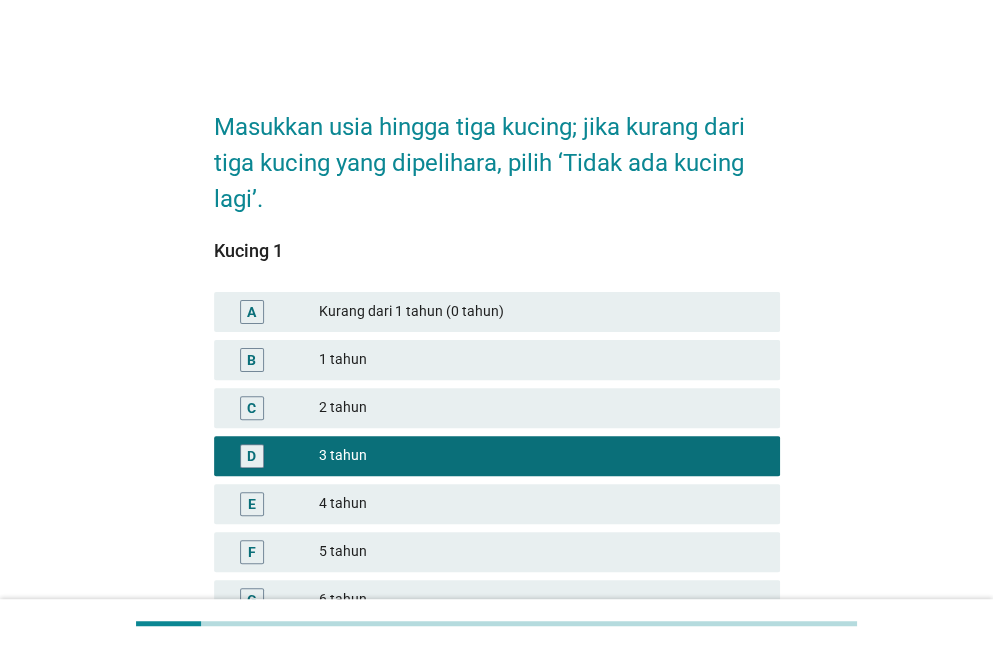 scroll, scrollTop: 400, scrollLeft: 0, axis: vertical 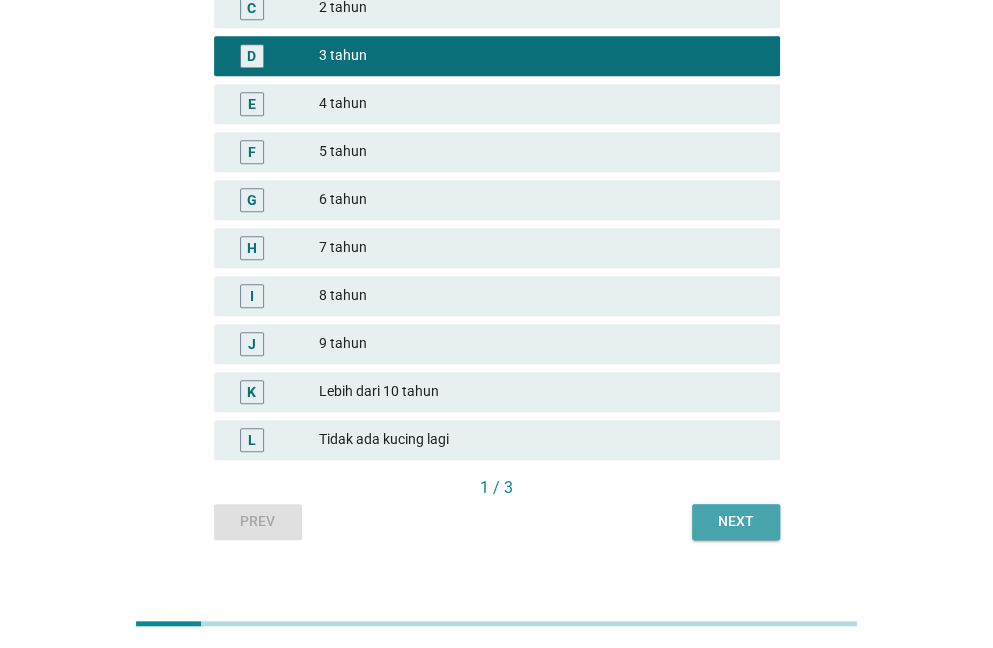 click on "Next" at bounding box center (736, 521) 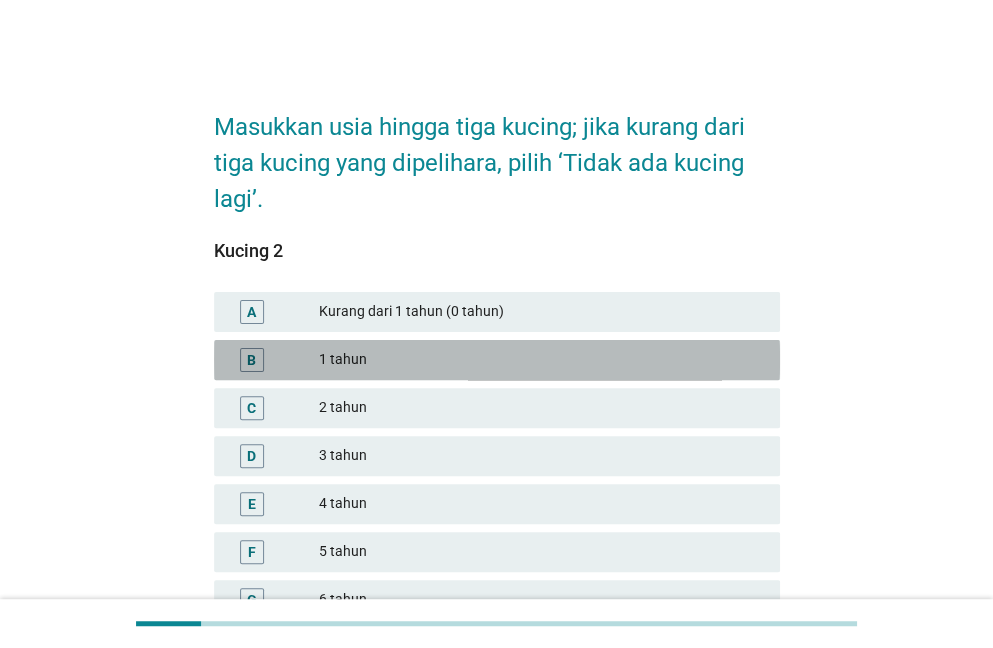 click on "1 tahun" at bounding box center [541, 360] 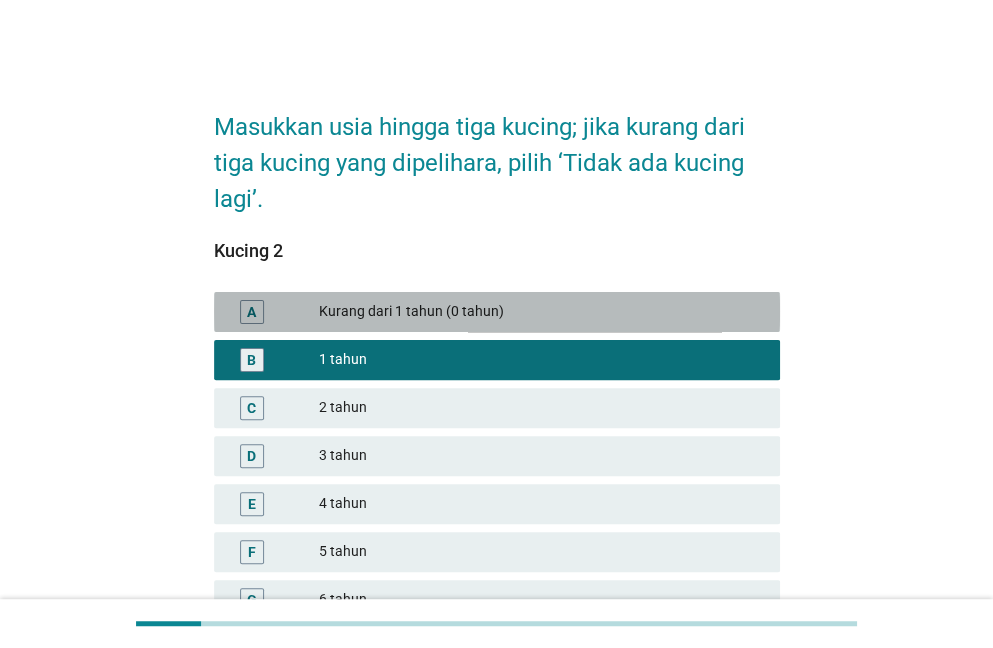 drag, startPoint x: 410, startPoint y: 311, endPoint x: 439, endPoint y: 318, distance: 29.832869 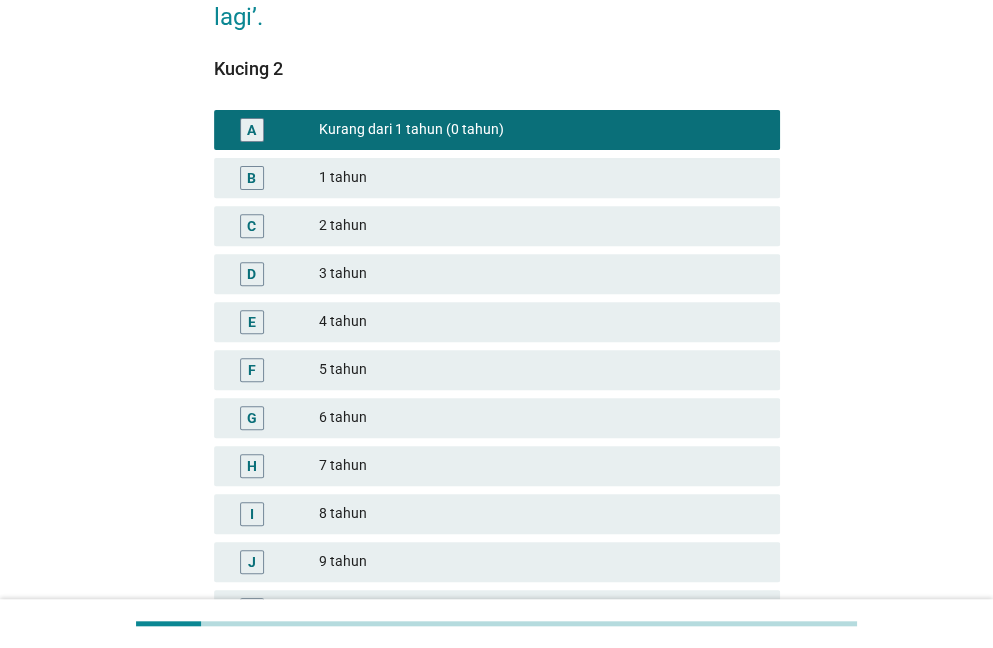 scroll, scrollTop: 429, scrollLeft: 0, axis: vertical 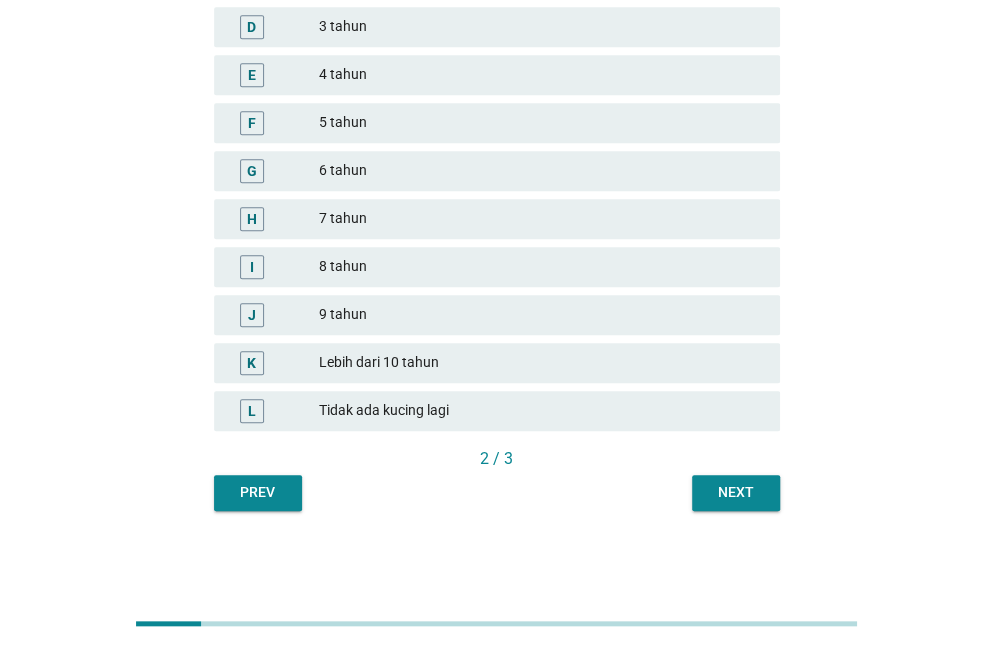 click on "Next" at bounding box center [736, 492] 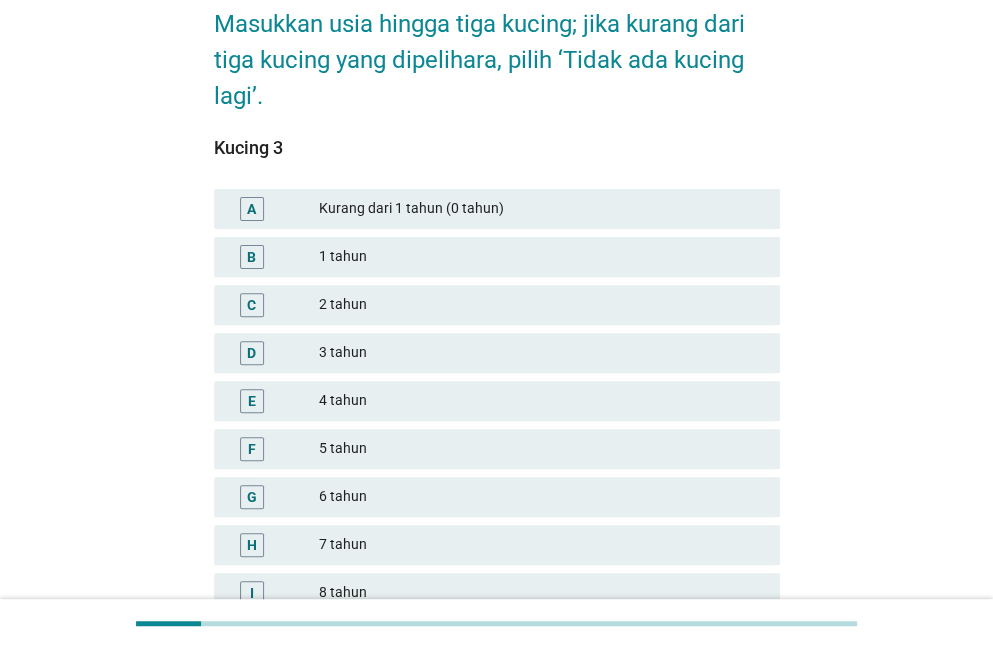 scroll, scrollTop: 300, scrollLeft: 0, axis: vertical 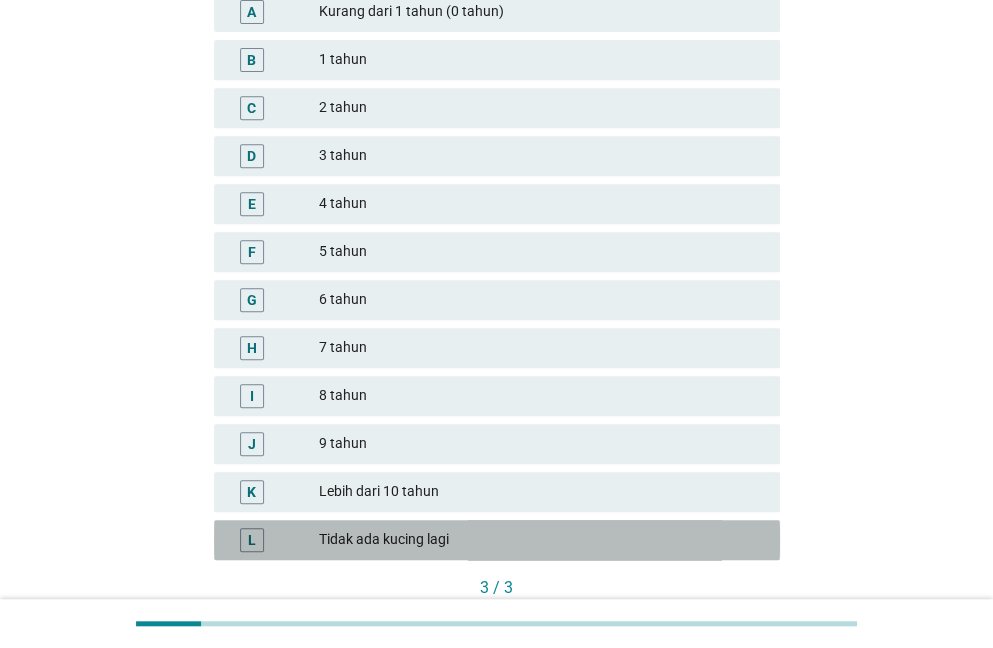 click on "Tidak ada kucing lagi" at bounding box center (541, 540) 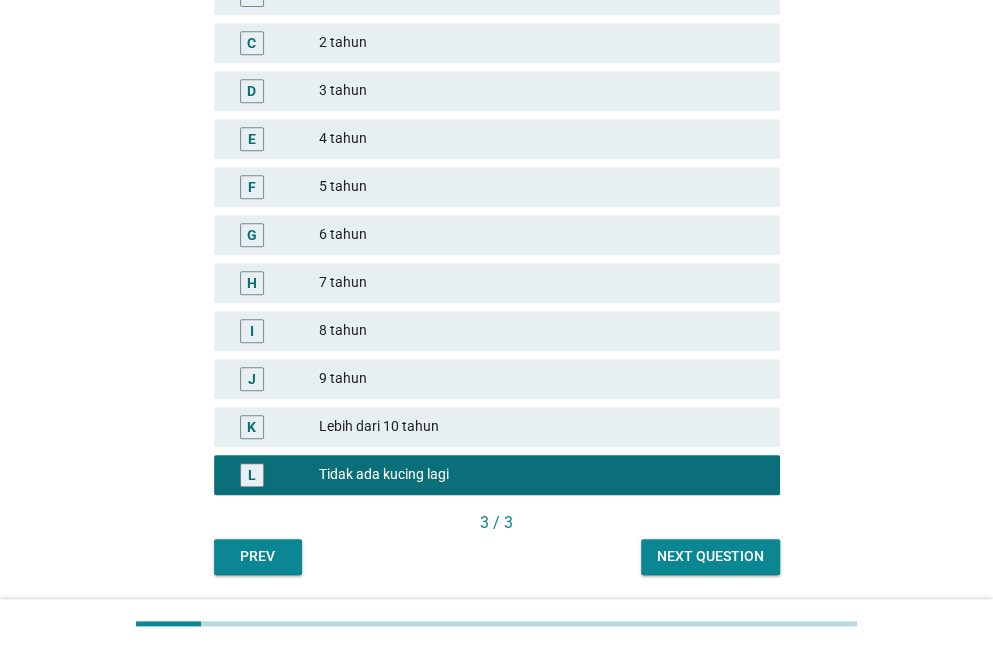 scroll, scrollTop: 429, scrollLeft: 0, axis: vertical 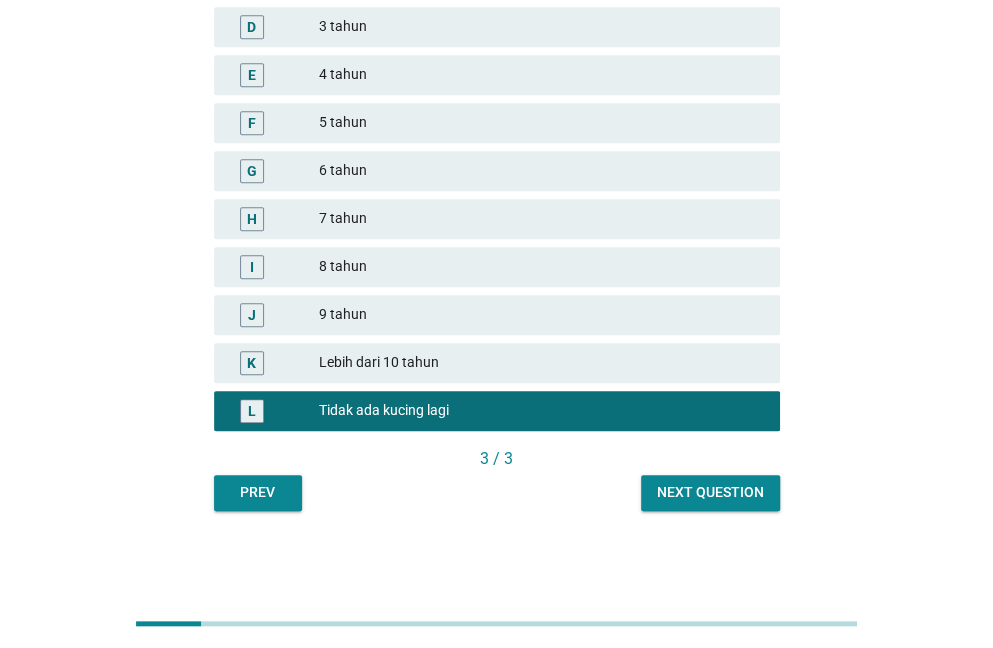 click on "Next question" at bounding box center [710, 492] 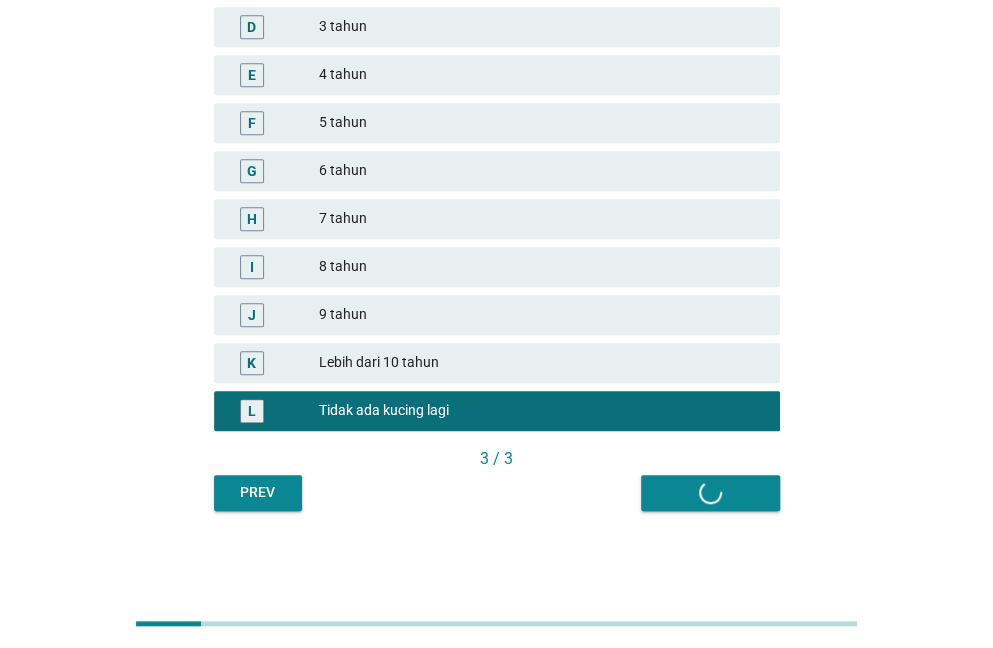scroll, scrollTop: 0, scrollLeft: 0, axis: both 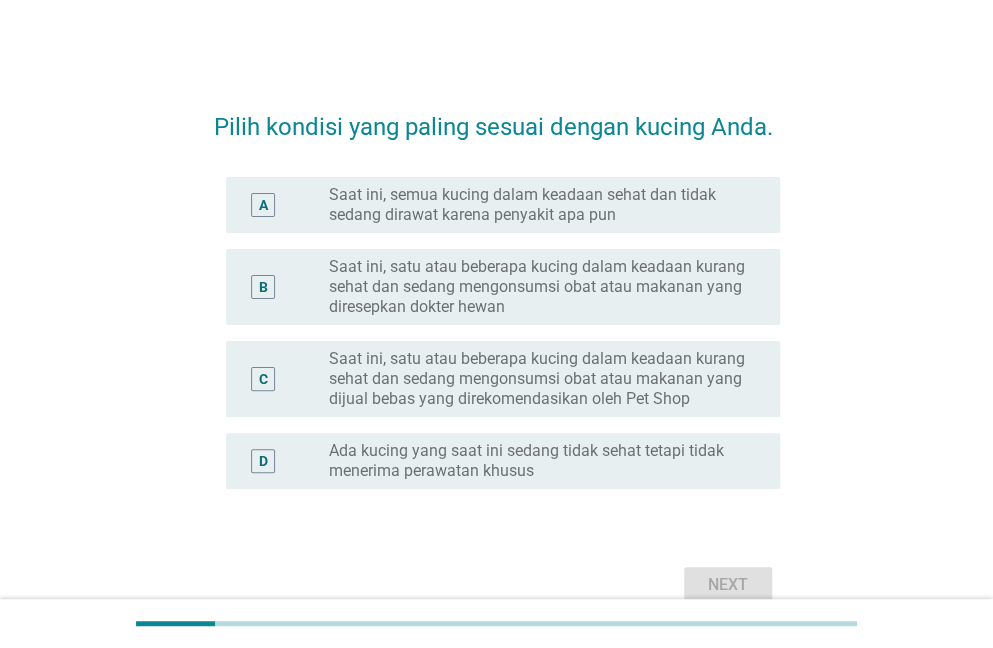 click on "Saat ini, semua kucing dalam keadaan sehat dan tidak sedang dirawat karena penyakit apa pun" at bounding box center [538, 205] 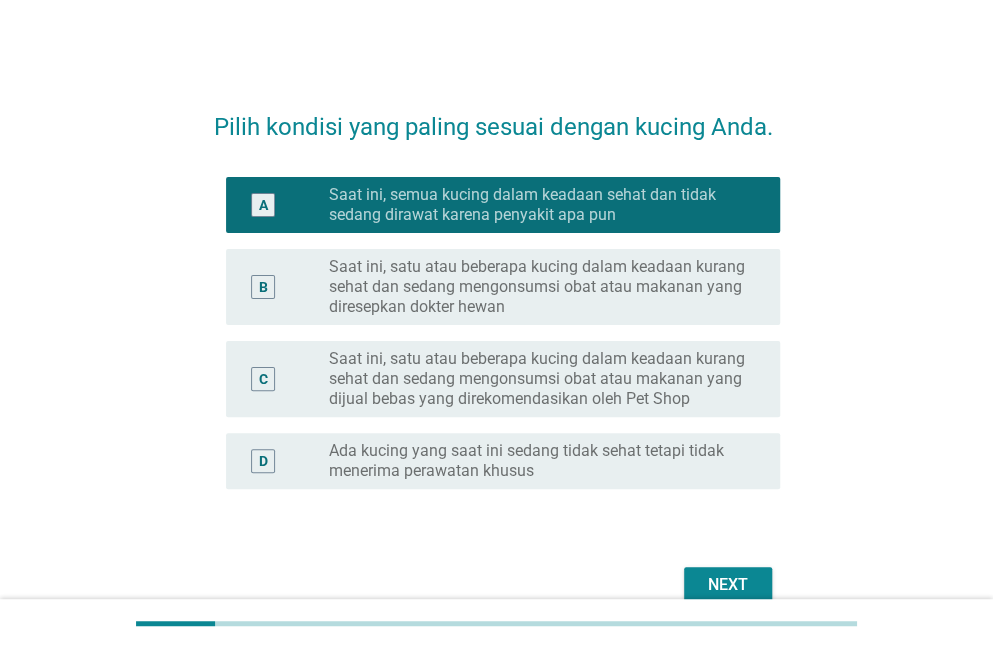 click on "Next" at bounding box center (728, 585) 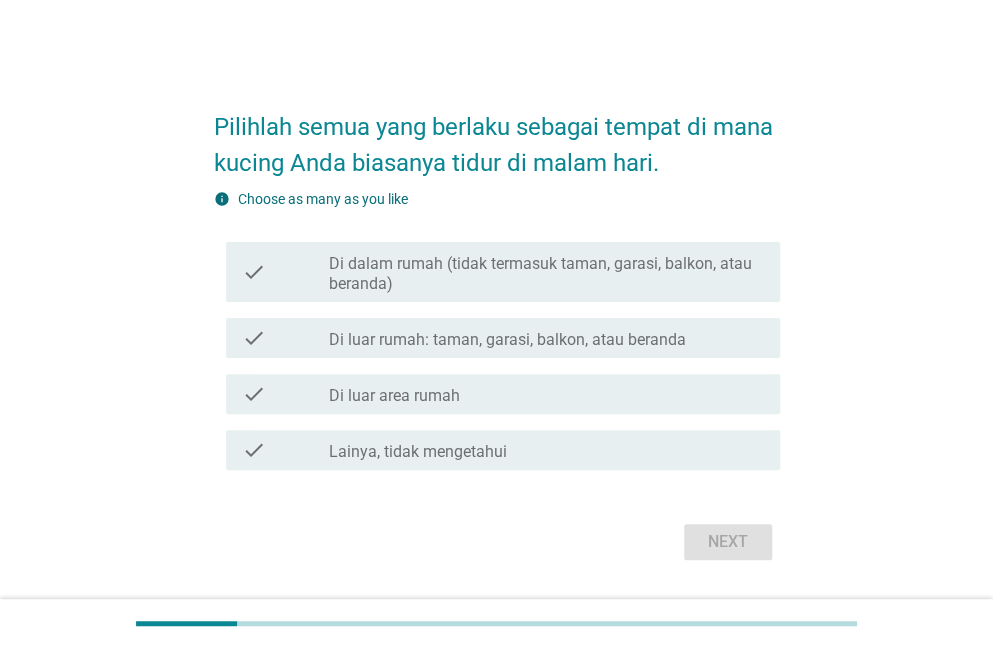 click on "Di luar rumah: taman, garasi, balkon, atau beranda" at bounding box center [507, 340] 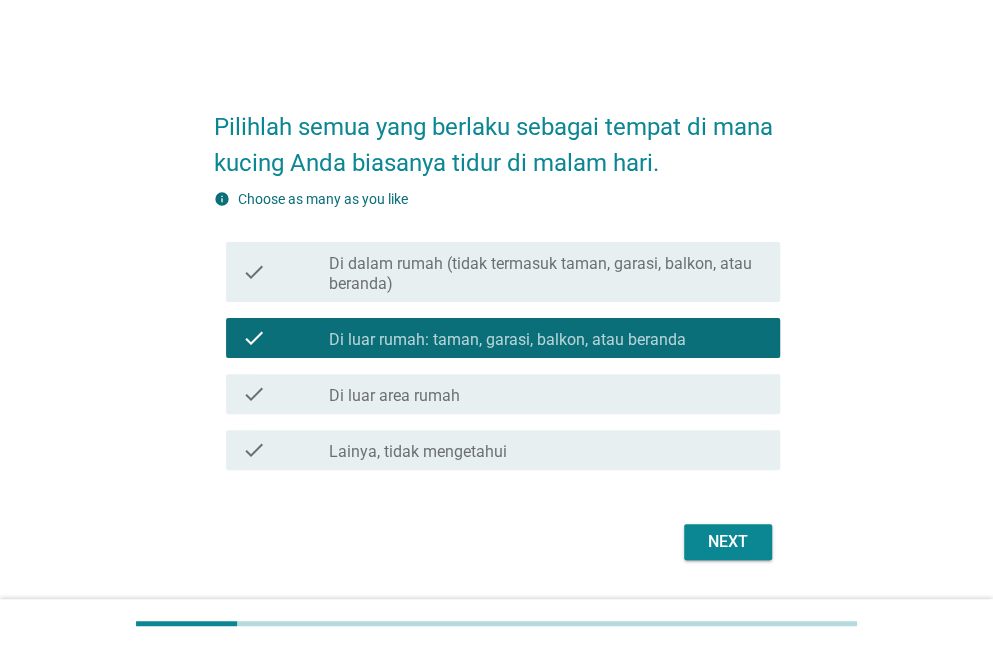 click on "Di dalam rumah (tidak termasuk taman, garasi, balkon, atau beranda)" at bounding box center [546, 274] 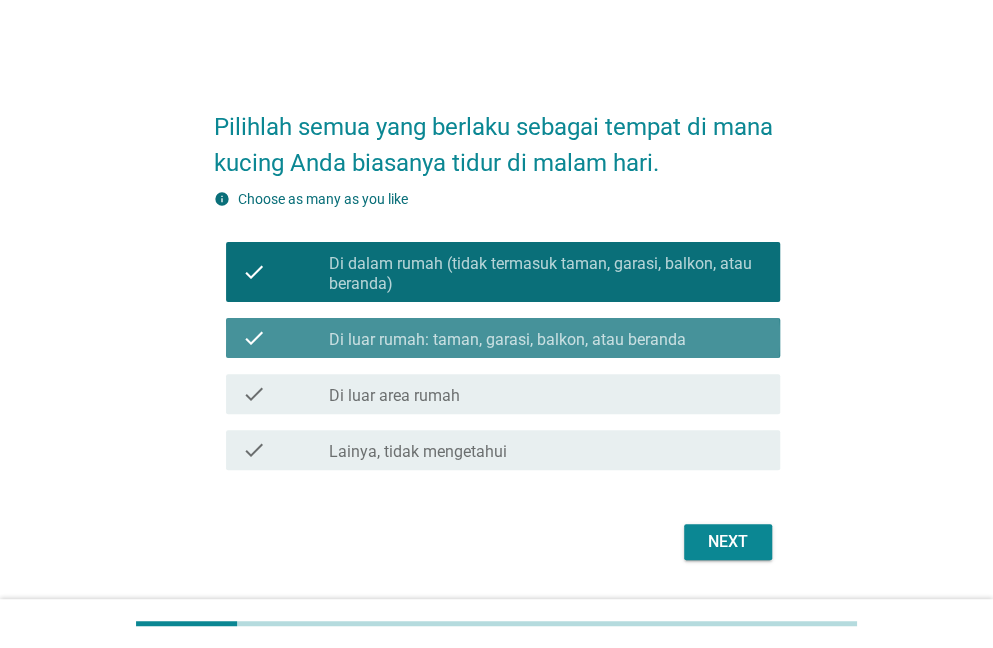 click on "Di luar rumah: taman, garasi, balkon, atau beranda" at bounding box center [507, 340] 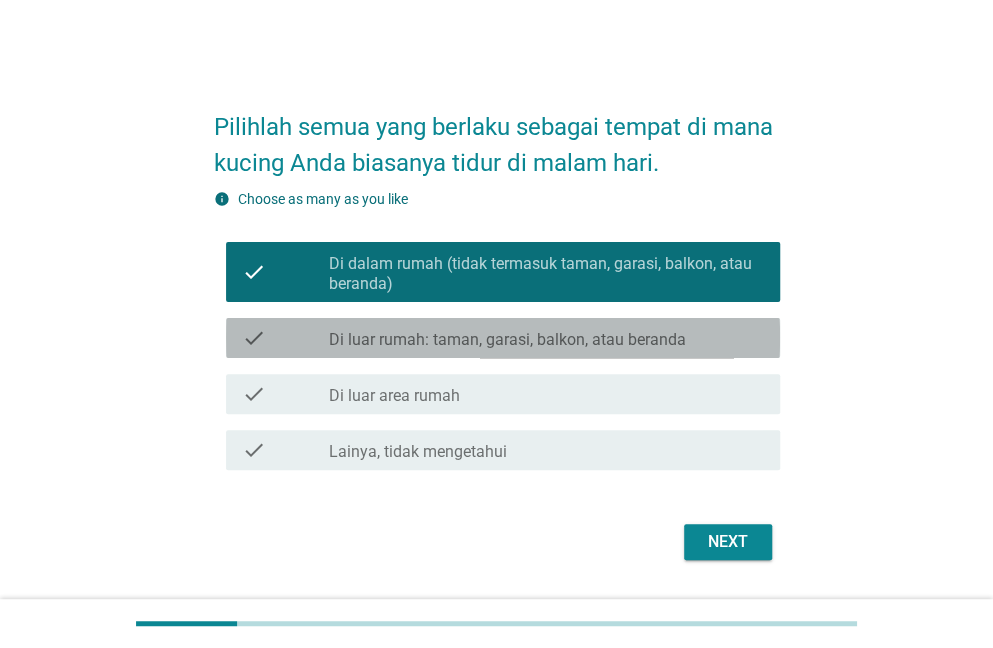click on "Di luar rumah: taman, garasi, balkon, atau beranda" at bounding box center [507, 340] 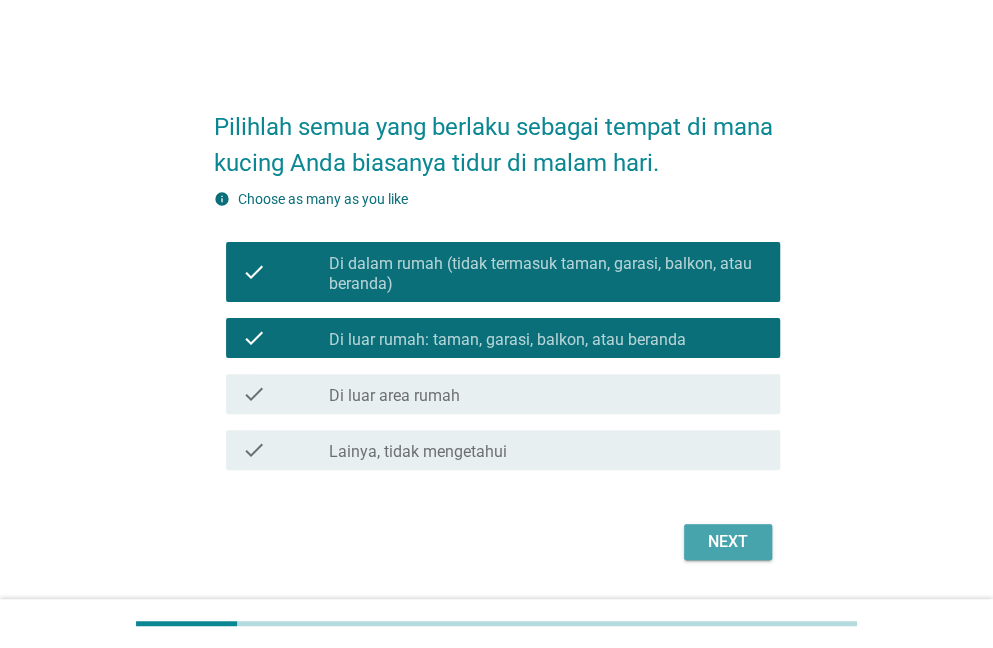 click on "Next" at bounding box center [728, 542] 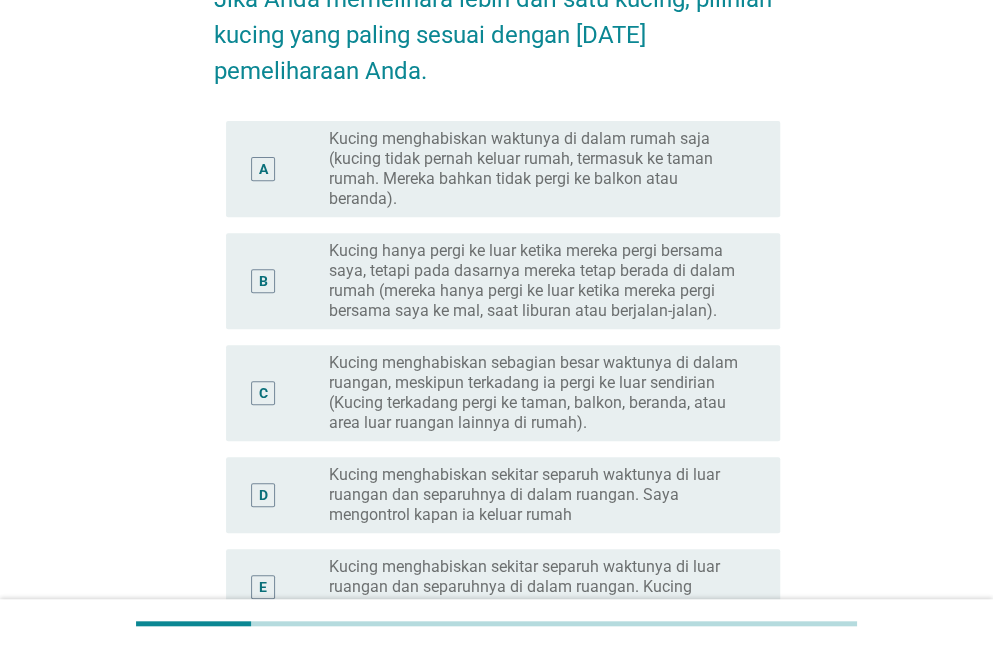 scroll, scrollTop: 300, scrollLeft: 0, axis: vertical 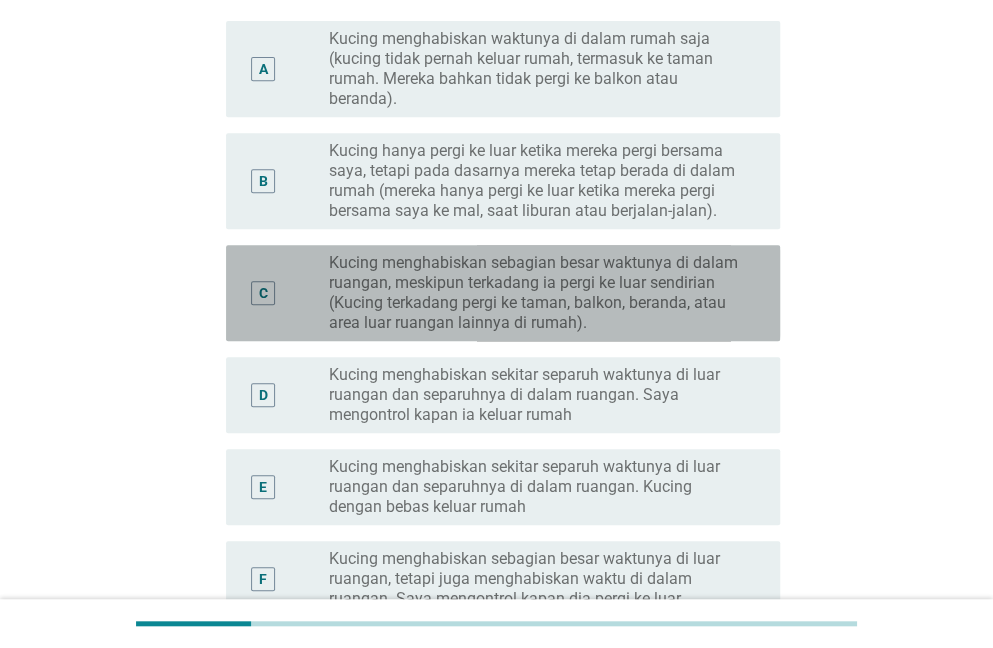 click on "Kucing menghabiskan sebagian besar waktunya di dalam ruangan, meskipun terkadang ia pergi ke luar sendirian (Kucing terkadang pergi ke taman, balkon, beranda, atau area luar ruangan lainnya di rumah)." at bounding box center (538, 293) 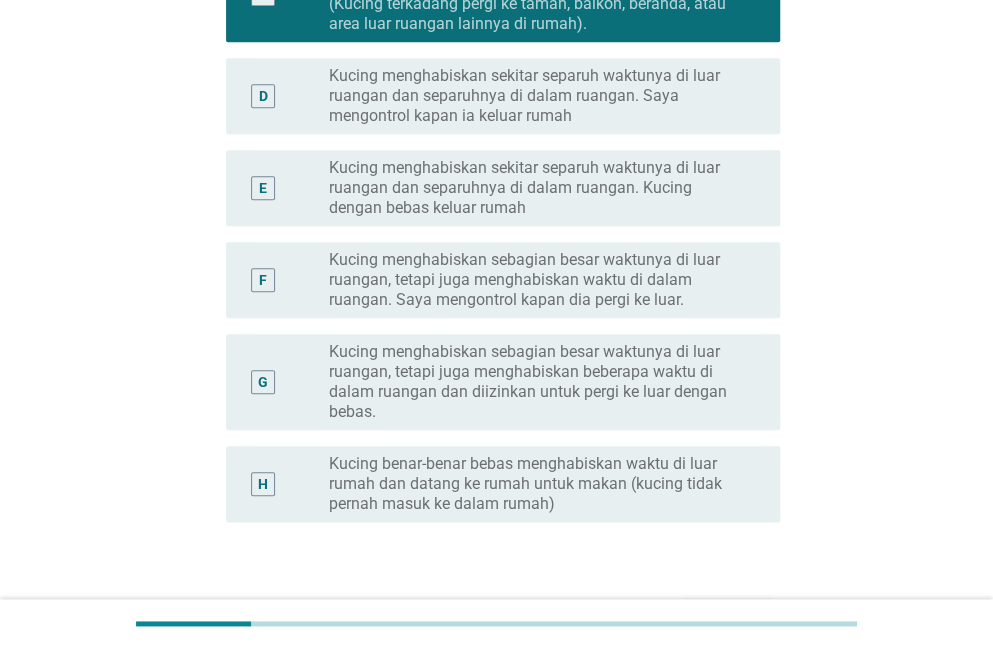scroll, scrollTop: 600, scrollLeft: 0, axis: vertical 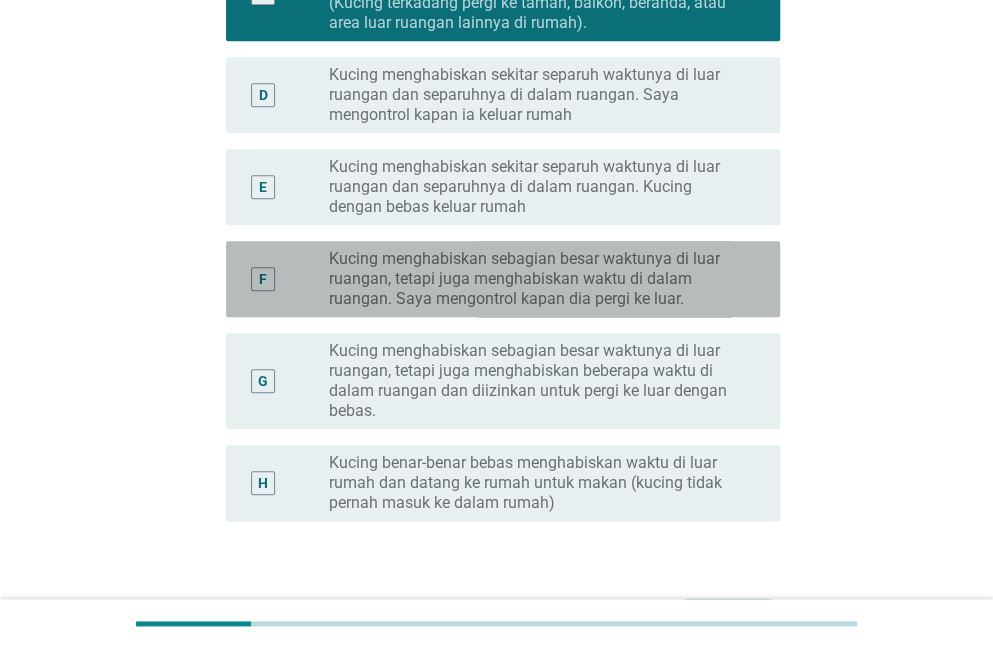 click on "Kucing menghabiskan sebagian besar waktunya di luar ruangan, tetapi juga menghabiskan waktu di dalam ruangan. Saya mengontrol kapan dia pergi ke luar." at bounding box center (538, 279) 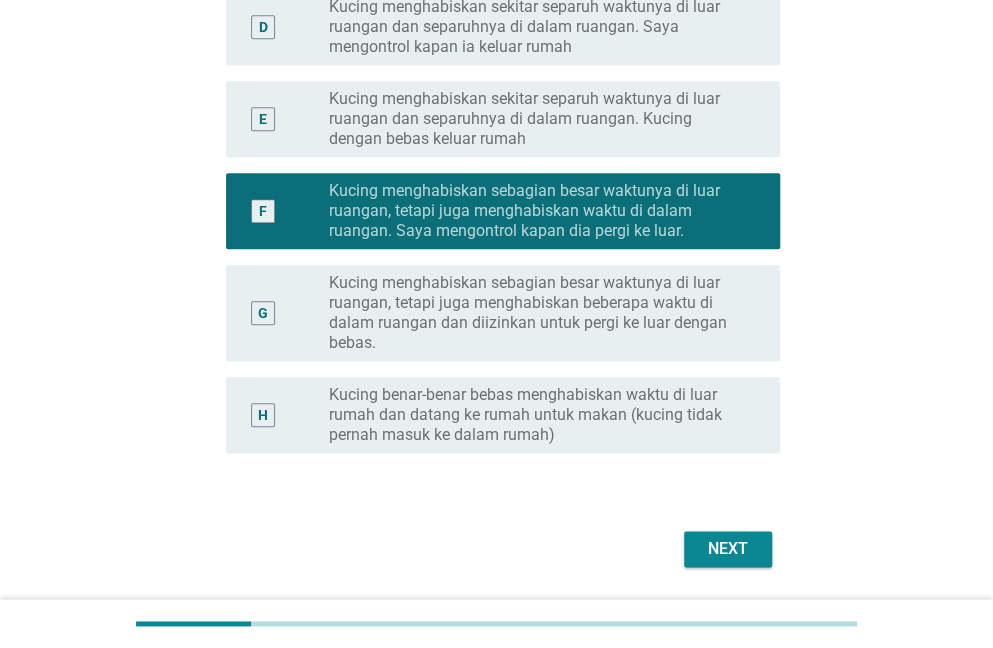 scroll, scrollTop: 700, scrollLeft: 0, axis: vertical 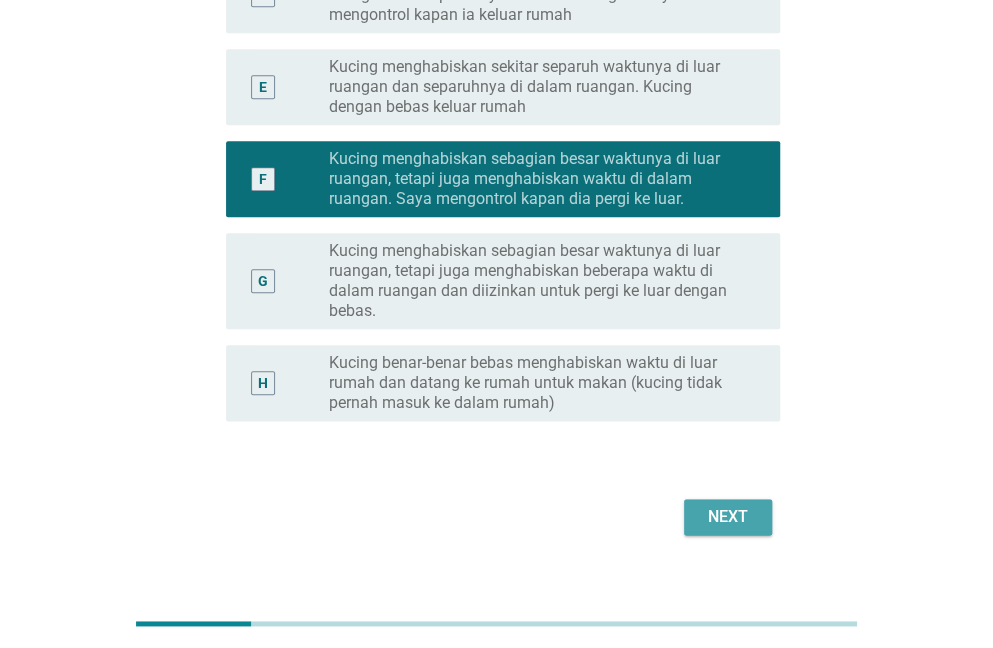 click on "Next" at bounding box center (728, 517) 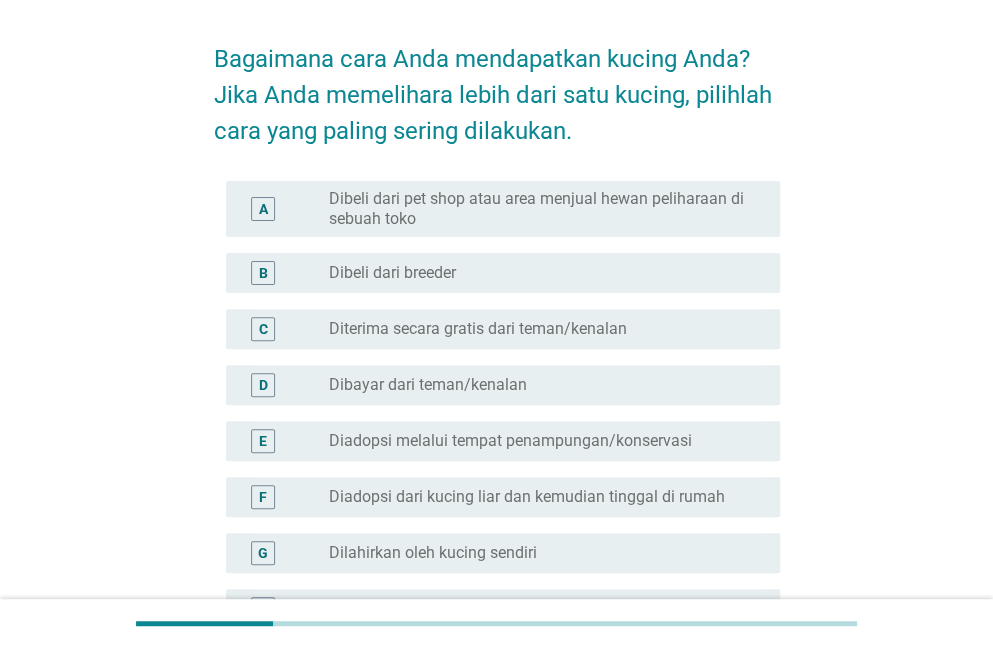 scroll, scrollTop: 100, scrollLeft: 0, axis: vertical 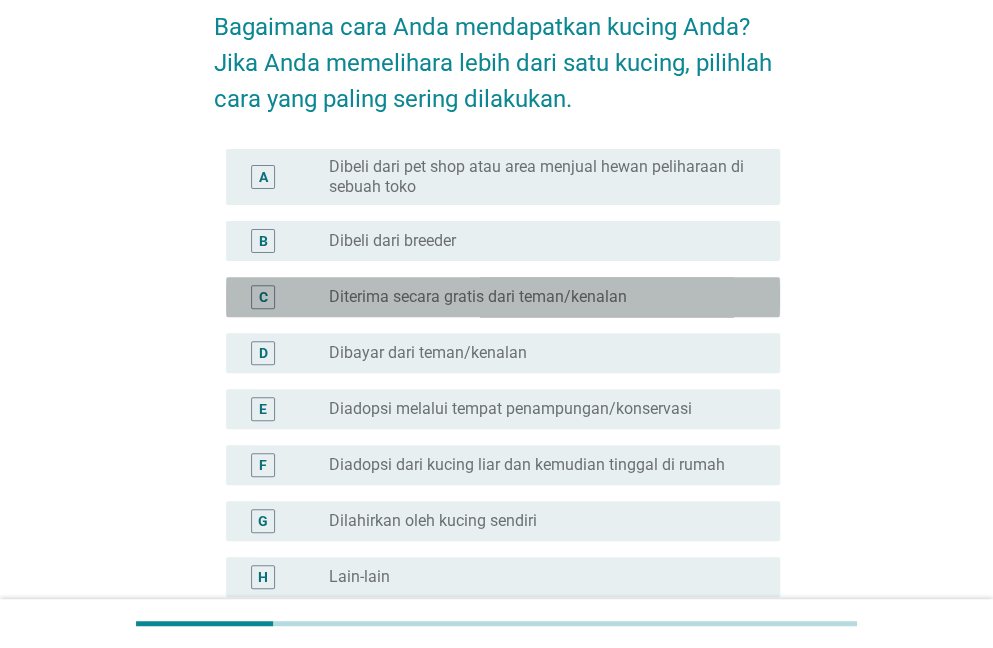 click on "Diterima secara gratis dari teman/kenalan" at bounding box center [478, 297] 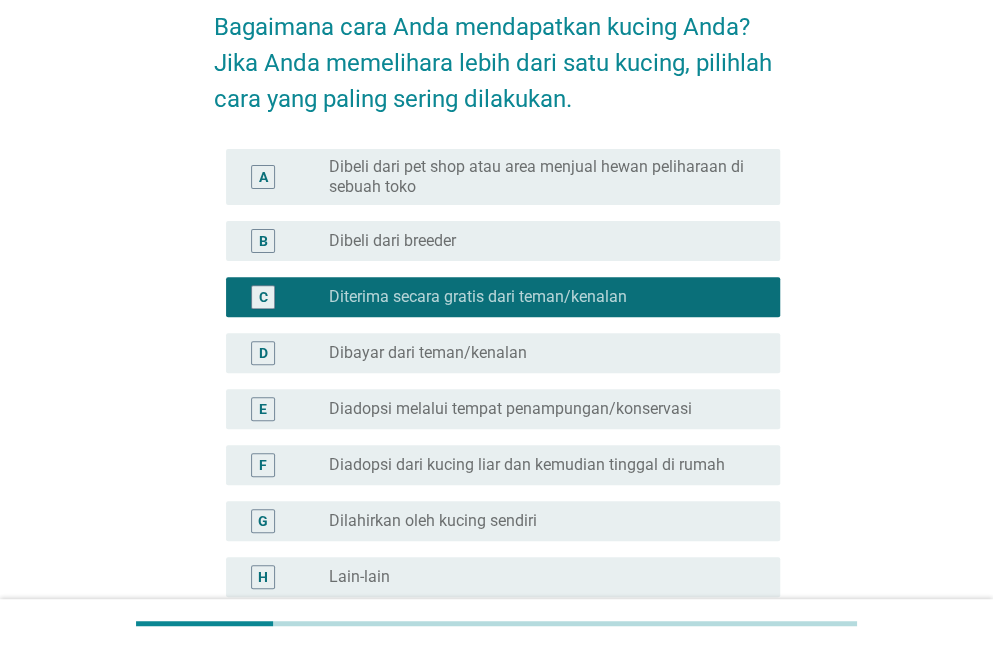 click on "Diadopsi melalui tempat penampungan/konservasi" at bounding box center (510, 409) 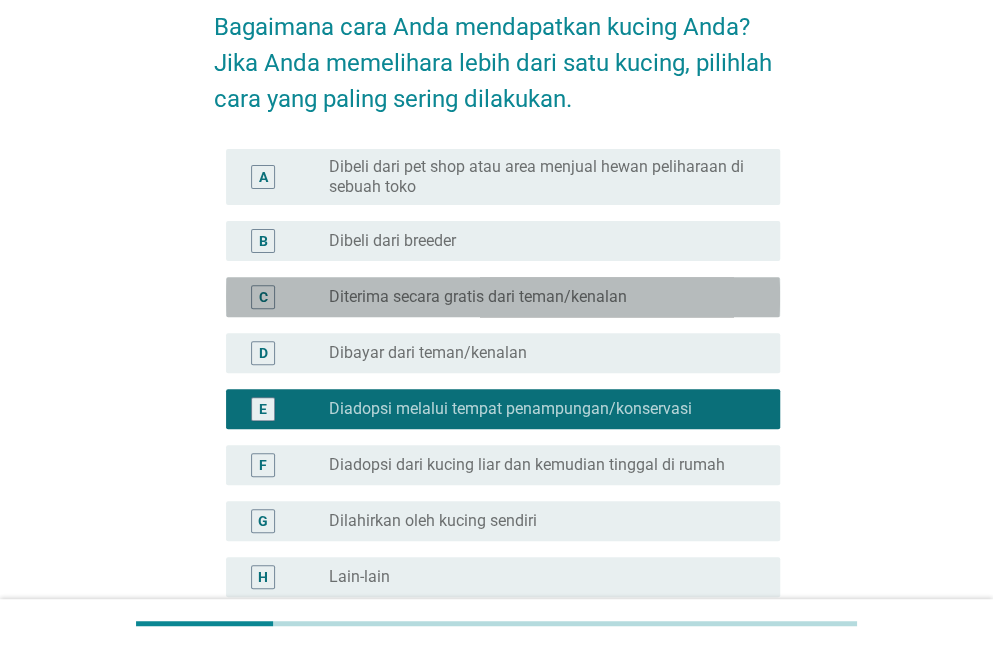click on "Diterima secara gratis dari teman/kenalan" at bounding box center (478, 297) 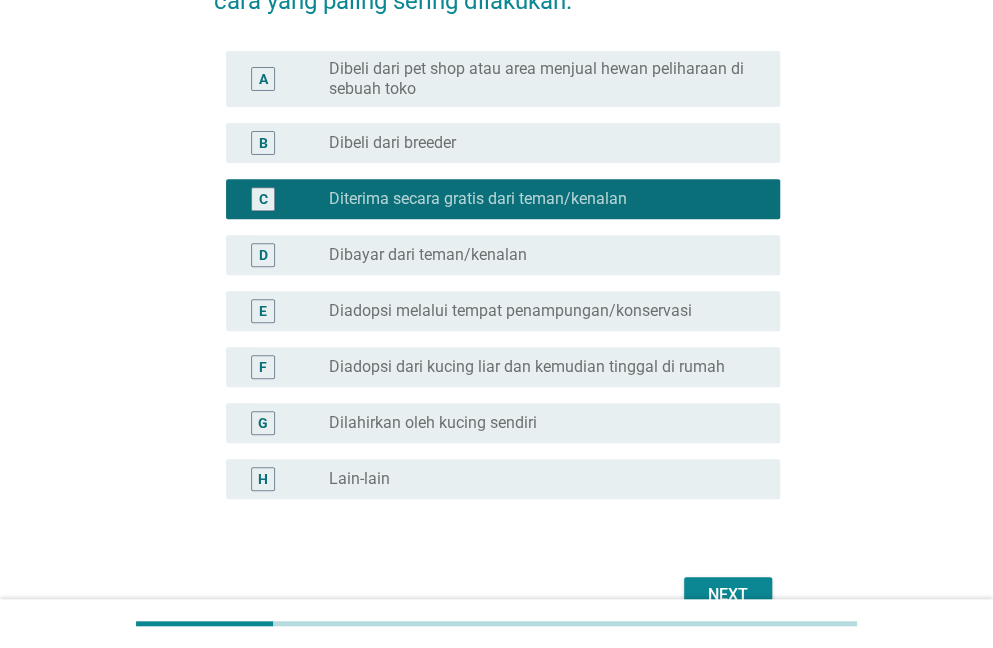 scroll, scrollTop: 306, scrollLeft: 0, axis: vertical 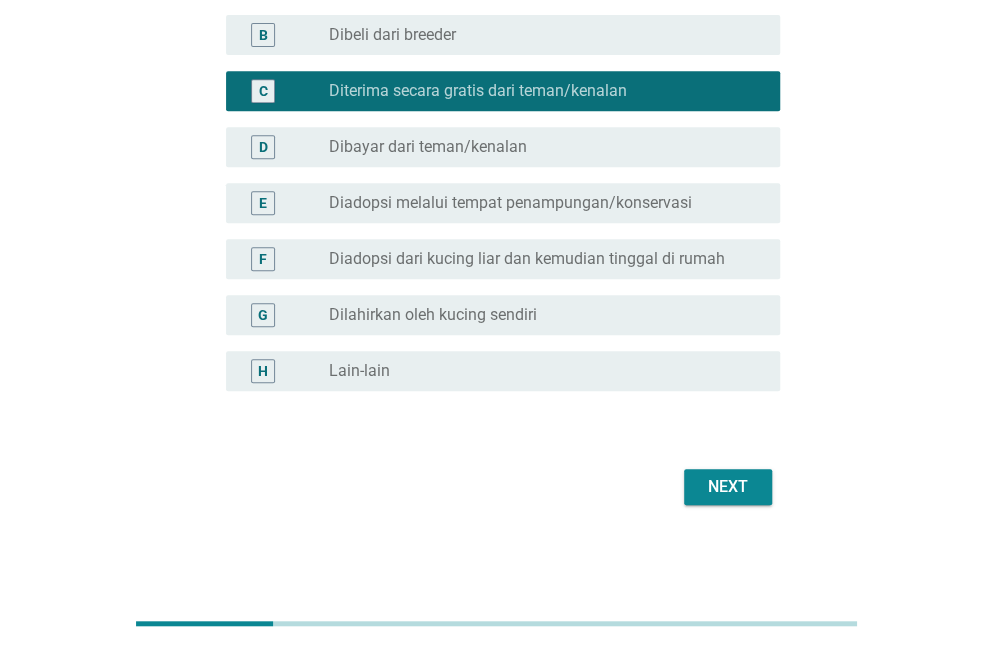 click on "Next" at bounding box center (728, 487) 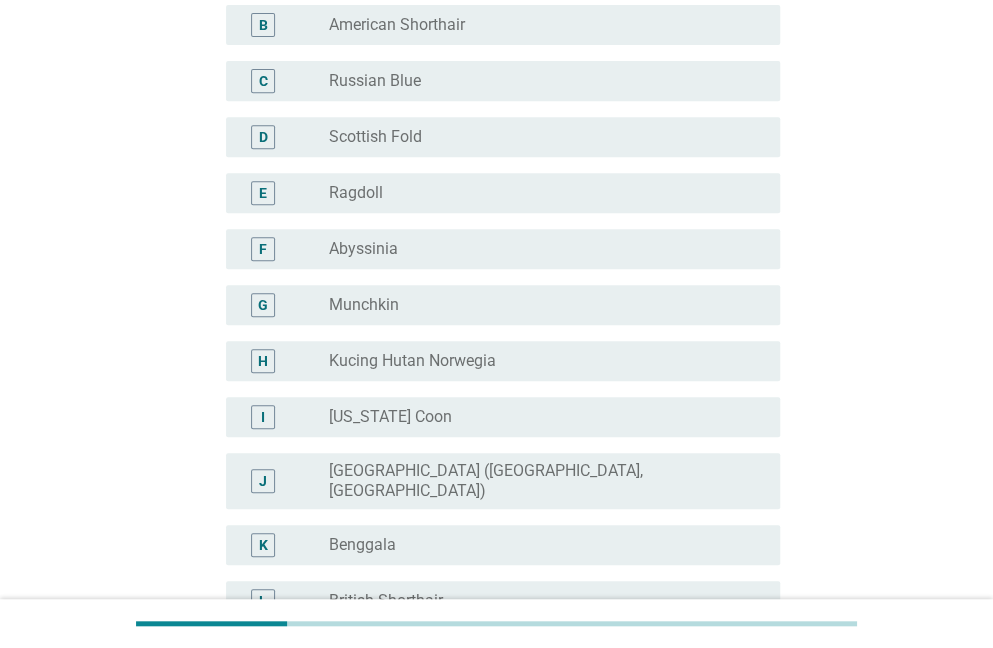 scroll, scrollTop: 200, scrollLeft: 0, axis: vertical 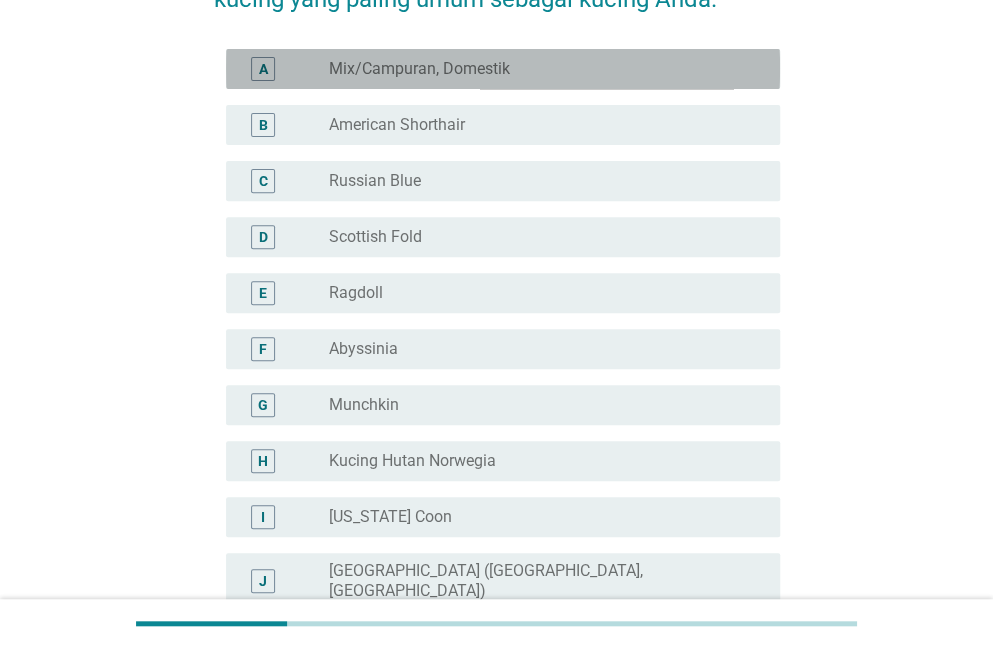 click on "Mix/Campuran, Domestik" at bounding box center (419, 69) 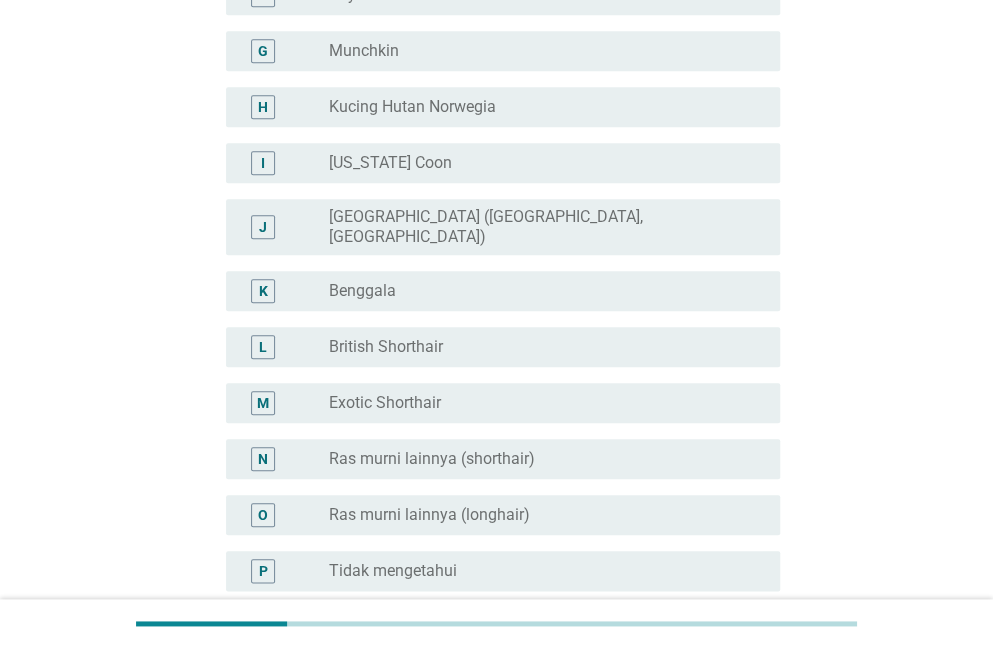 scroll, scrollTop: 738, scrollLeft: 0, axis: vertical 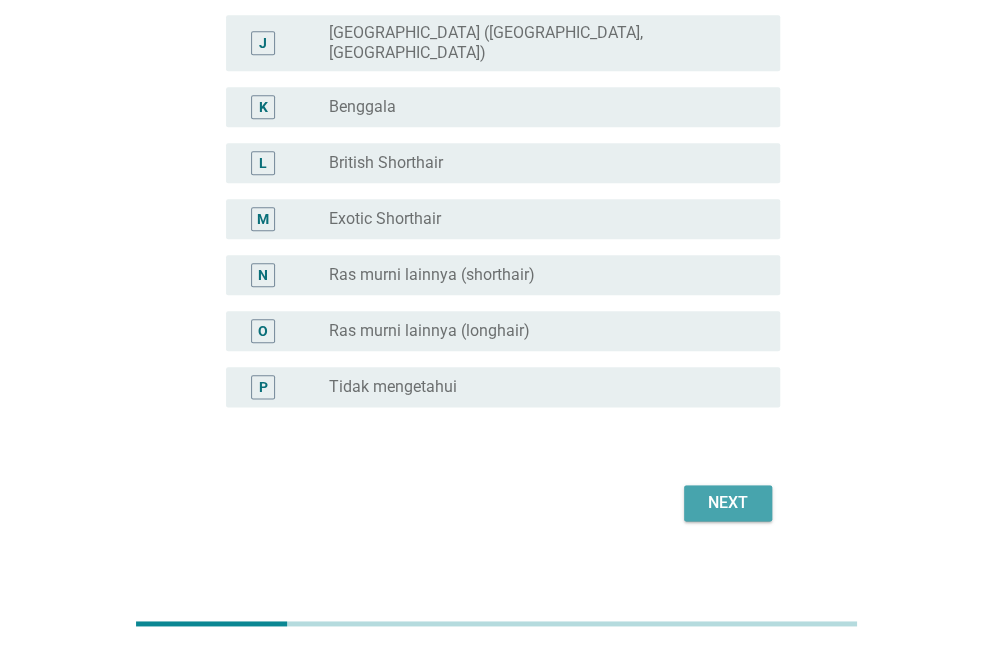 click on "Next" at bounding box center (728, 503) 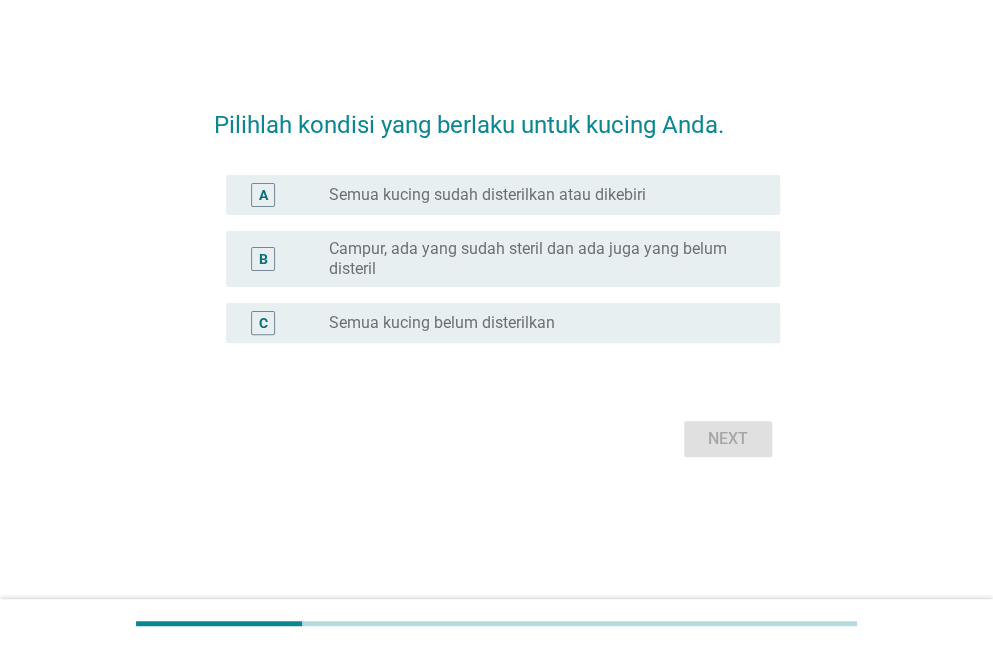 scroll, scrollTop: 0, scrollLeft: 0, axis: both 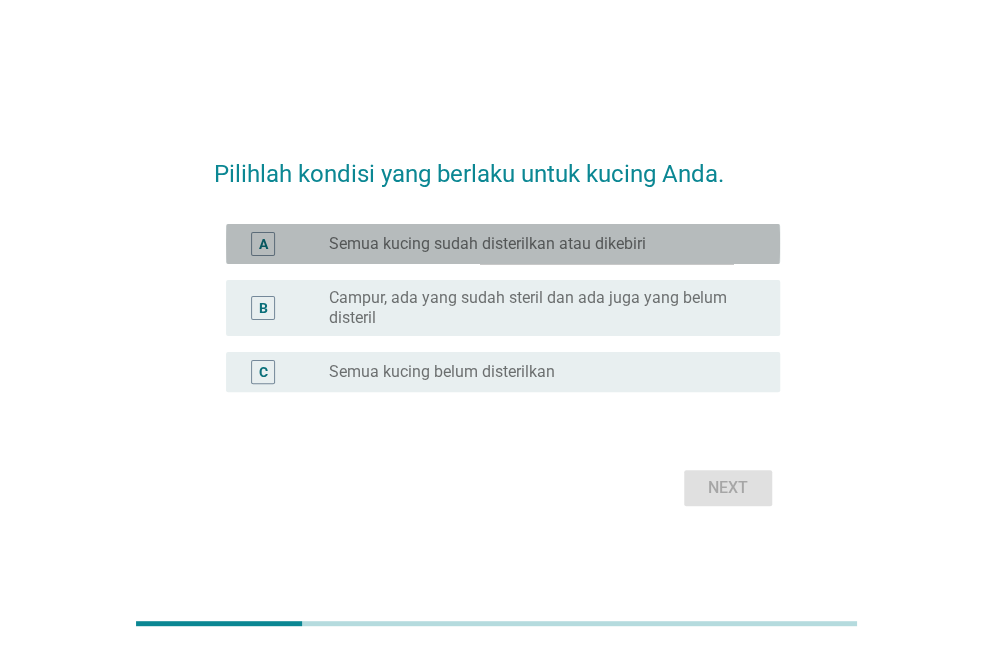 click on "Semua kucing sudah disterilkan atau dikebiri" at bounding box center [487, 244] 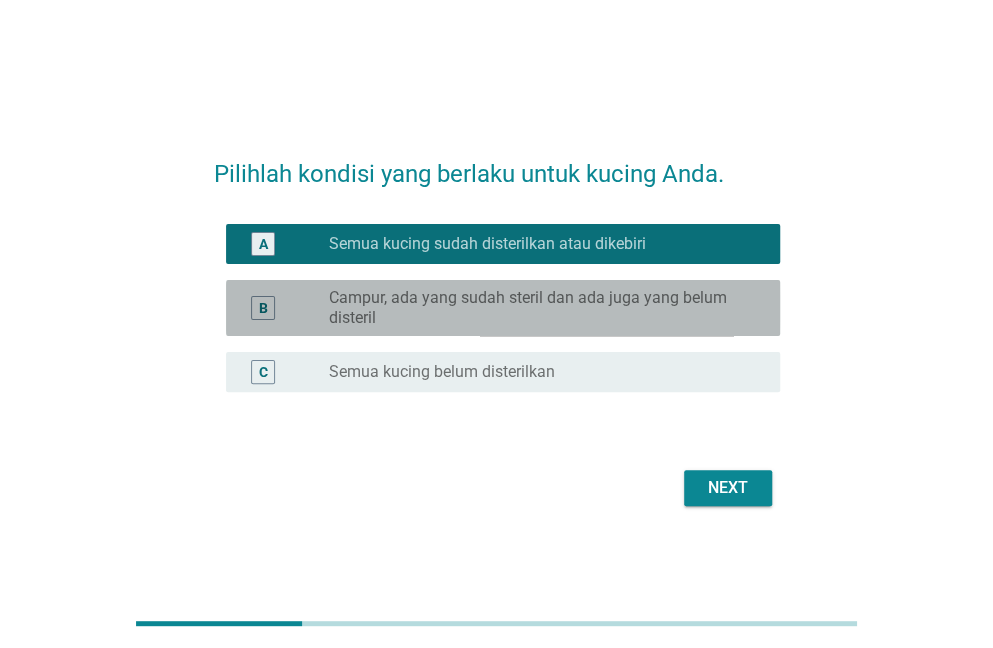 click on "Campur, ada yang sudah steril dan ada juga yang belum disteril" at bounding box center [538, 308] 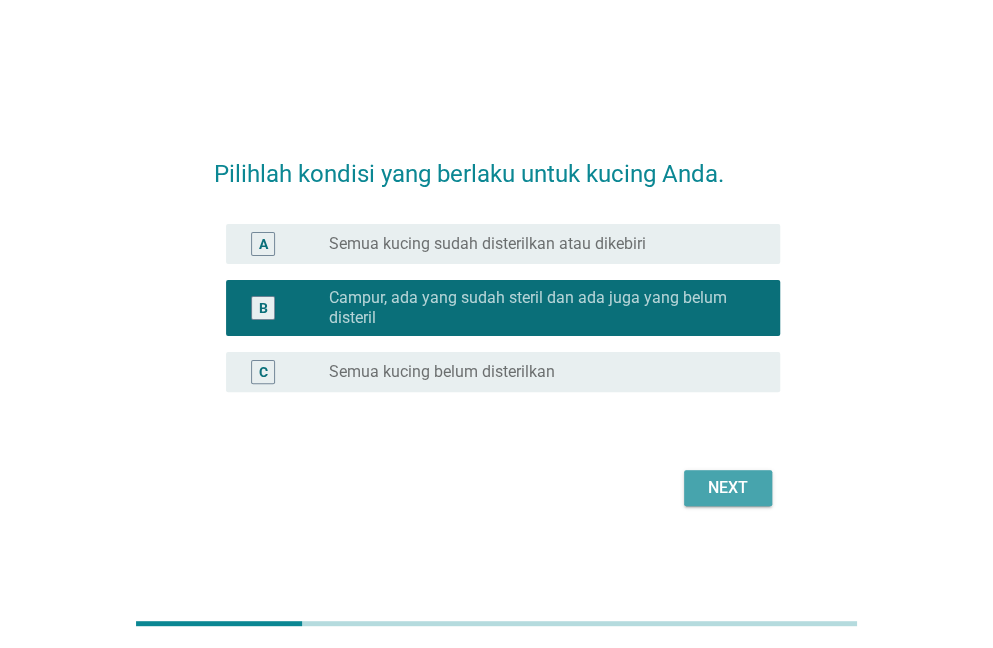 click on "Next" at bounding box center (728, 488) 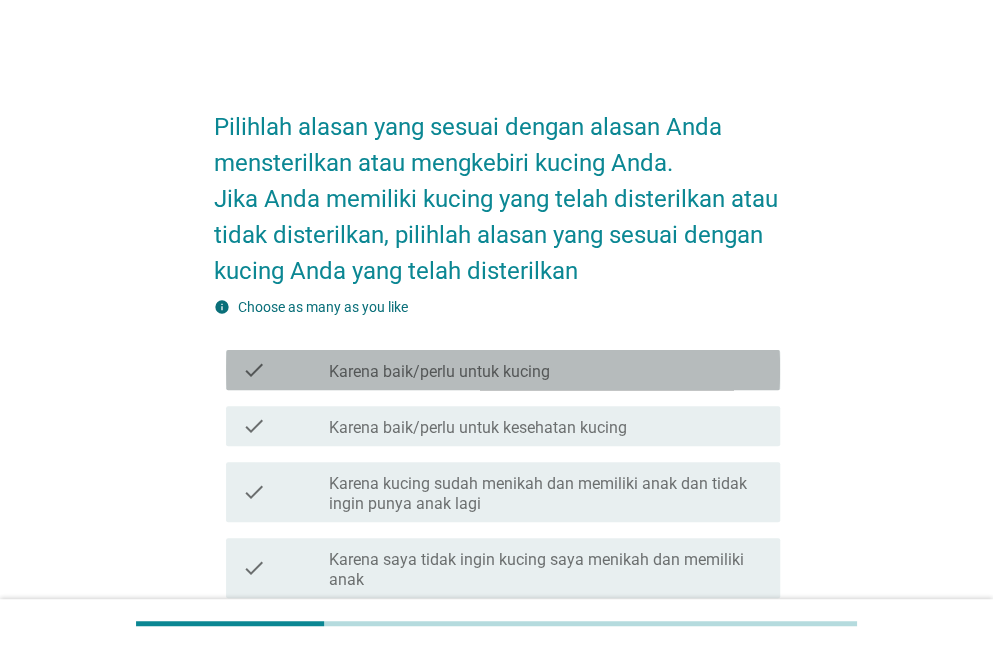 click on "Karena baik/perlu untuk kucing" at bounding box center (439, 372) 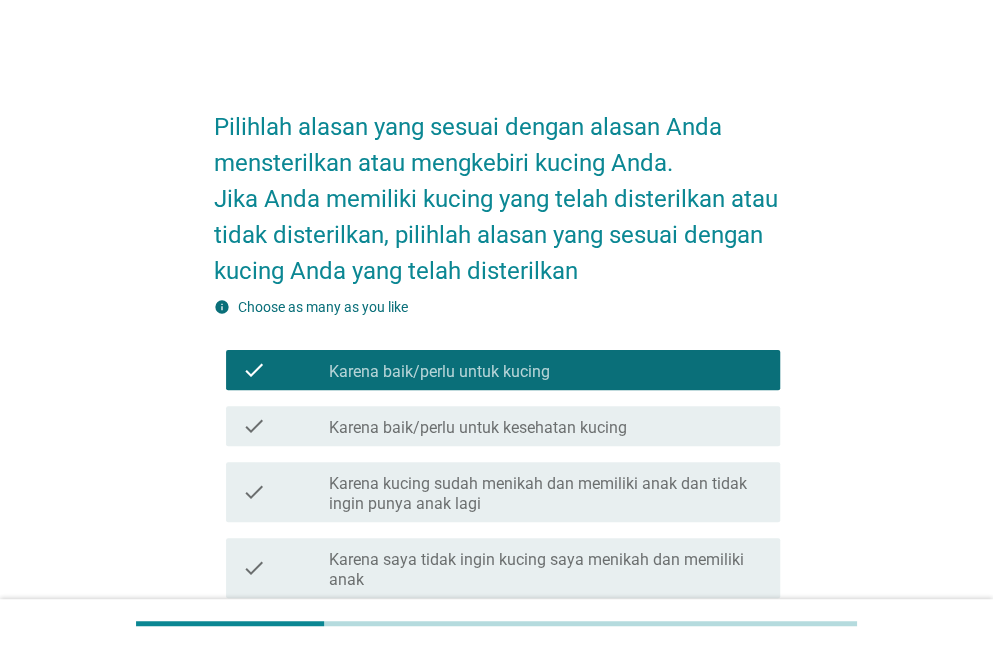 click on "Karena baik/perlu untuk kesehatan kucing" at bounding box center [478, 428] 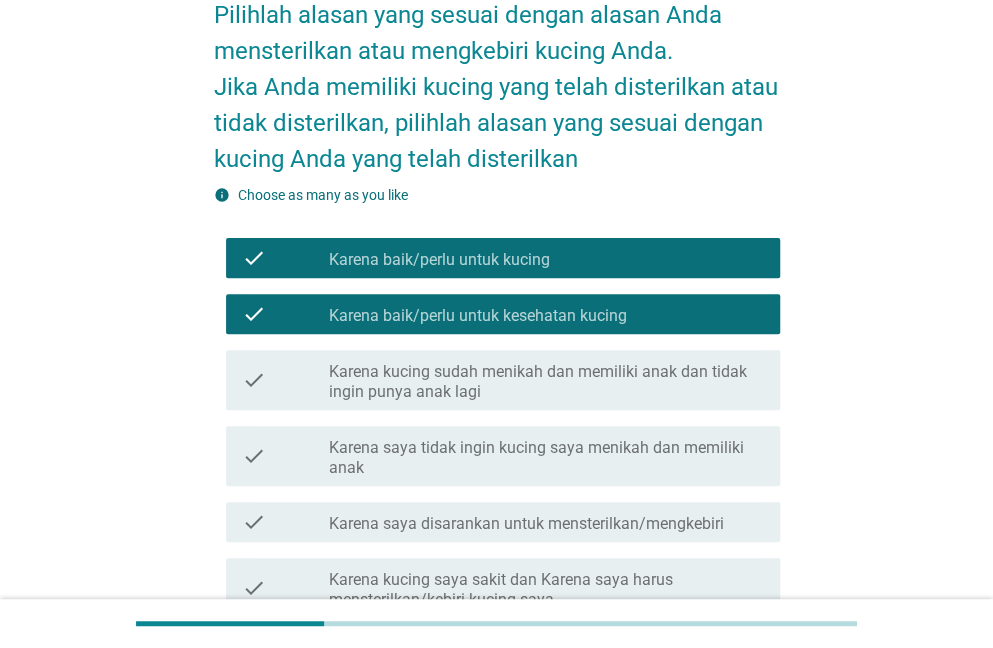 scroll, scrollTop: 200, scrollLeft: 0, axis: vertical 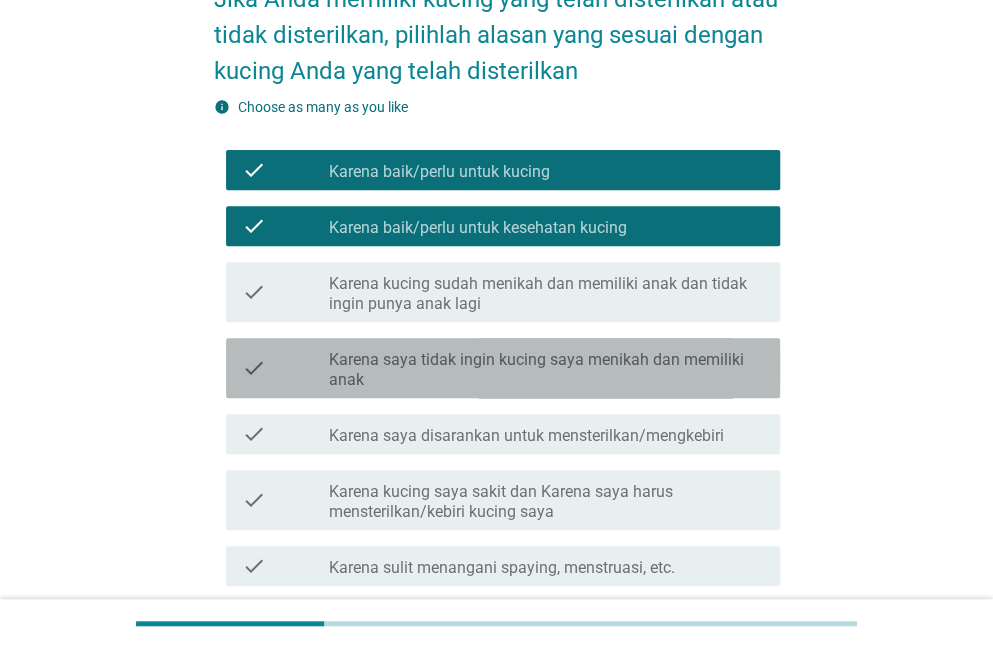 click on "Karena saya tidak ingin kucing saya menikah dan memiliki anak" at bounding box center [546, 370] 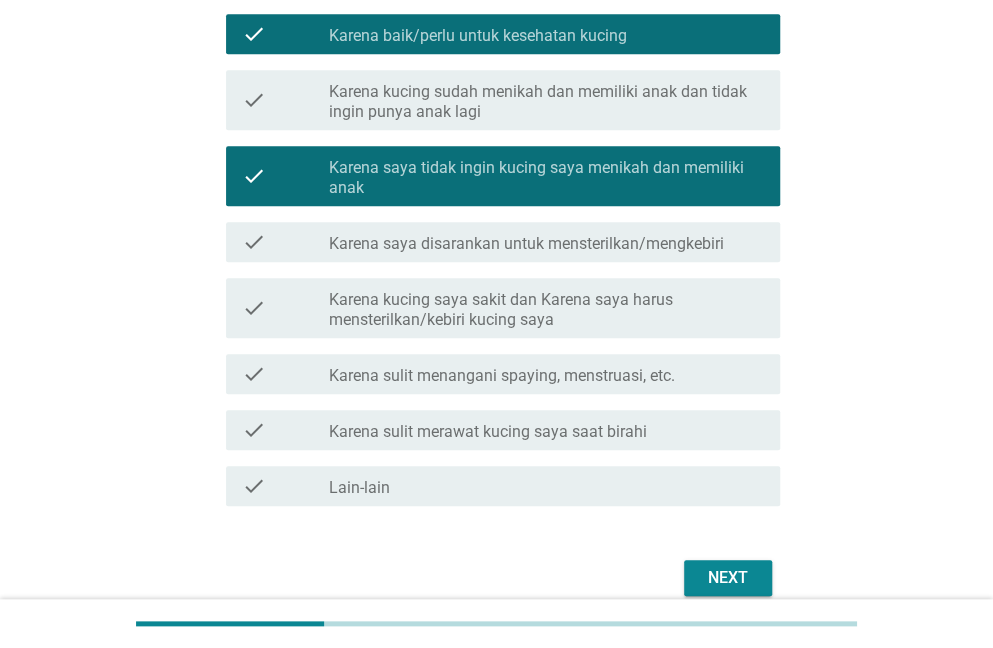 scroll, scrollTop: 400, scrollLeft: 0, axis: vertical 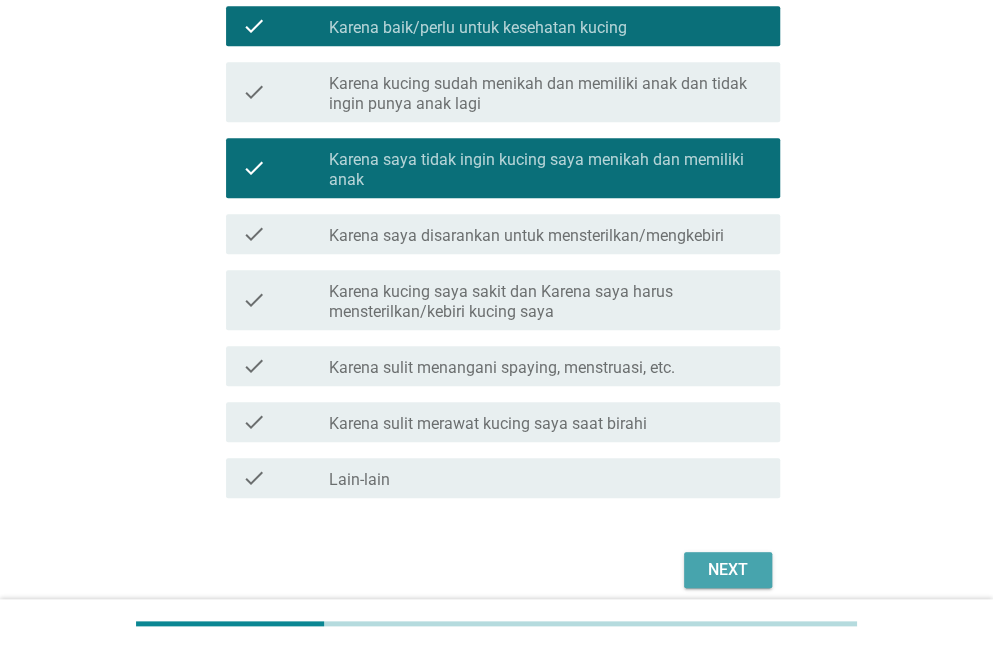 click on "Next" at bounding box center (728, 570) 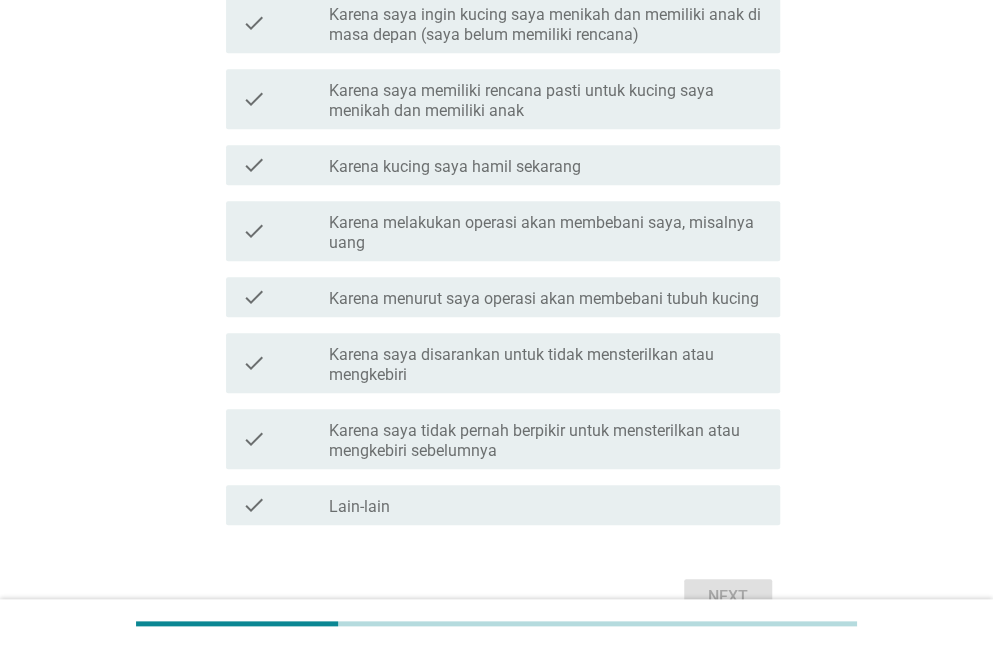 scroll, scrollTop: 500, scrollLeft: 0, axis: vertical 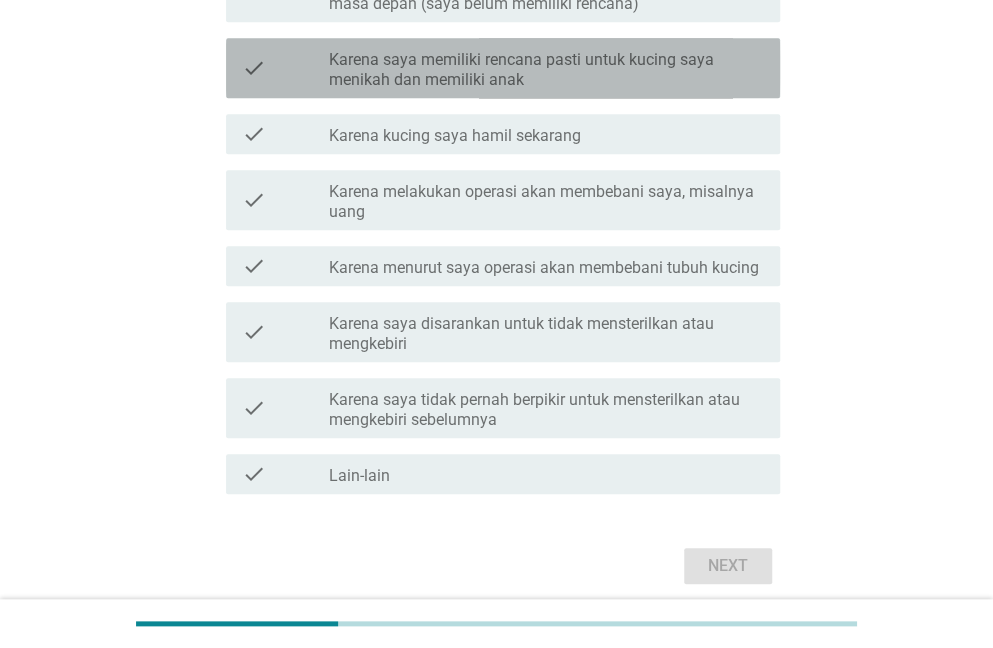 click on "Karena saya memiliki rencana pasti untuk kucing saya menikah dan memiliki anak" at bounding box center (546, 70) 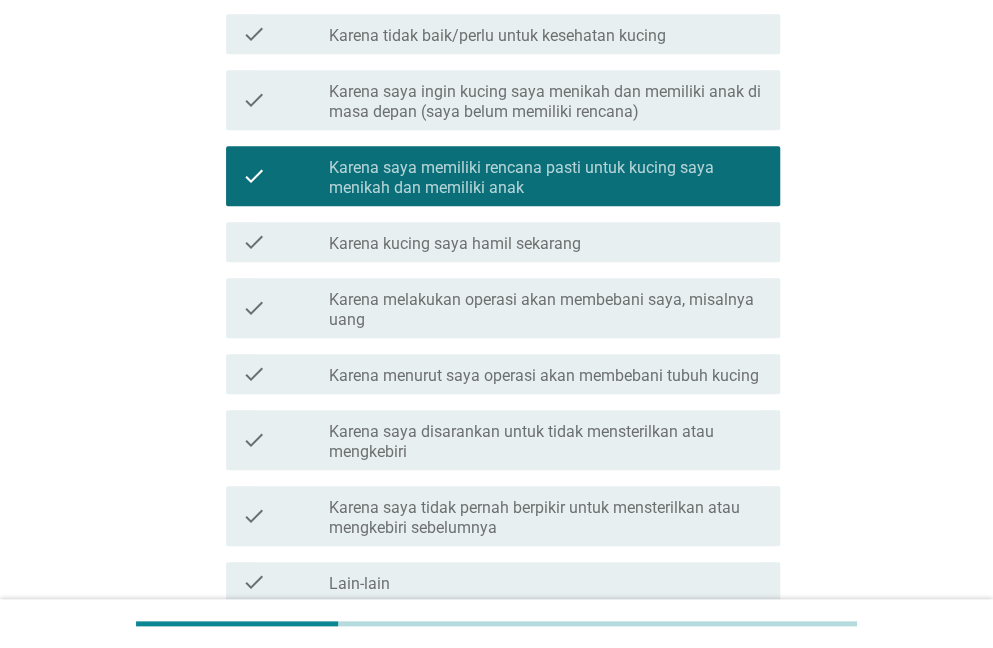 scroll, scrollTop: 300, scrollLeft: 0, axis: vertical 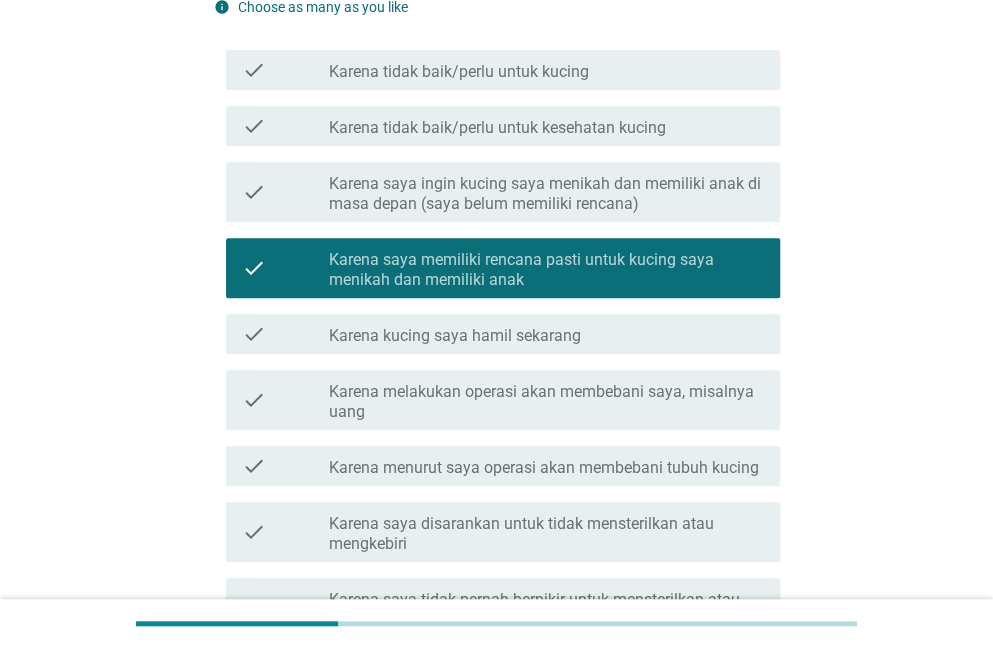 click on "Karena melakukan operasi akan membebani saya, misalnya uang" at bounding box center [546, 402] 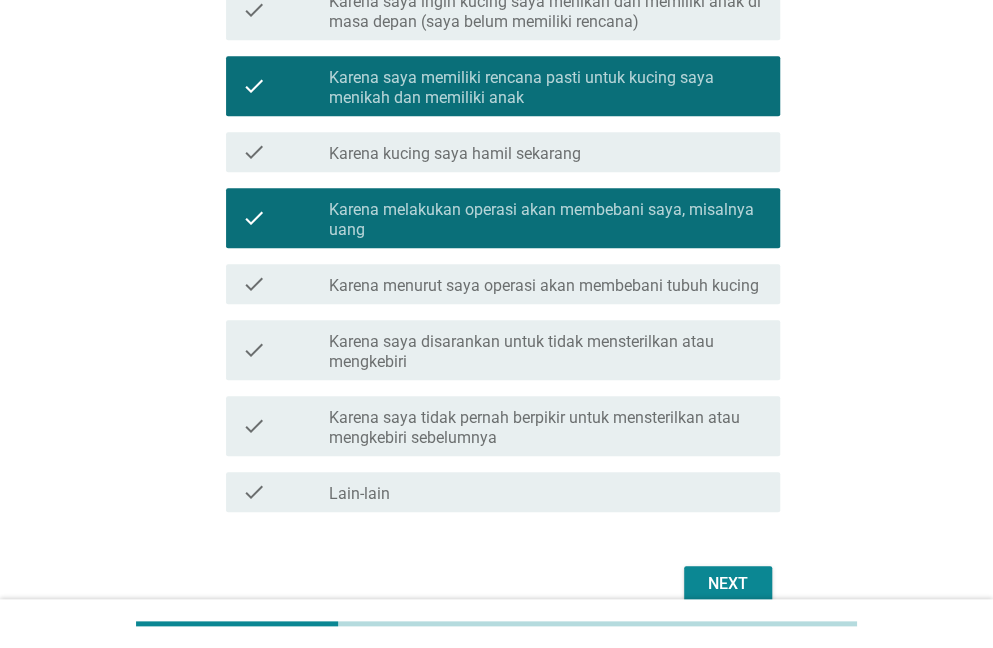 scroll, scrollTop: 500, scrollLeft: 0, axis: vertical 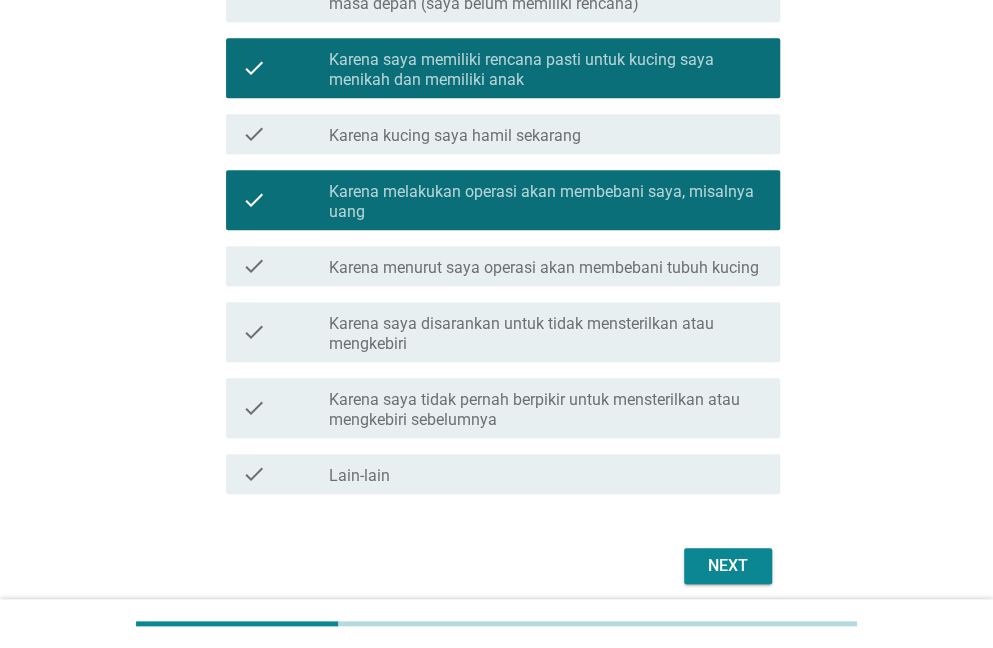 click on "Karena saya memiliki rencana pasti untuk kucing saya menikah dan memiliki anak" at bounding box center (546, 70) 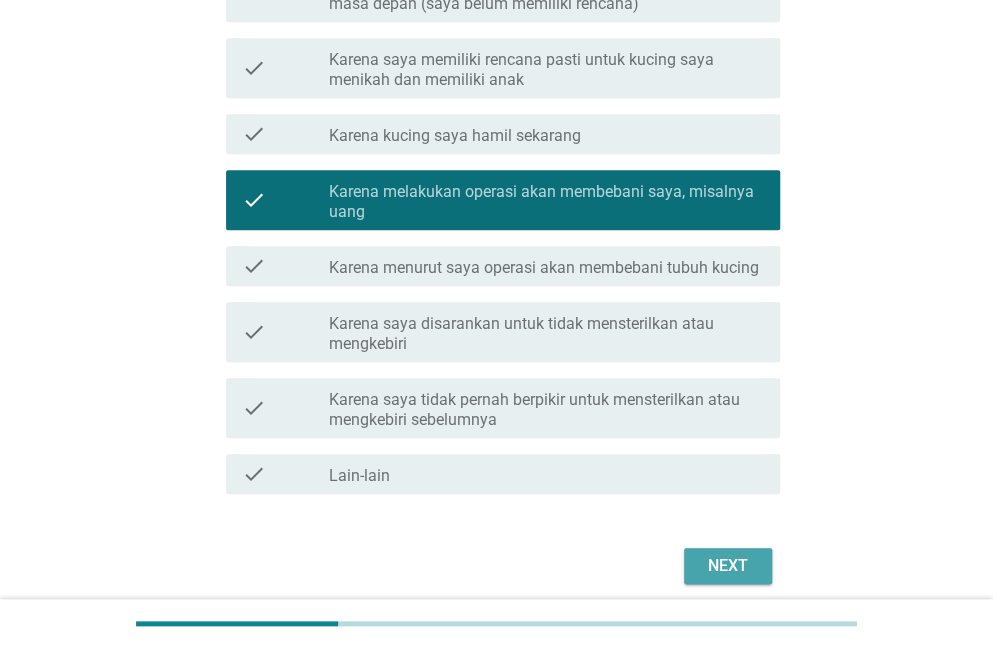 click on "Next" at bounding box center (728, 566) 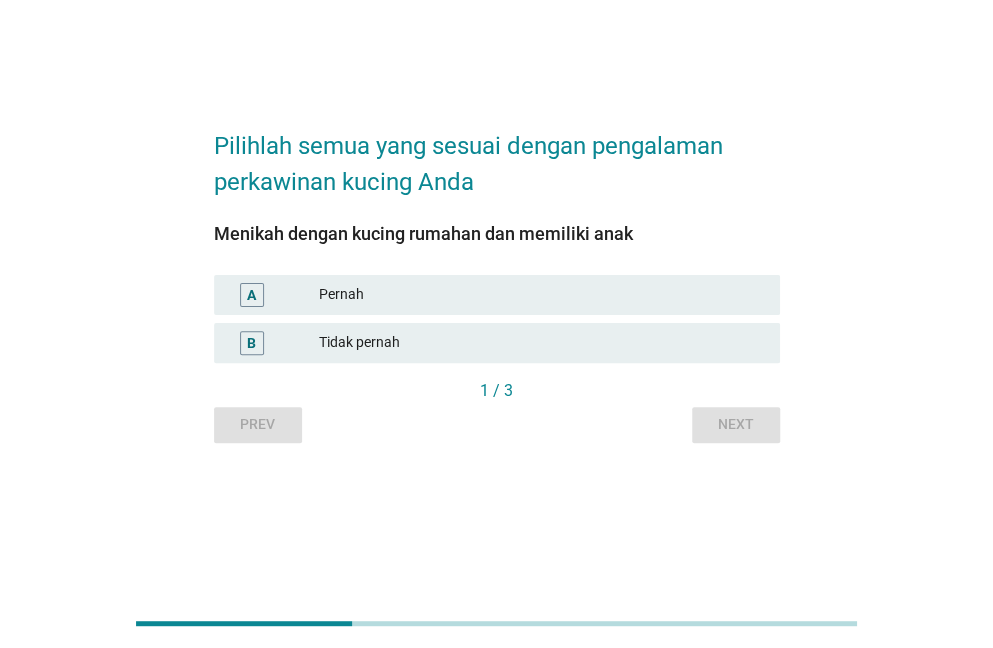 scroll, scrollTop: 0, scrollLeft: 0, axis: both 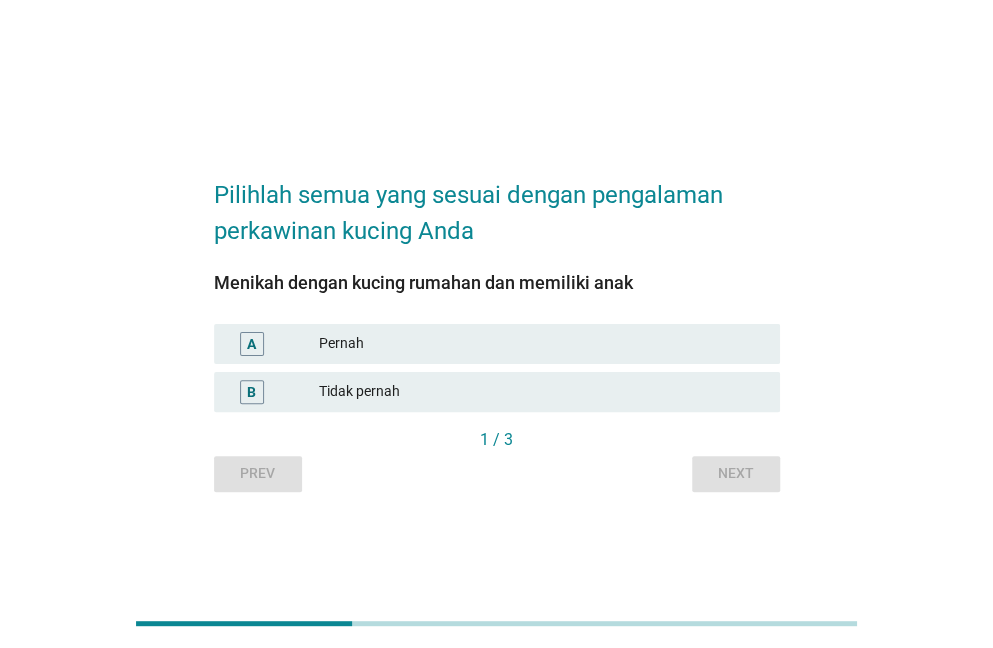 click on "Pernah" at bounding box center (541, 344) 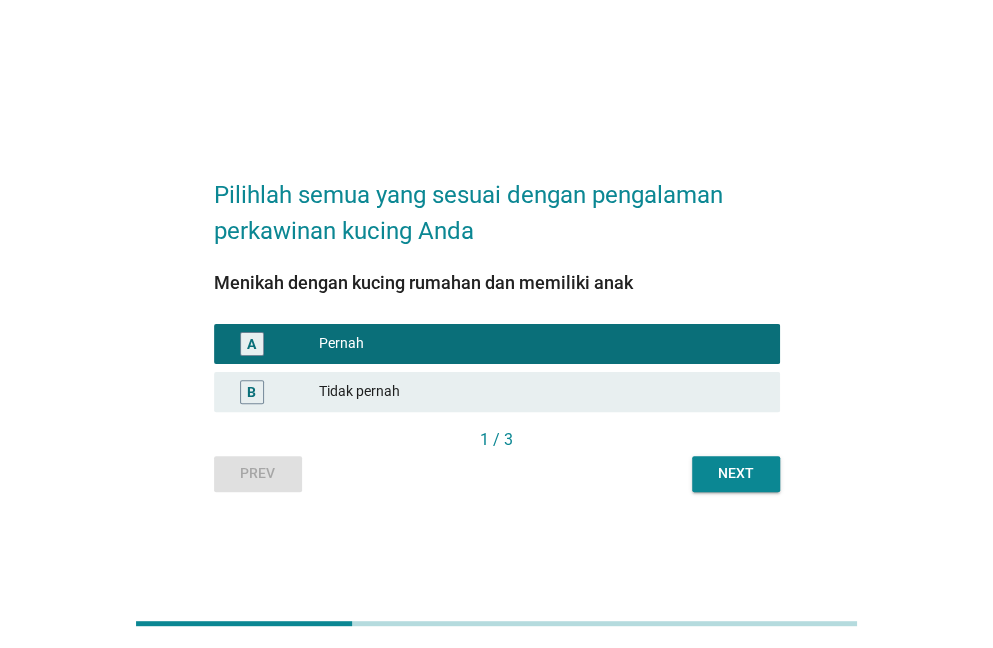 click on "Next" at bounding box center [736, 474] 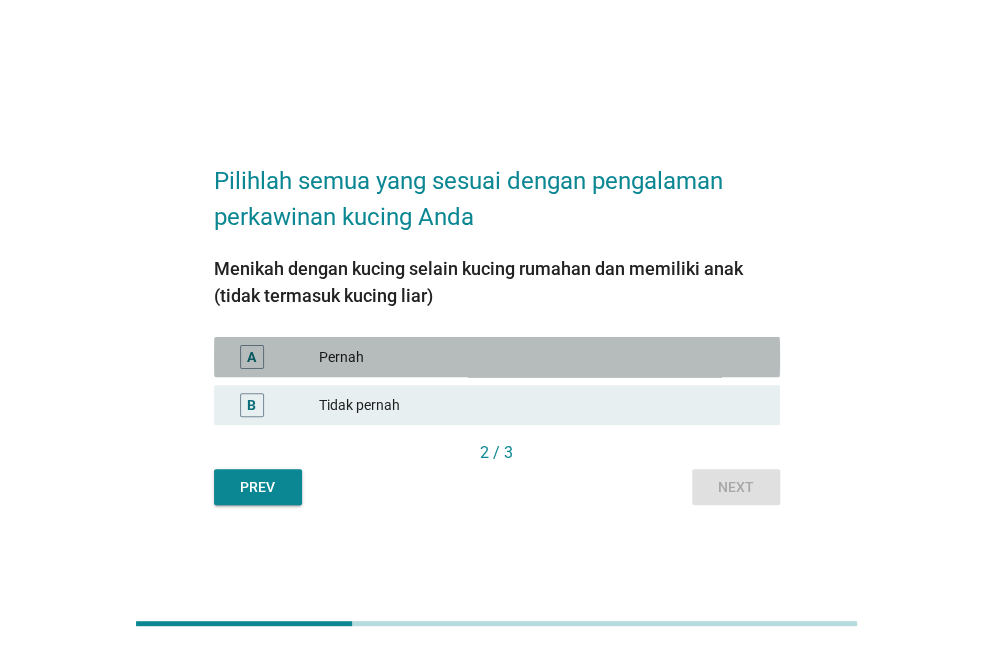 click on "Pernah" at bounding box center (541, 357) 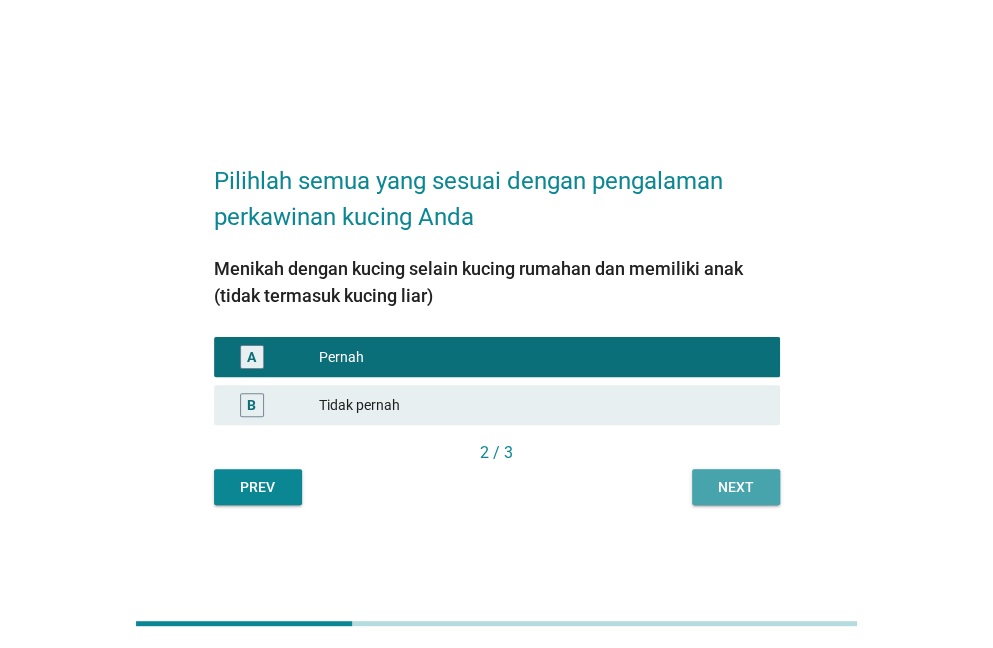 click on "Next" at bounding box center [736, 487] 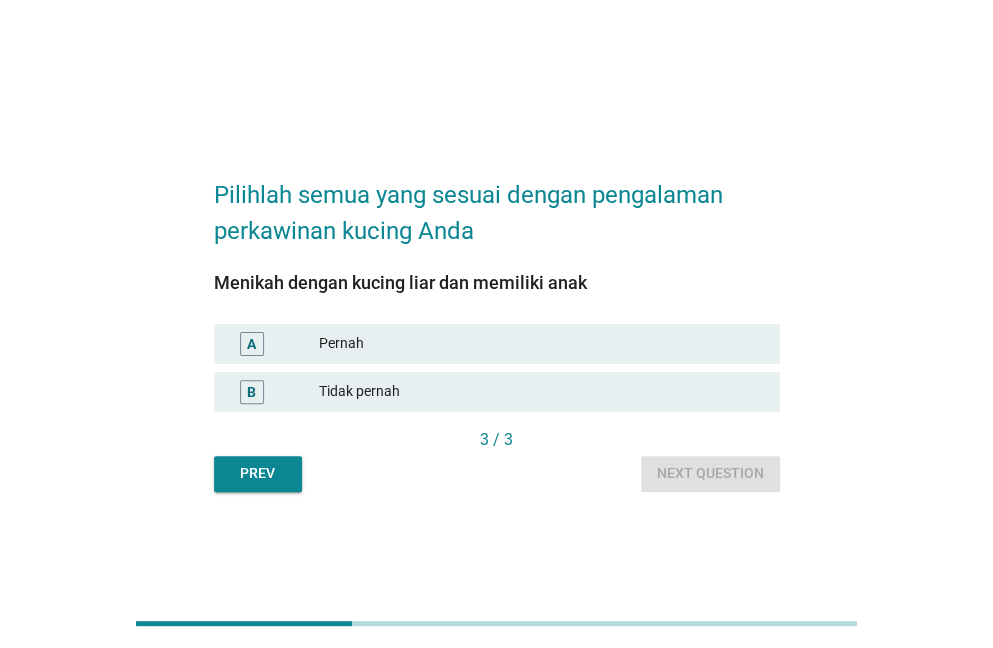 click on "Tidak pernah" at bounding box center (541, 392) 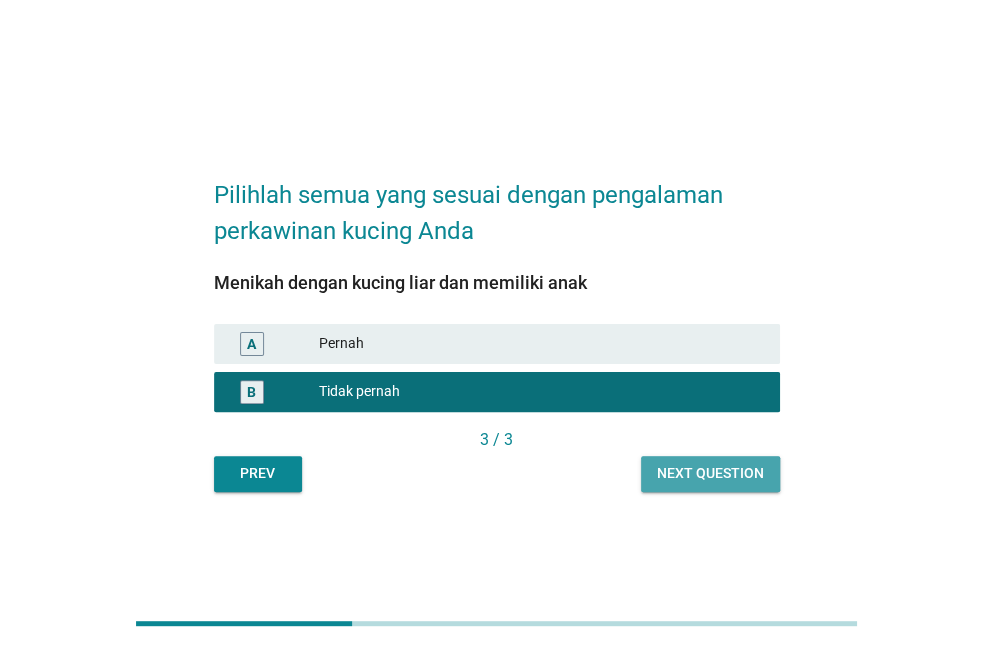 click on "Next question" at bounding box center (710, 473) 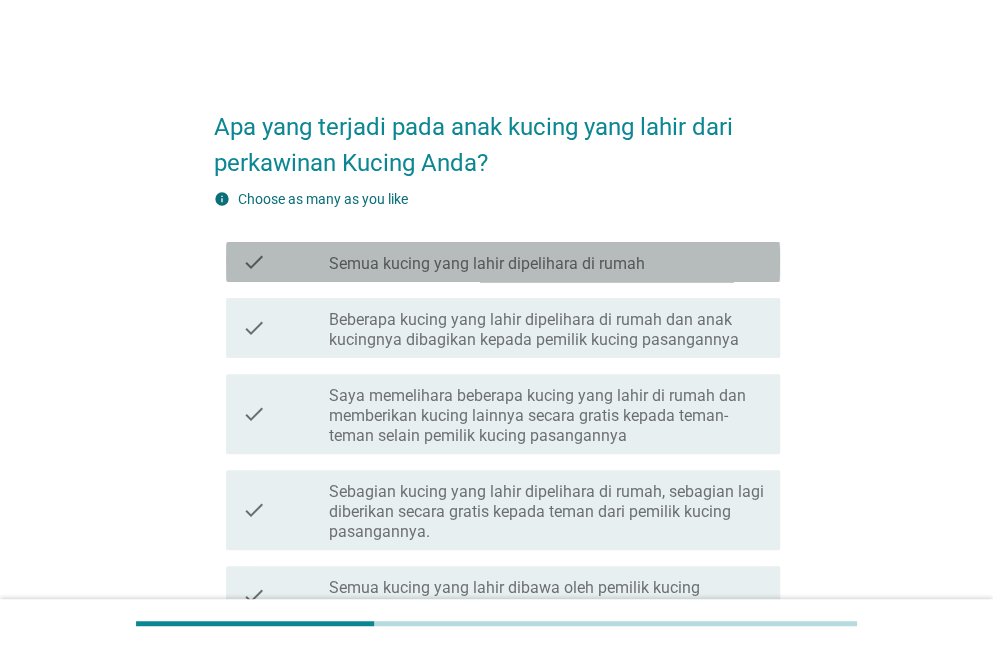 click on "Semua kucing yang lahir dipelihara di rumah" at bounding box center (487, 264) 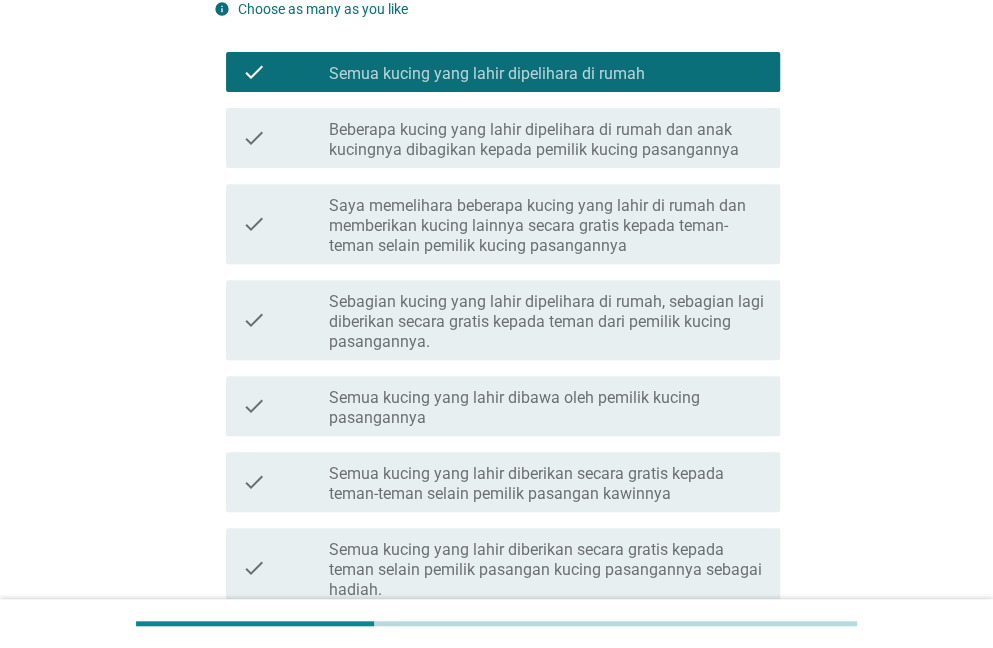 scroll, scrollTop: 400, scrollLeft: 0, axis: vertical 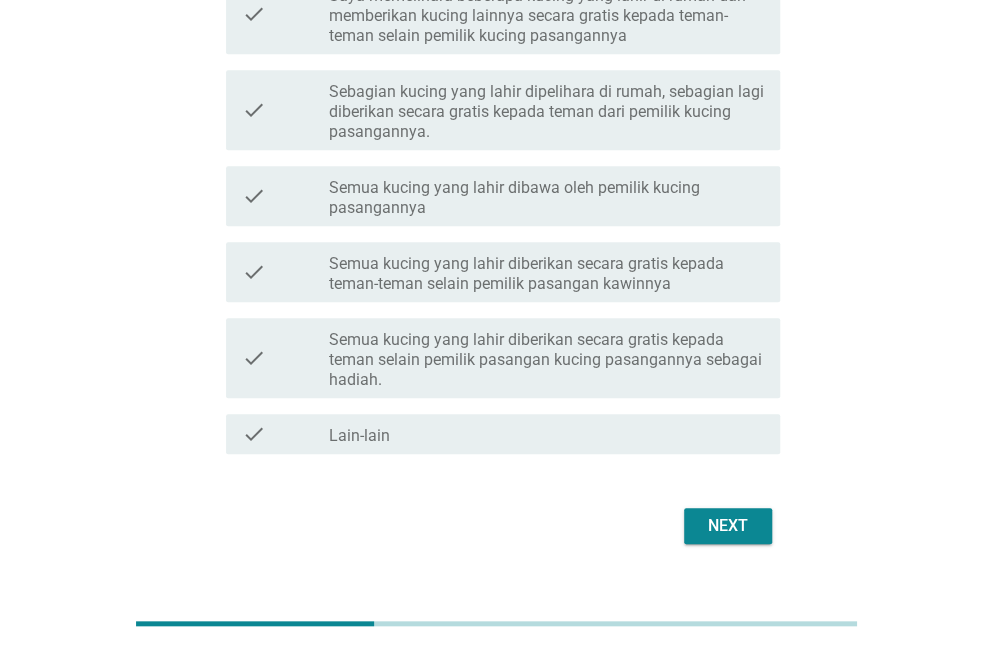 click on "Next" at bounding box center [728, 526] 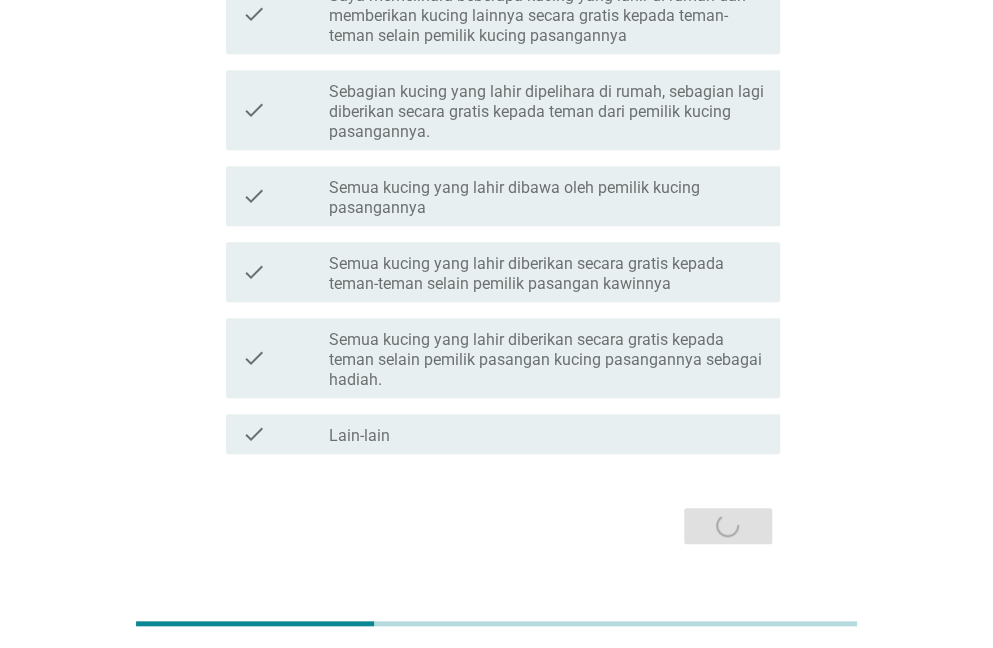 scroll, scrollTop: 0, scrollLeft: 0, axis: both 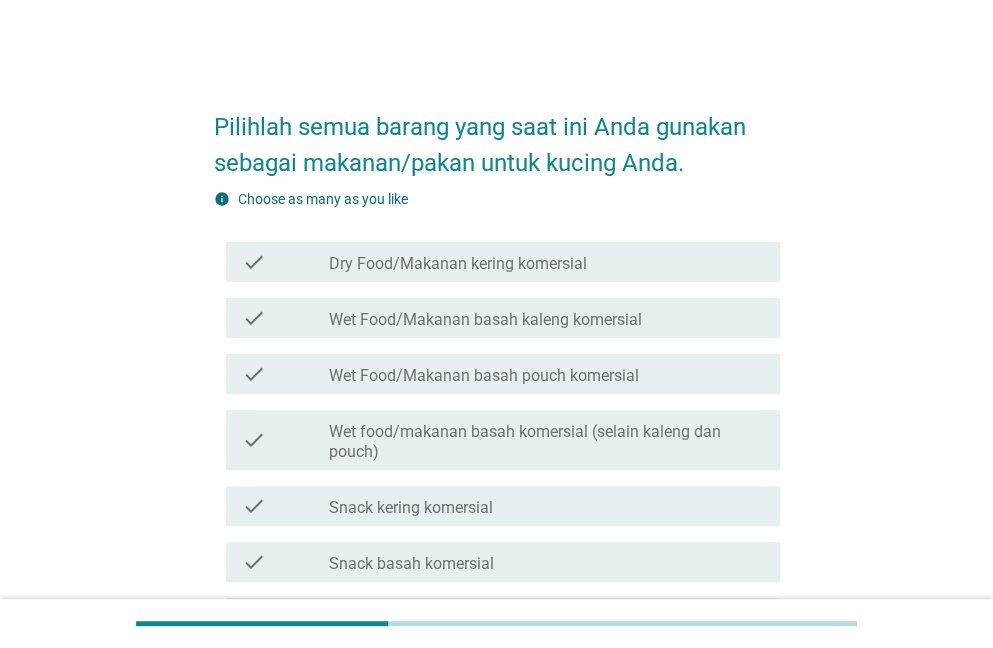 click on "Dry Food/Makanan kering komersial" at bounding box center [458, 264] 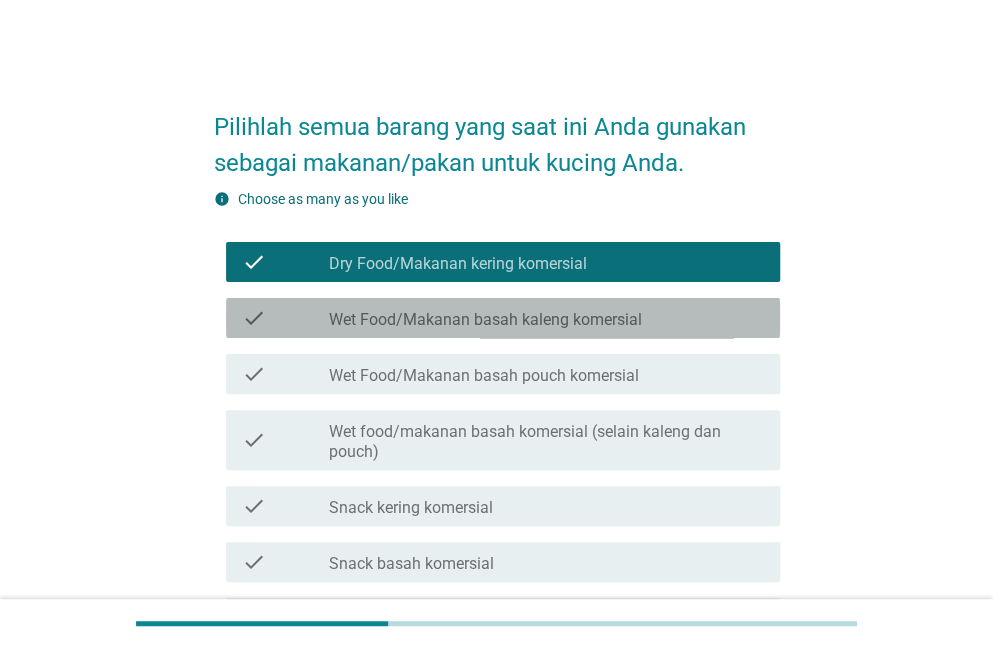 click on "Wet Food/Makanan basah kaleng komersial" at bounding box center [485, 320] 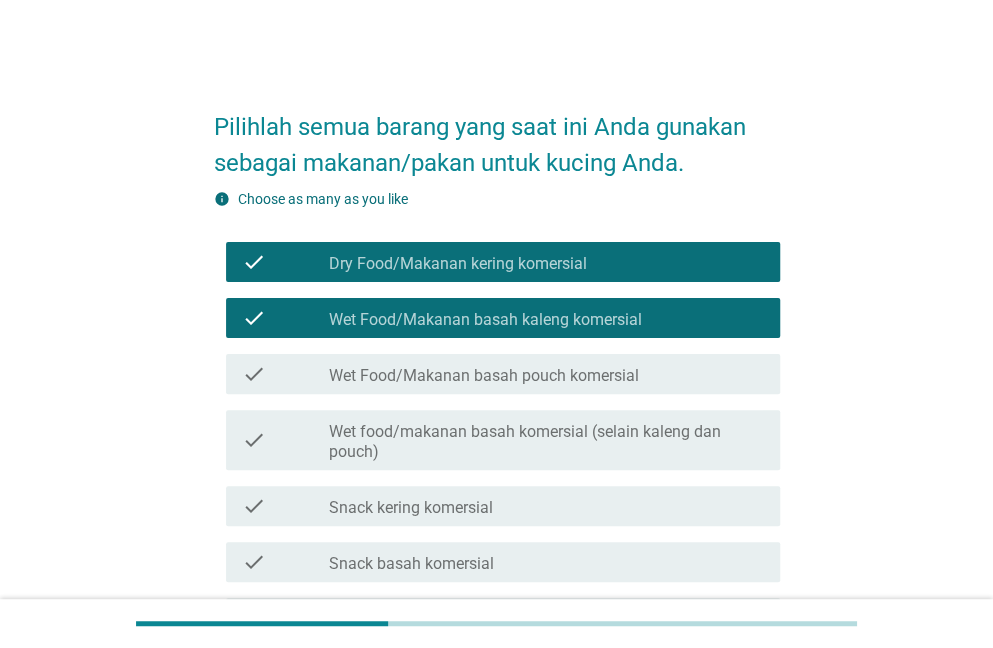 click on "Snack basah komersial" at bounding box center [411, 564] 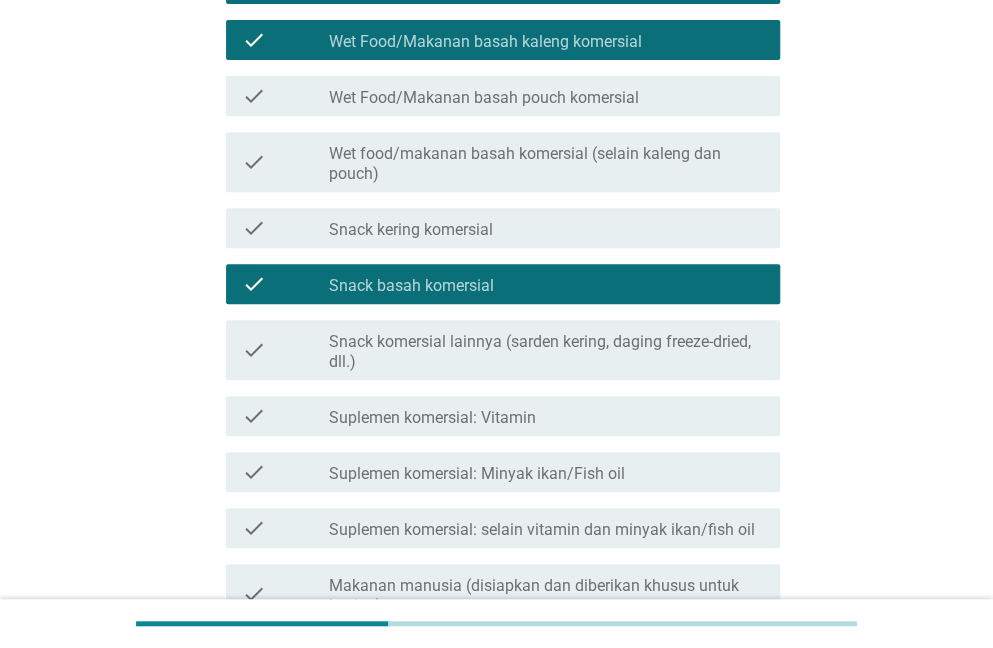 scroll, scrollTop: 300, scrollLeft: 0, axis: vertical 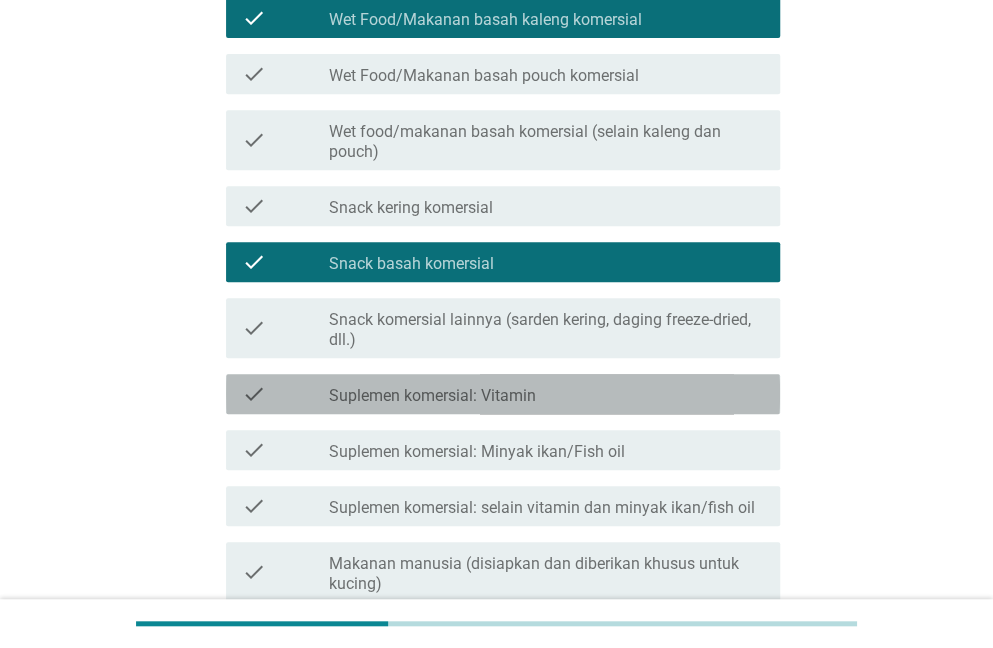 click on "Suplemen komersial: Vitamin" at bounding box center (432, 396) 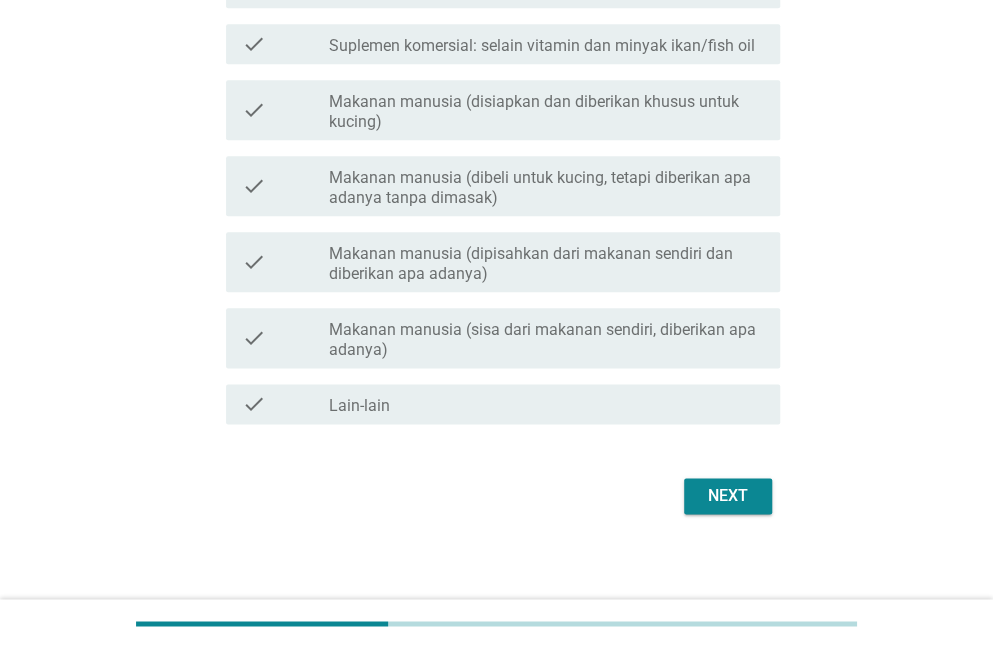 scroll, scrollTop: 771, scrollLeft: 0, axis: vertical 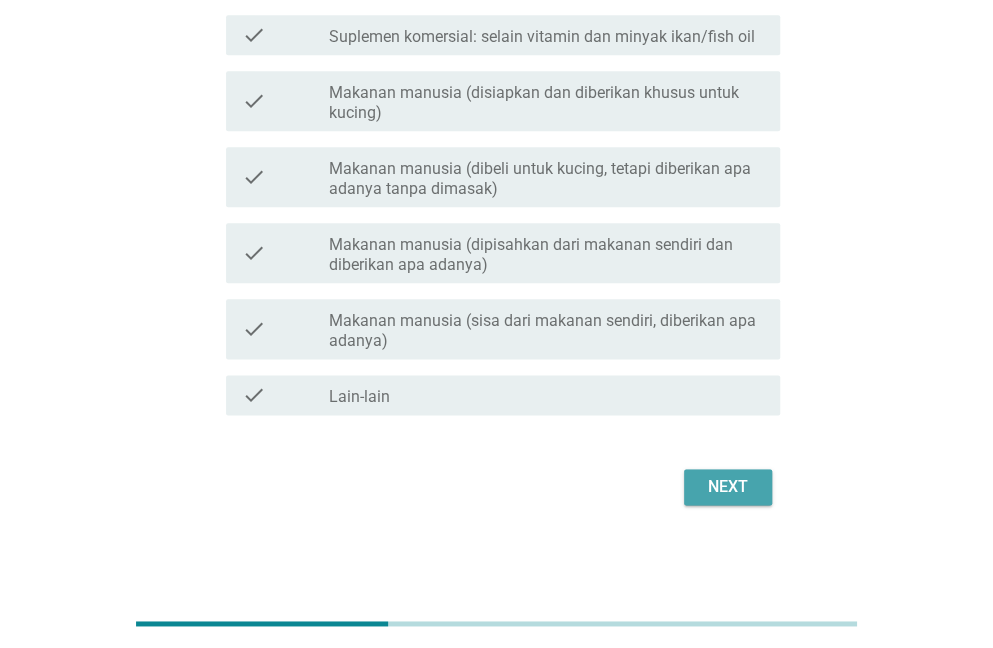 click on "Next" at bounding box center [728, 487] 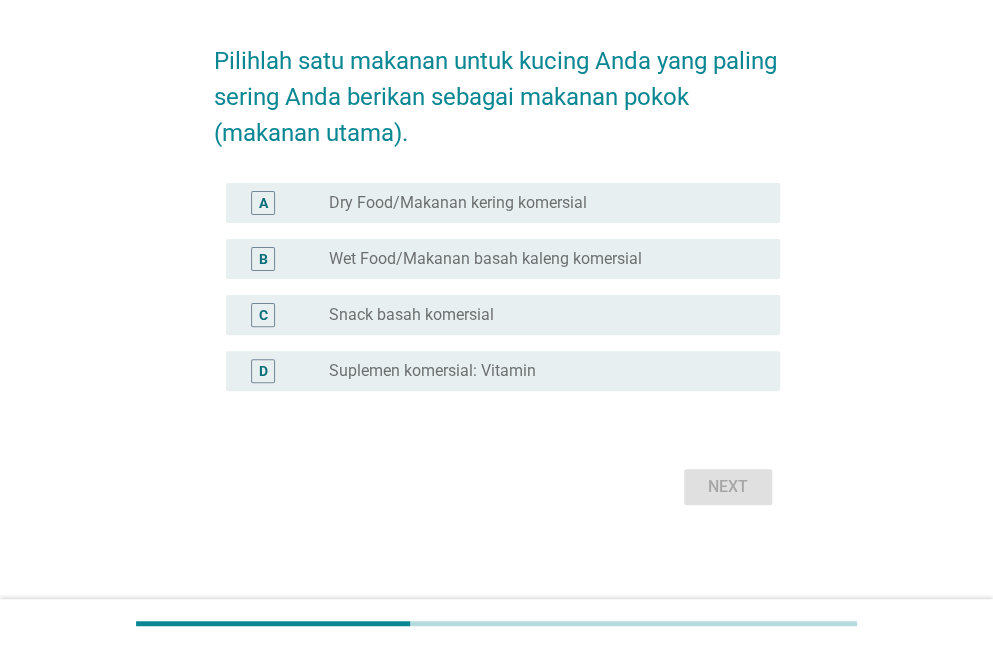 scroll, scrollTop: 0, scrollLeft: 0, axis: both 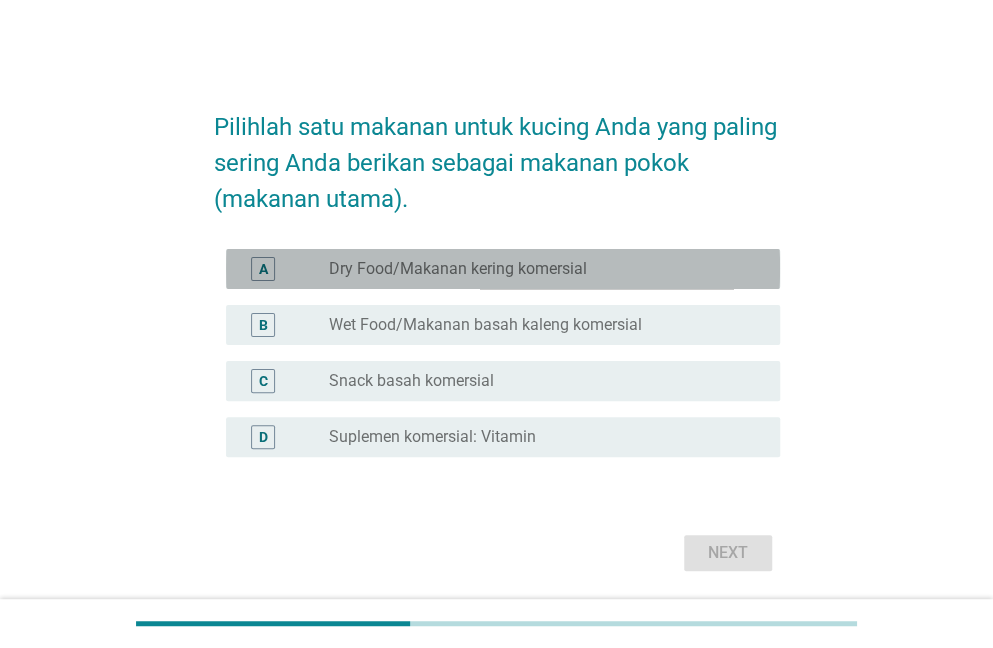 click on "Dry Food/Makanan kering komersial" at bounding box center [458, 269] 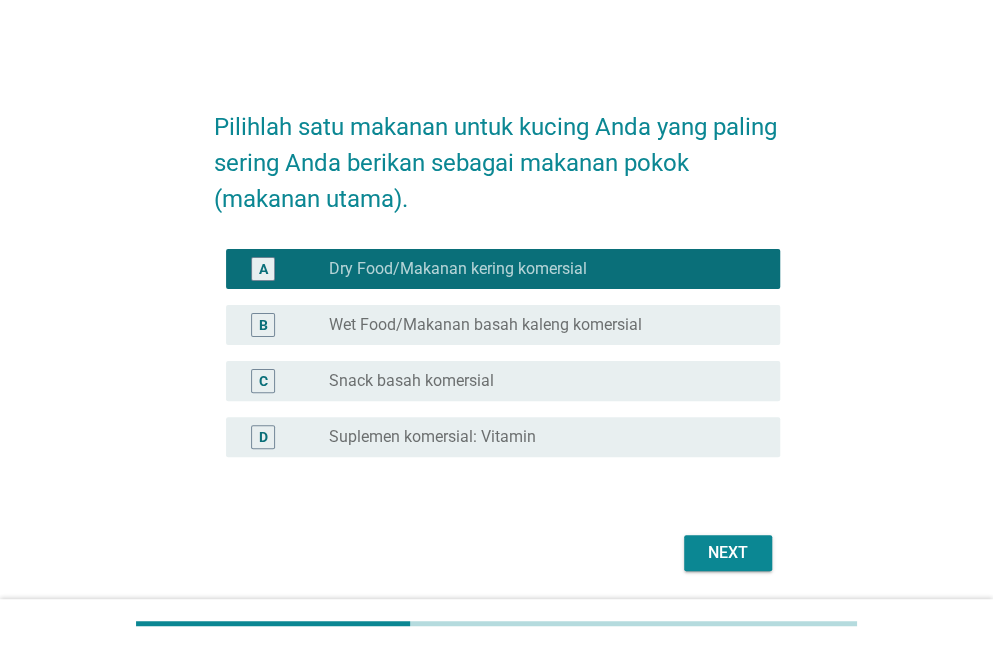 click on "Next" at bounding box center (728, 553) 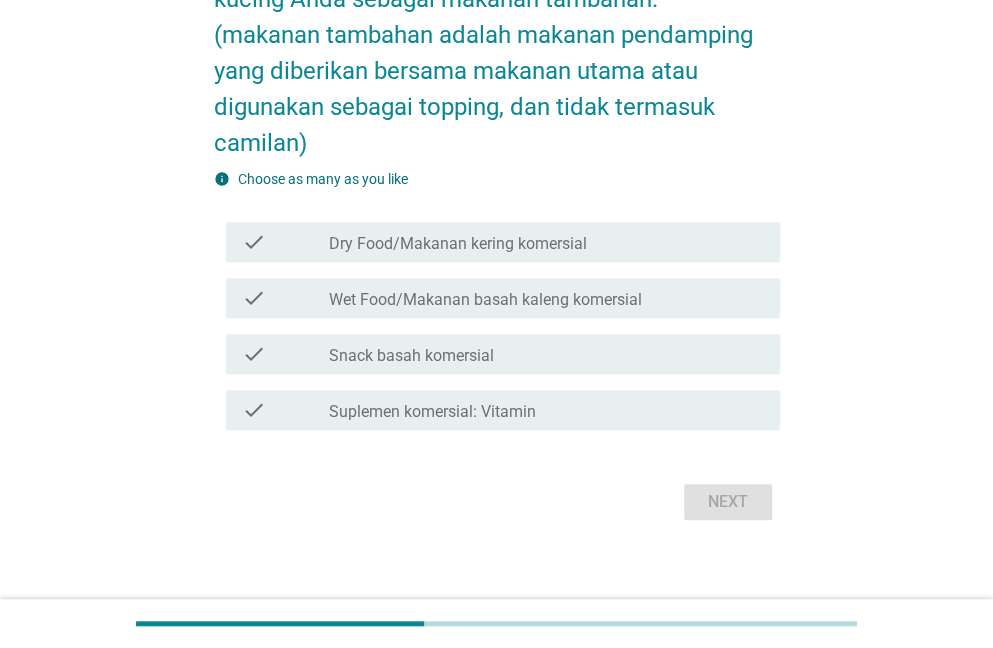 scroll, scrollTop: 179, scrollLeft: 0, axis: vertical 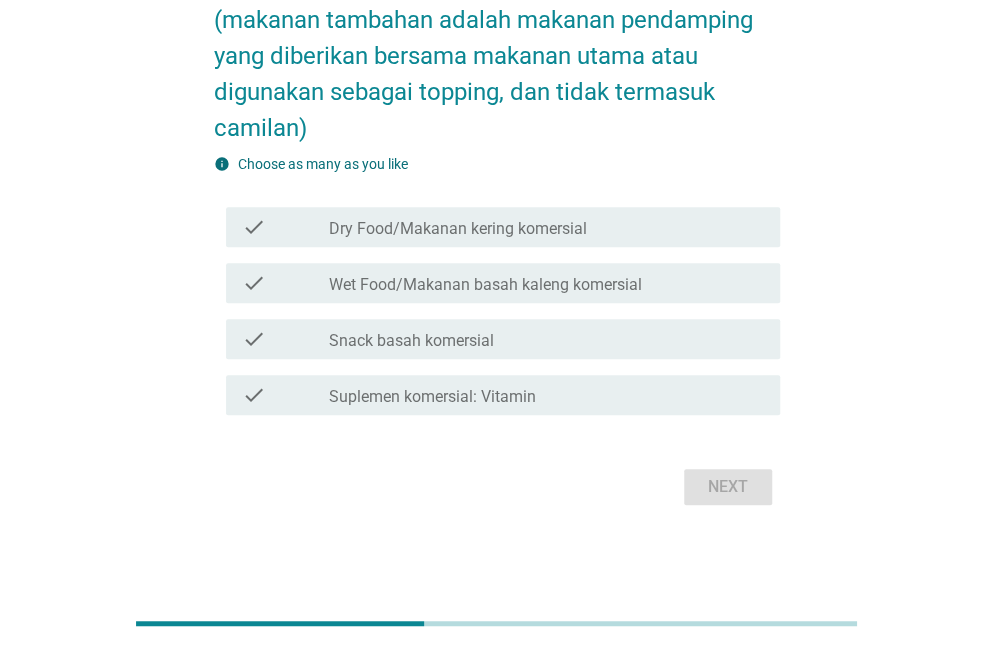 click on "Dry Food/Makanan kering komersial" at bounding box center (458, 229) 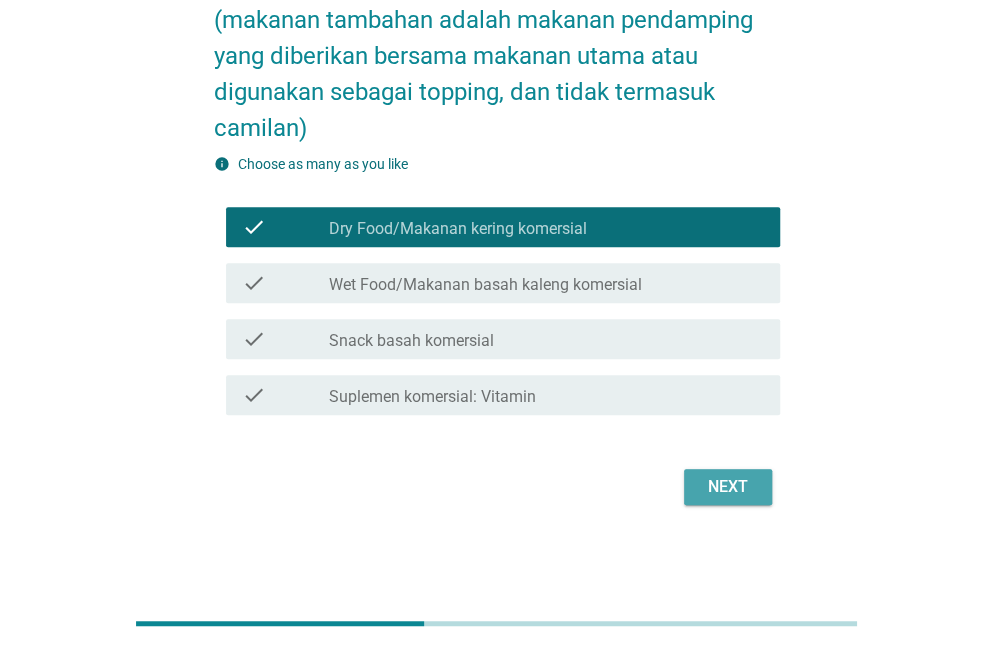 click on "Next" at bounding box center [728, 487] 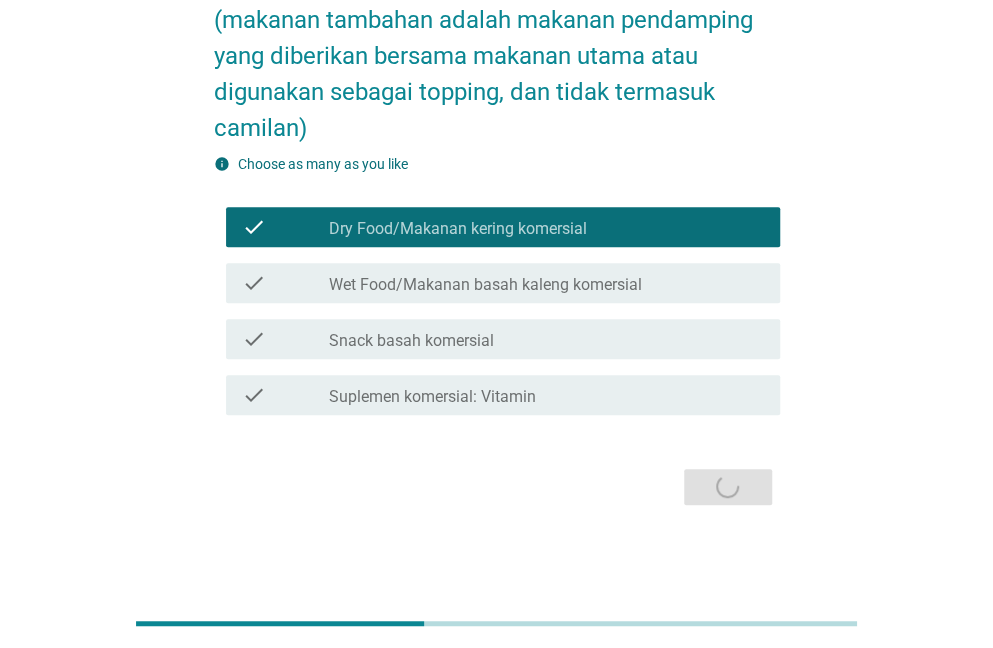 scroll, scrollTop: 0, scrollLeft: 0, axis: both 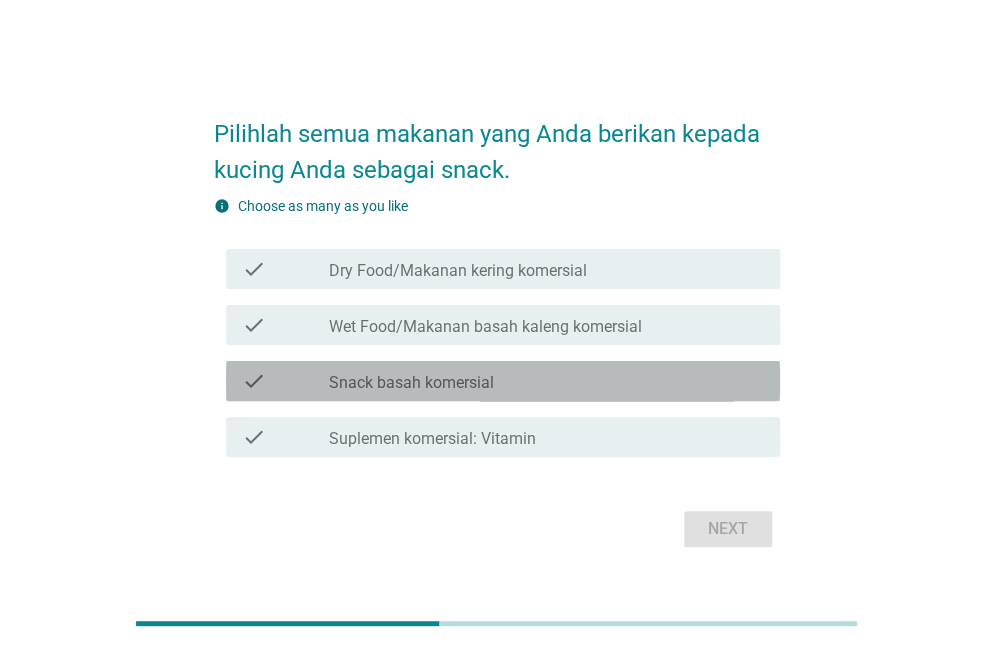 click on "Snack basah komersial" at bounding box center [411, 383] 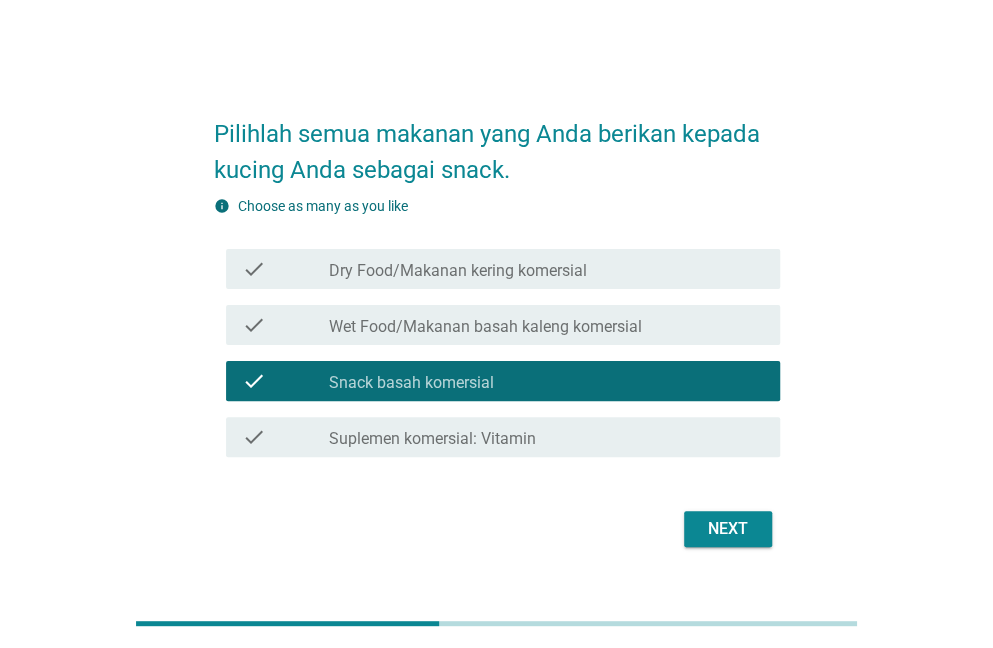 click on "Next" at bounding box center (728, 529) 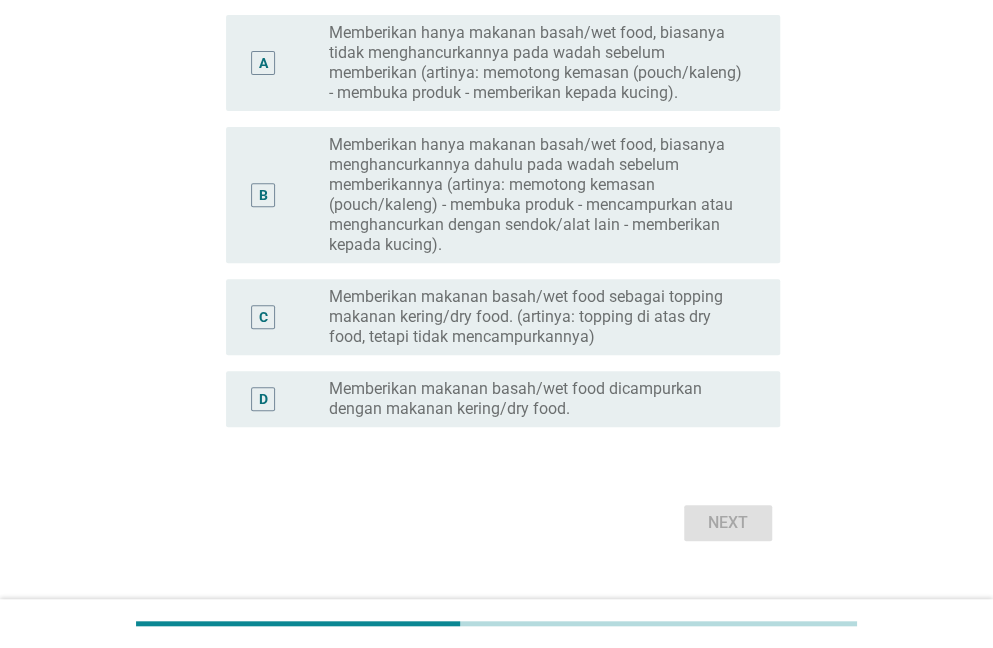 scroll, scrollTop: 200, scrollLeft: 0, axis: vertical 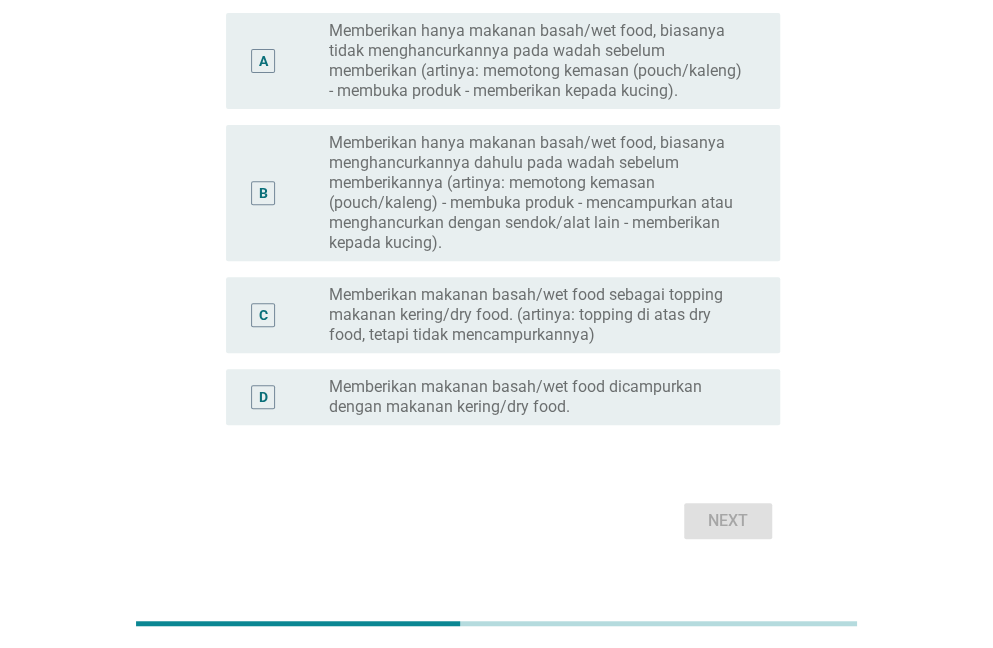 click on "Memberikan makanan basah/wet food sebagai topping makanan kering/dry food. (artinya: topping di atas dry food, tetapi tidak mencampurkannya)" at bounding box center [538, 315] 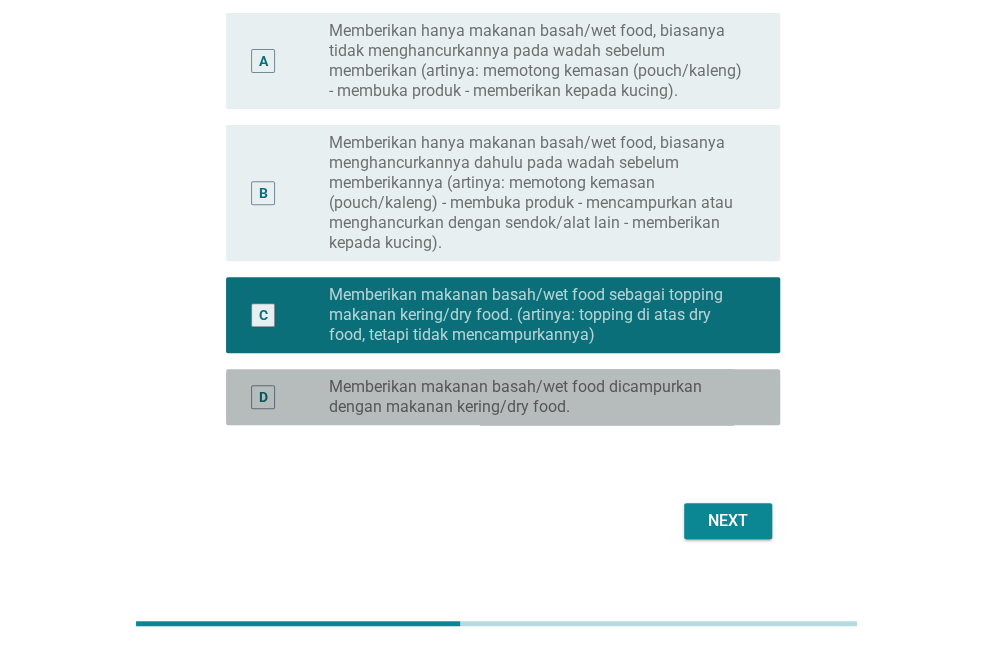 click on "Memberikan makanan basah/wet food dicampurkan dengan makanan kering/dry food." at bounding box center [538, 397] 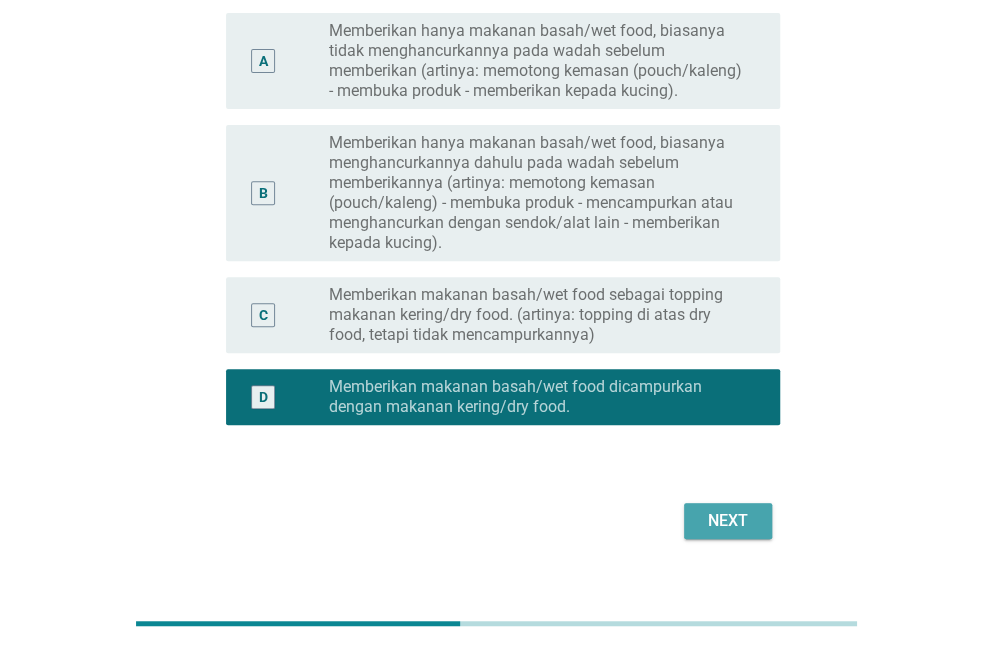 click on "Next" at bounding box center (728, 521) 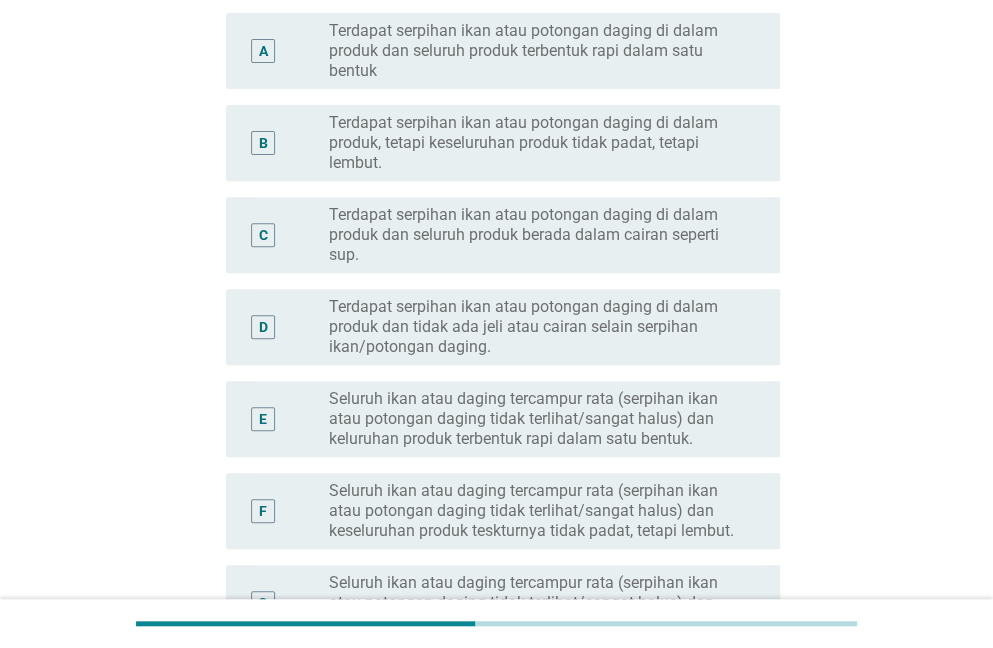scroll, scrollTop: 0, scrollLeft: 0, axis: both 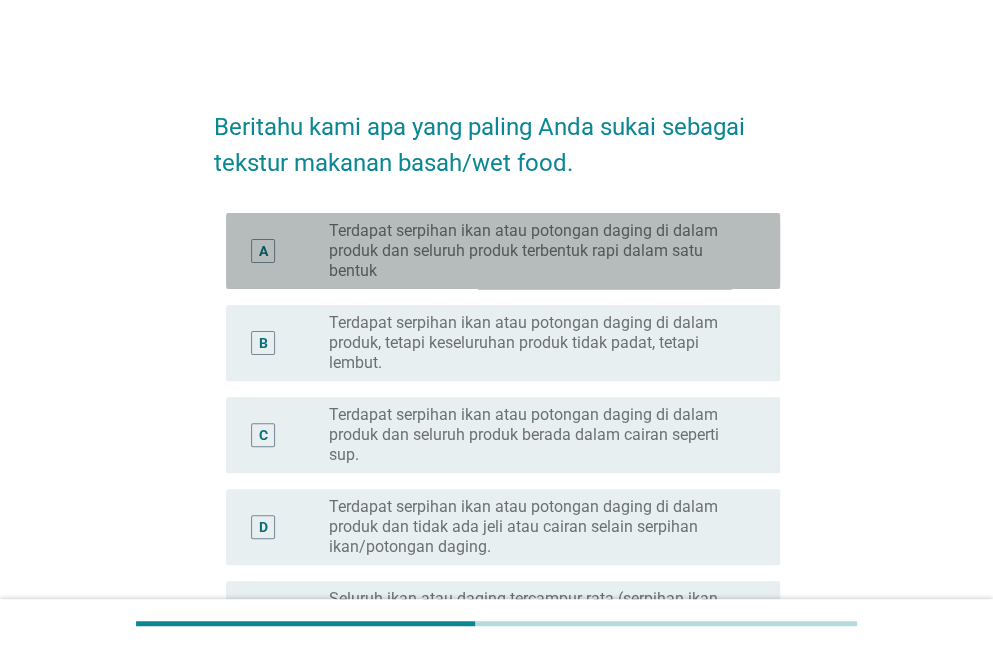 click on "Terdapat serpihan ikan atau potongan daging di dalam produk dan seluruh produk terbentuk rapi dalam satu bentuk" at bounding box center [538, 251] 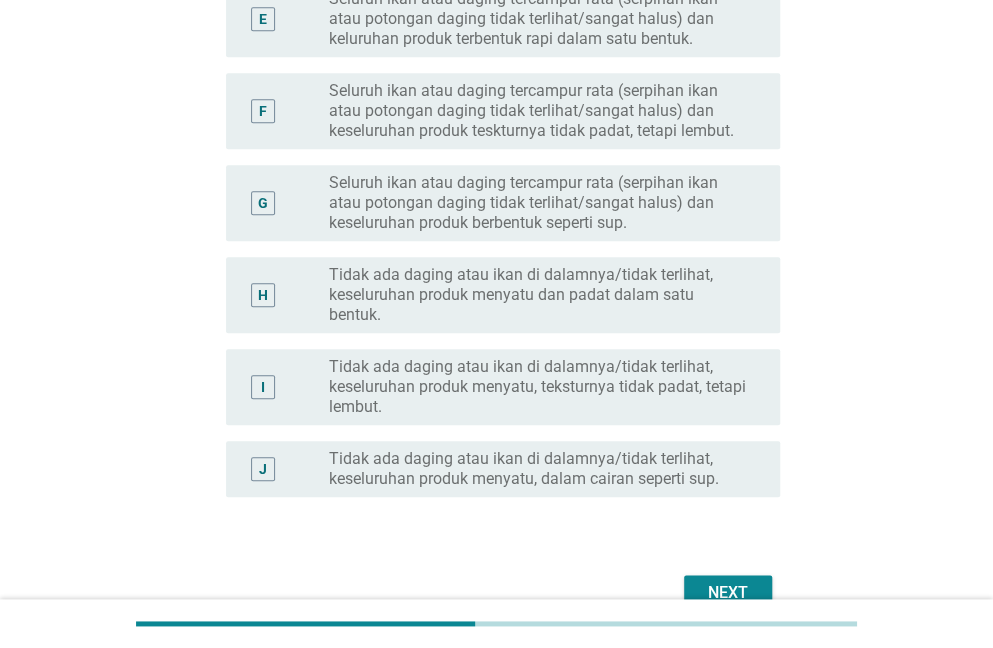 scroll, scrollTop: 700, scrollLeft: 0, axis: vertical 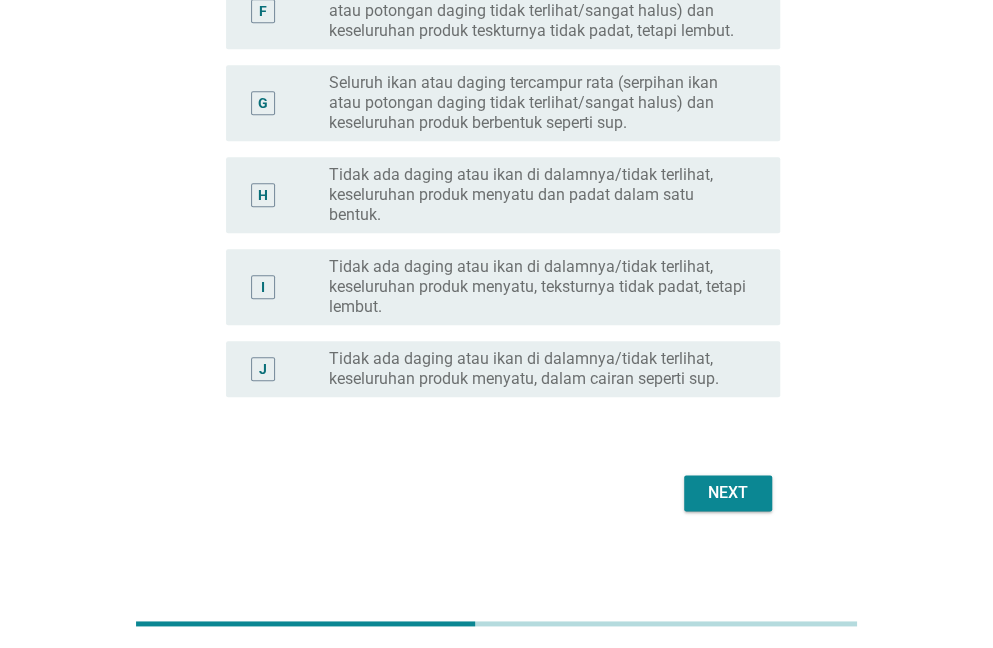 click on "Next" at bounding box center (728, 493) 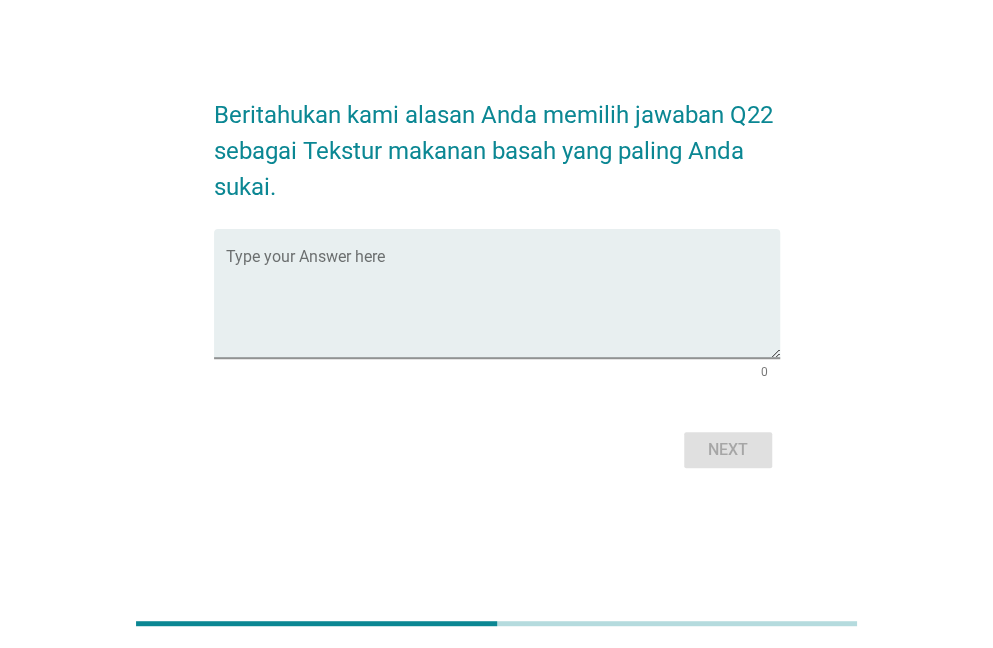 scroll, scrollTop: 0, scrollLeft: 0, axis: both 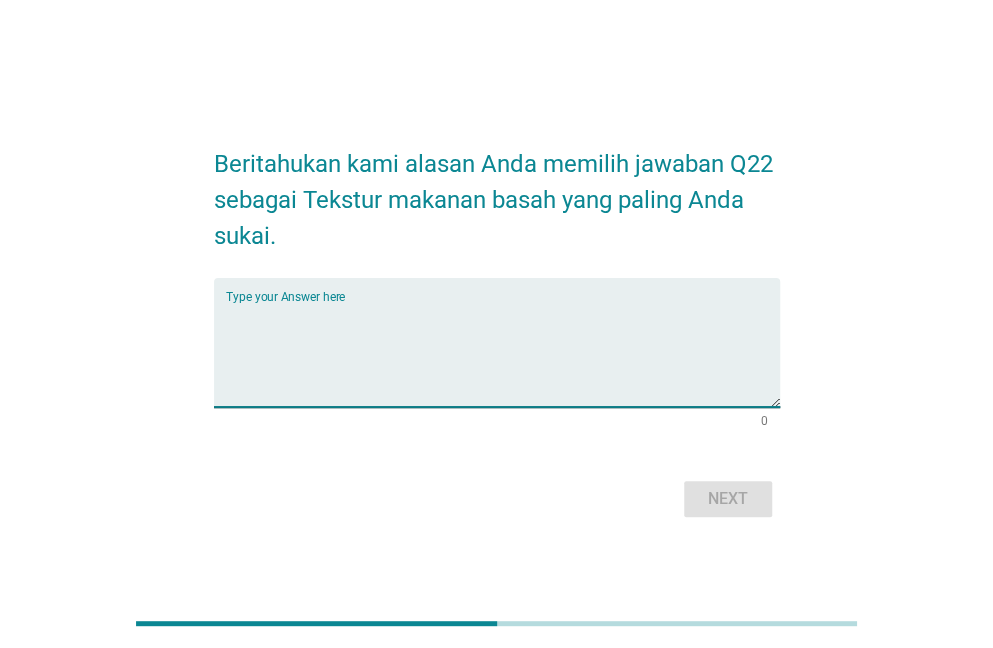 click at bounding box center (503, 354) 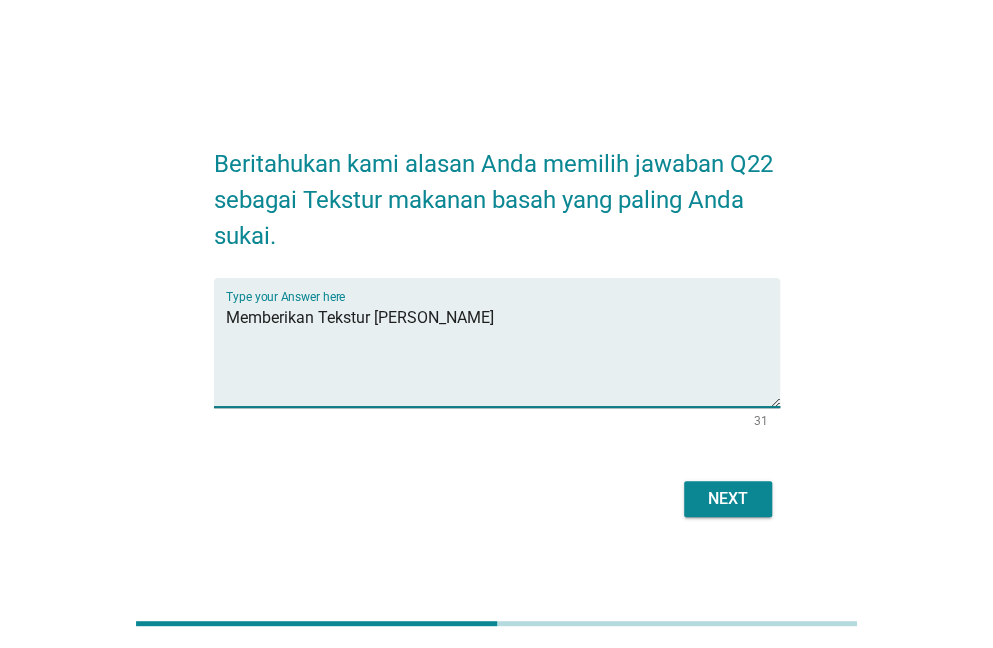 click on "Memberikan Tekstur [PERSON_NAME]" at bounding box center (503, 354) 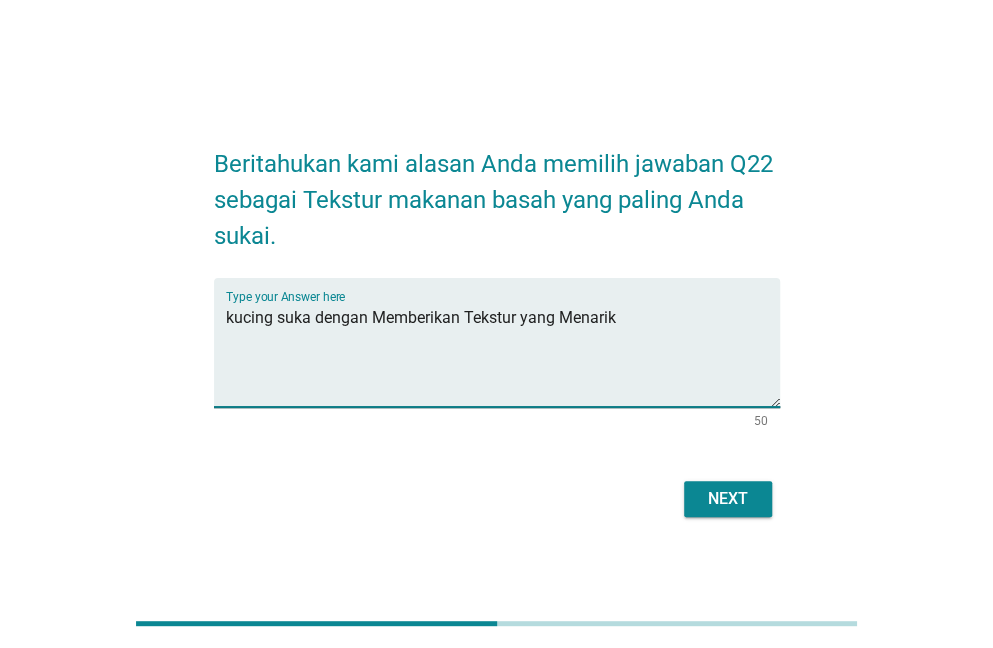 click on "kucing suka dengan Memberikan Tekstur yang Menarik" at bounding box center [503, 354] 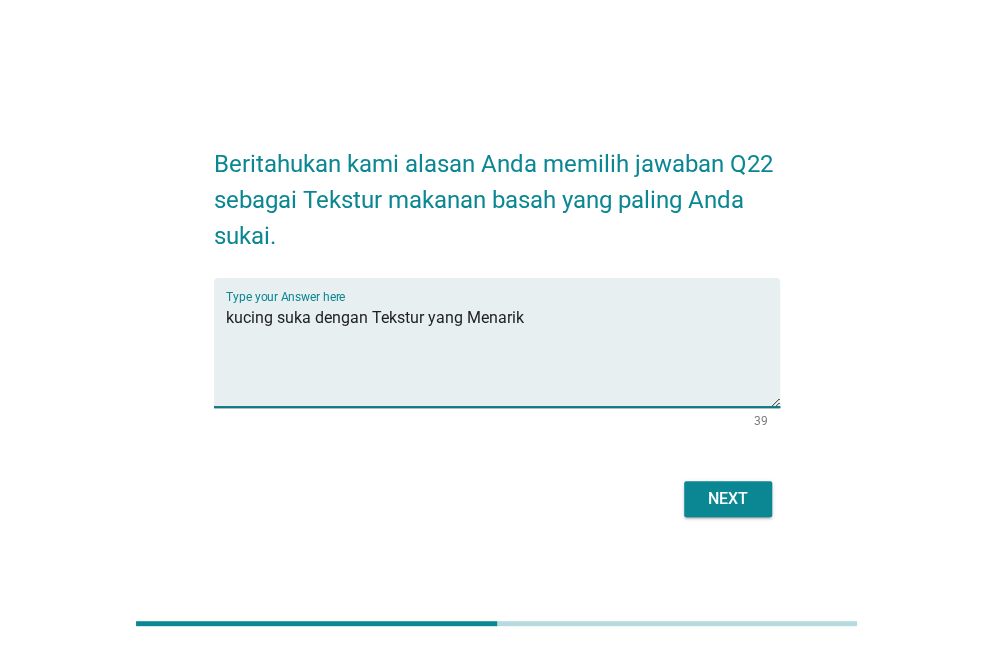 click on "kucing suka dengan Tekstur yang Menarik" at bounding box center (503, 354) 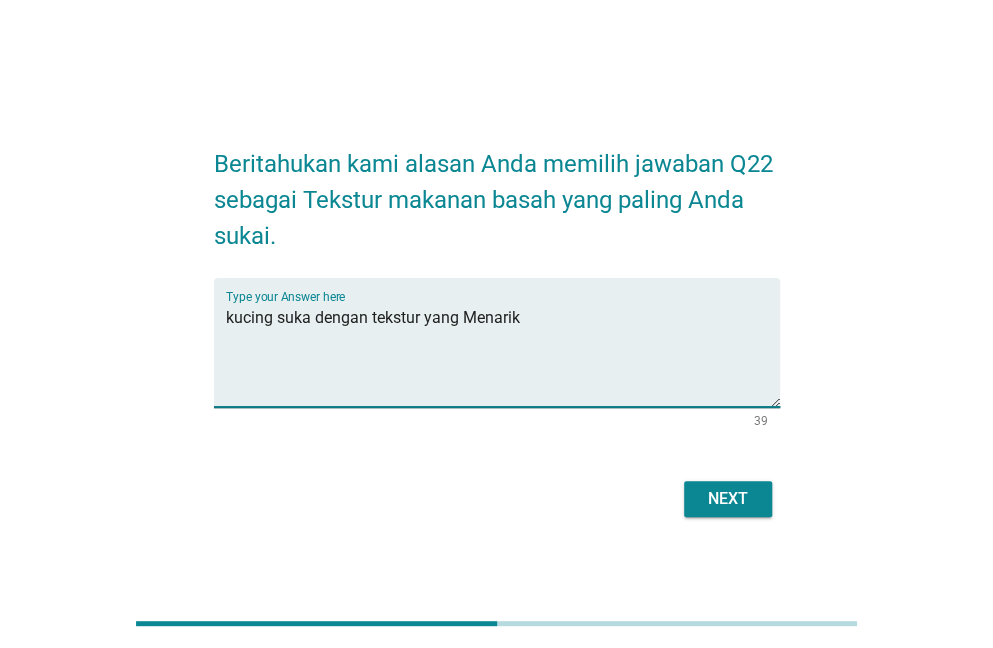 click on "kucing suka dengan tekstur yang Menarik" at bounding box center [503, 354] 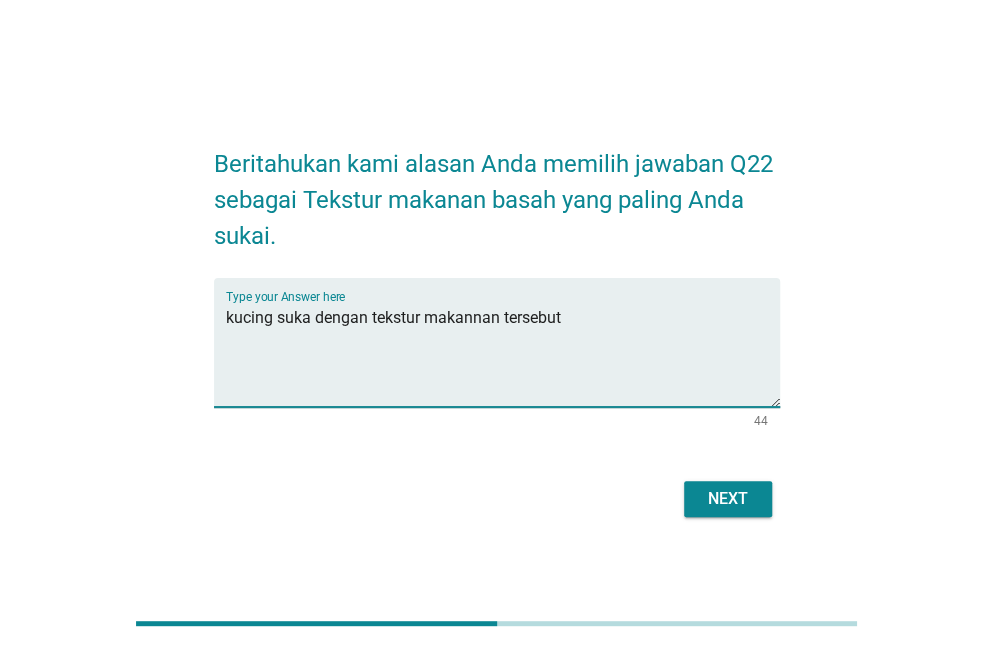 type on "kucing suka dengan tekstur makannan tersebut" 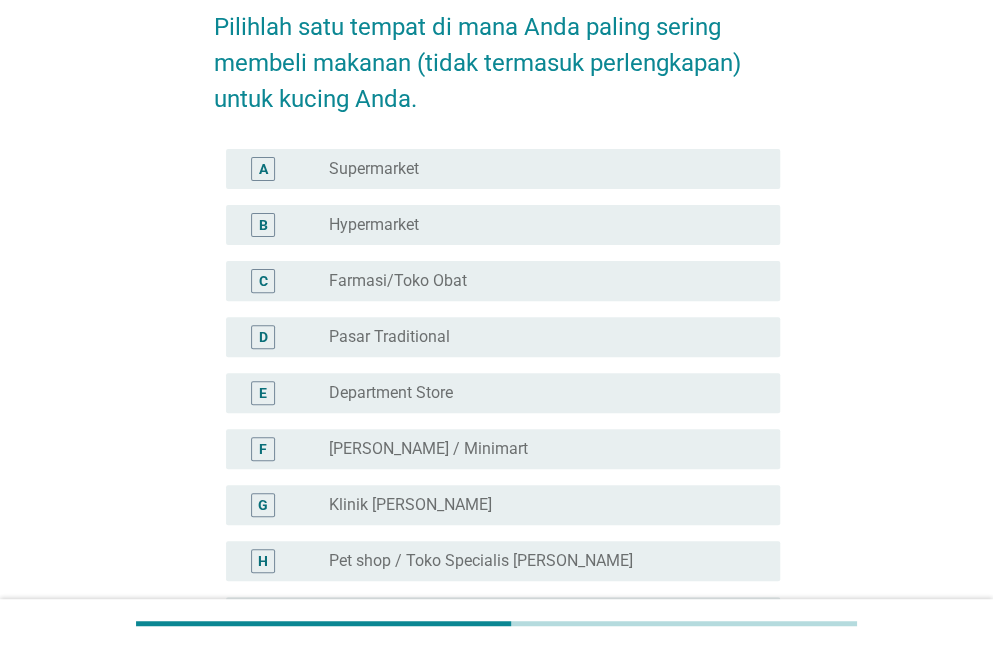 scroll, scrollTop: 200, scrollLeft: 0, axis: vertical 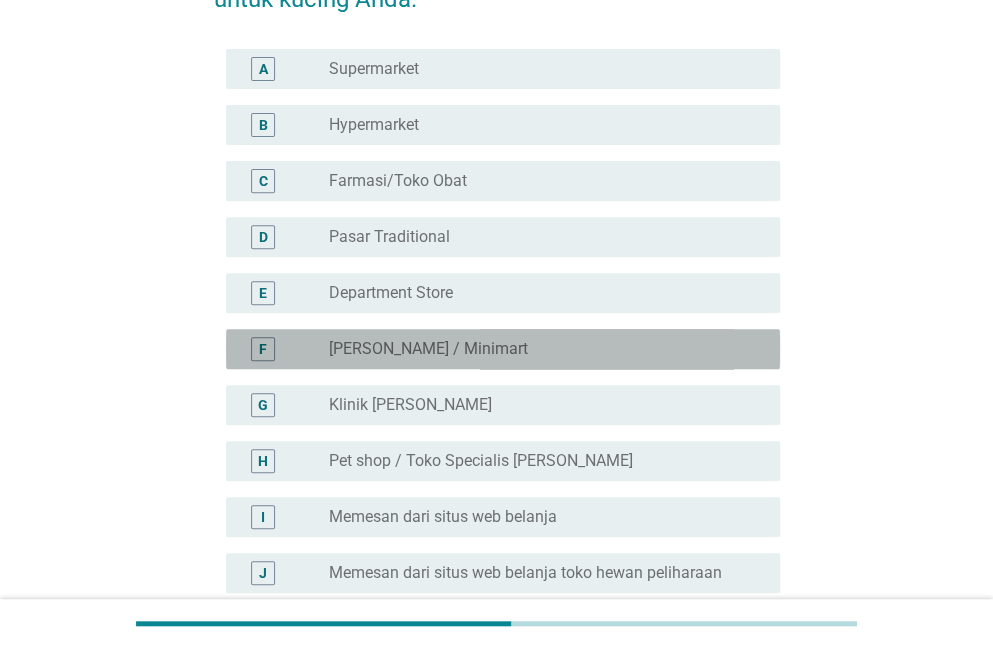click on "[PERSON_NAME] / Minimart" at bounding box center (428, 349) 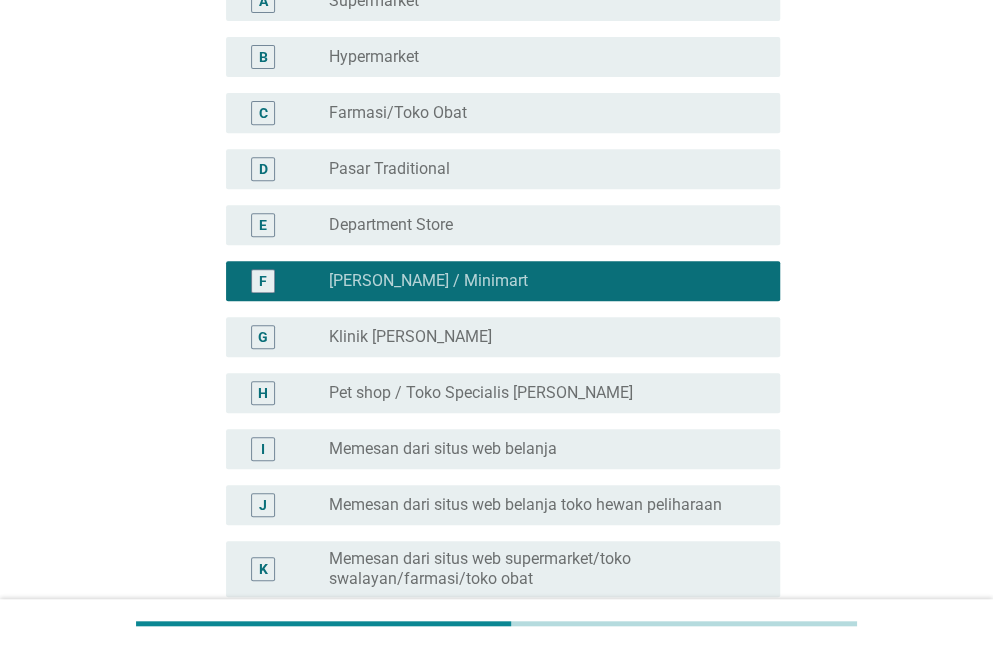 scroll, scrollTop: 300, scrollLeft: 0, axis: vertical 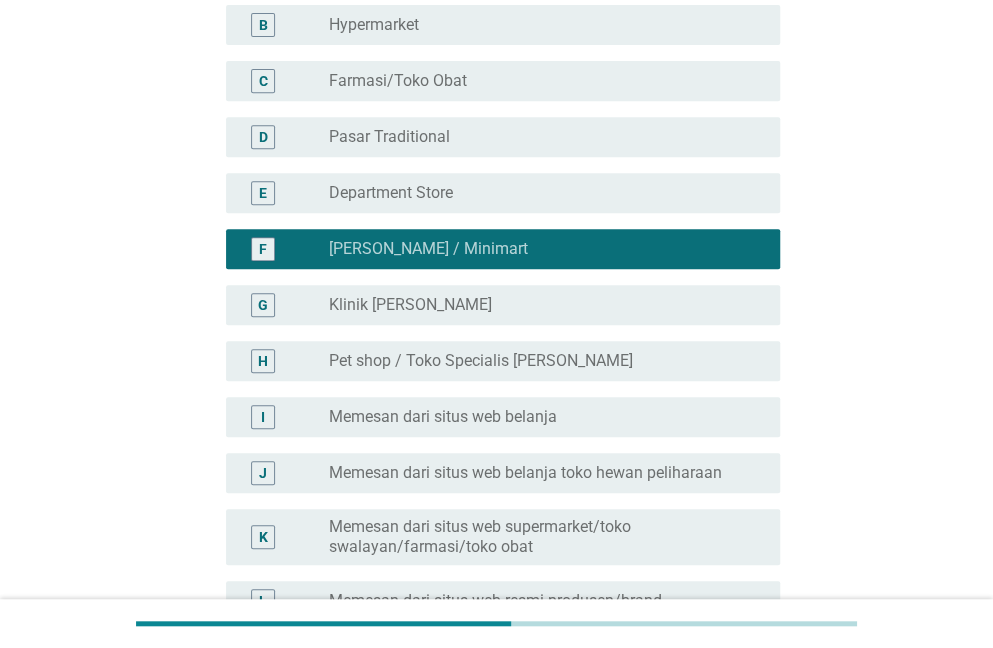 click on "Pet shop / Toko Specialis [PERSON_NAME]" at bounding box center [481, 361] 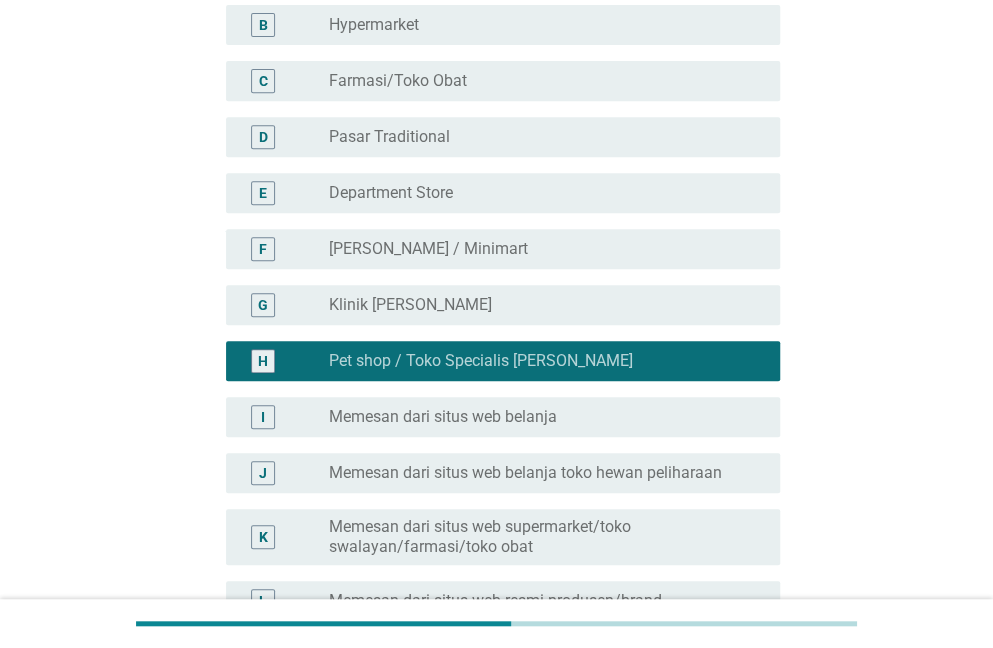 click on "[PERSON_NAME] / Minimart" at bounding box center (428, 249) 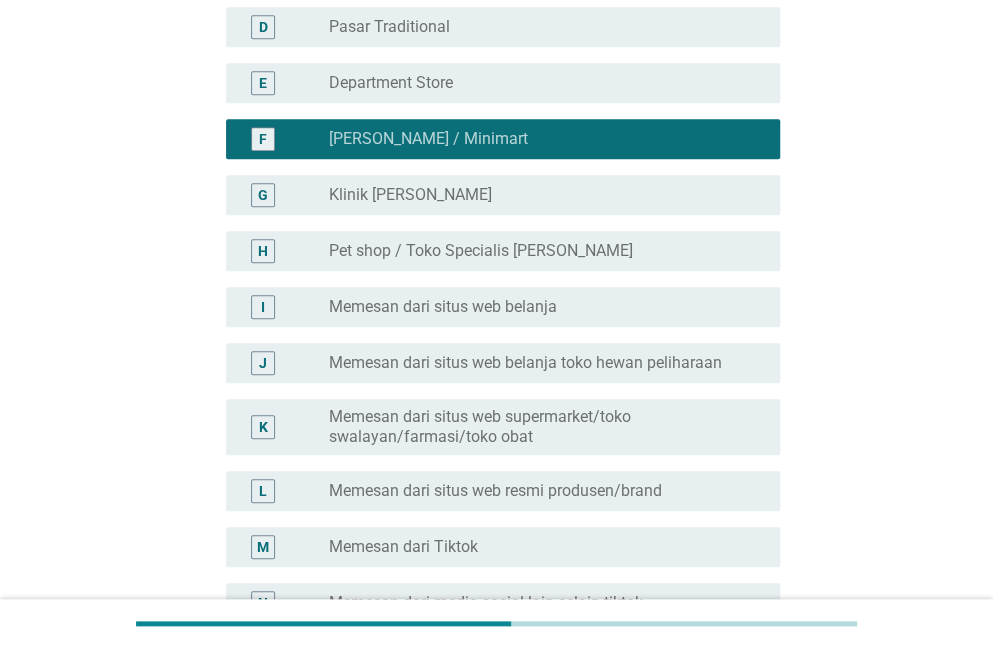 scroll, scrollTop: 600, scrollLeft: 0, axis: vertical 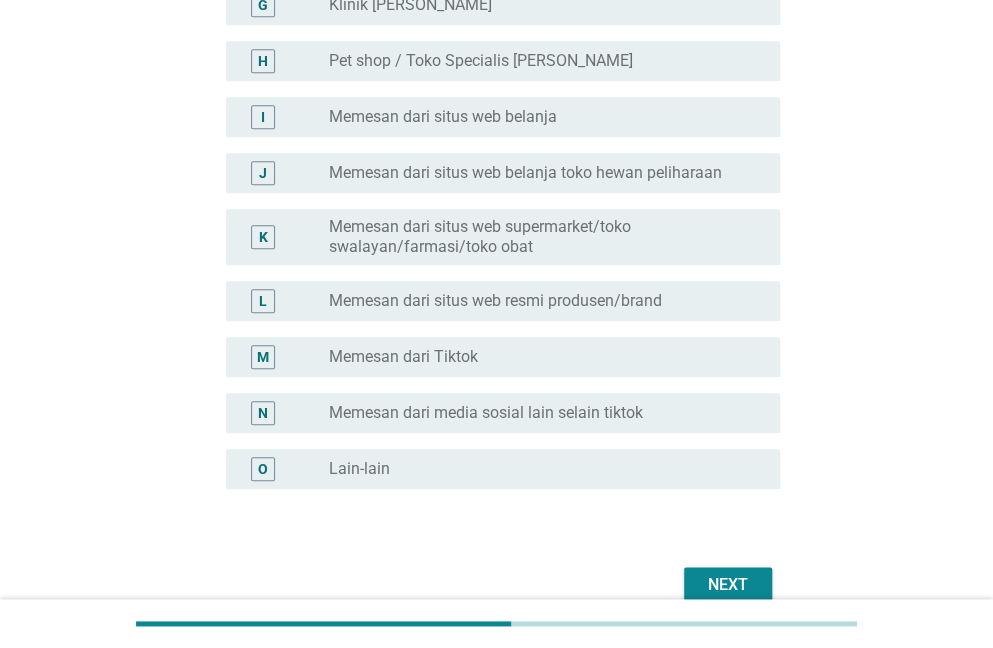 click on "Next" at bounding box center [728, 585] 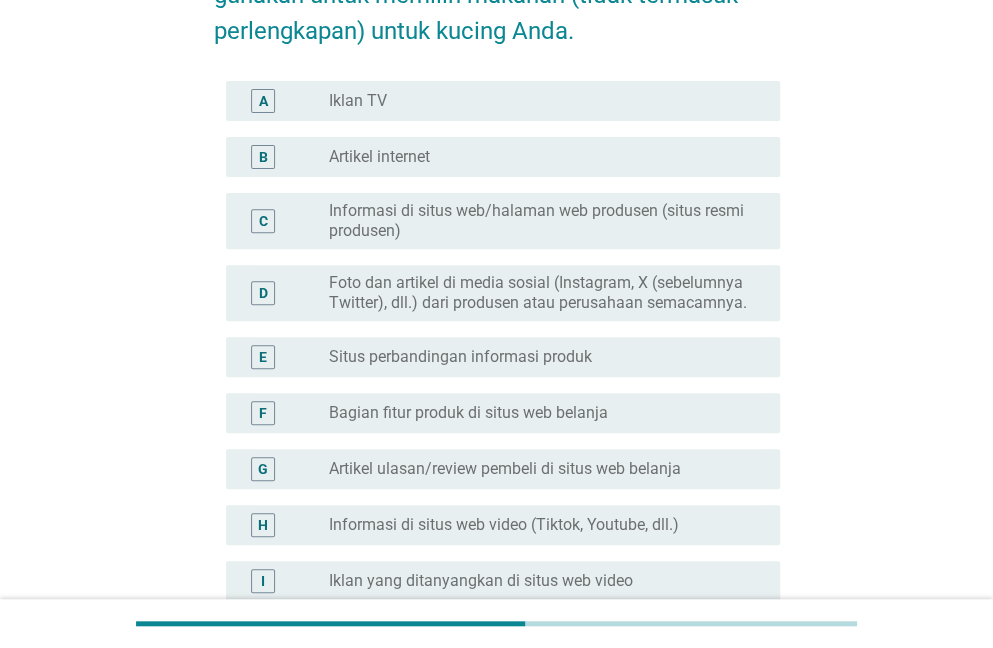 scroll, scrollTop: 200, scrollLeft: 0, axis: vertical 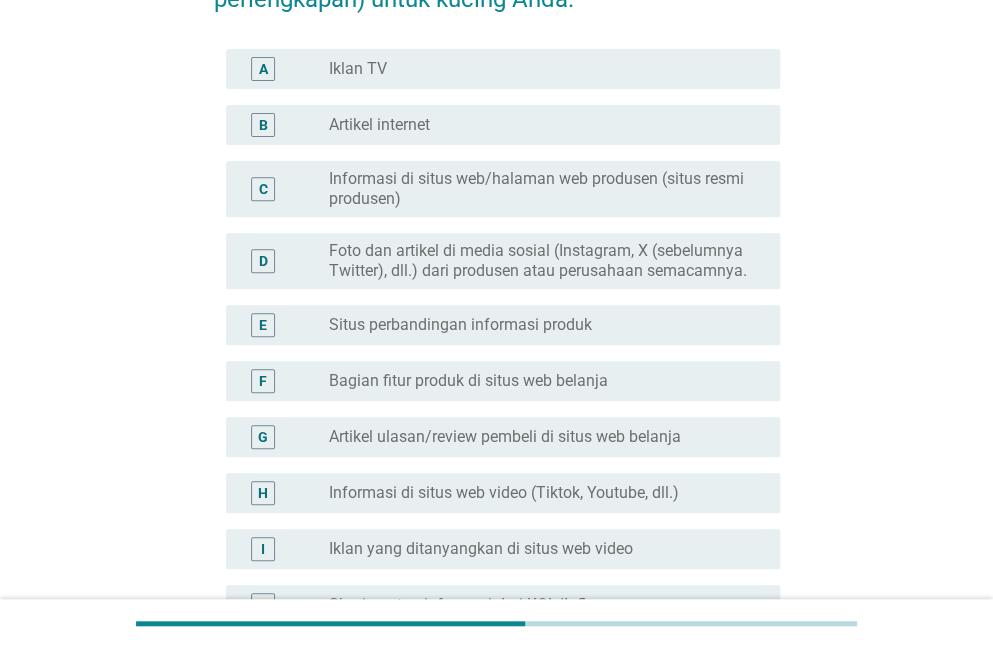click on "Informasi di situs web video (Tiktok, Youtube, dll.)" at bounding box center (504, 493) 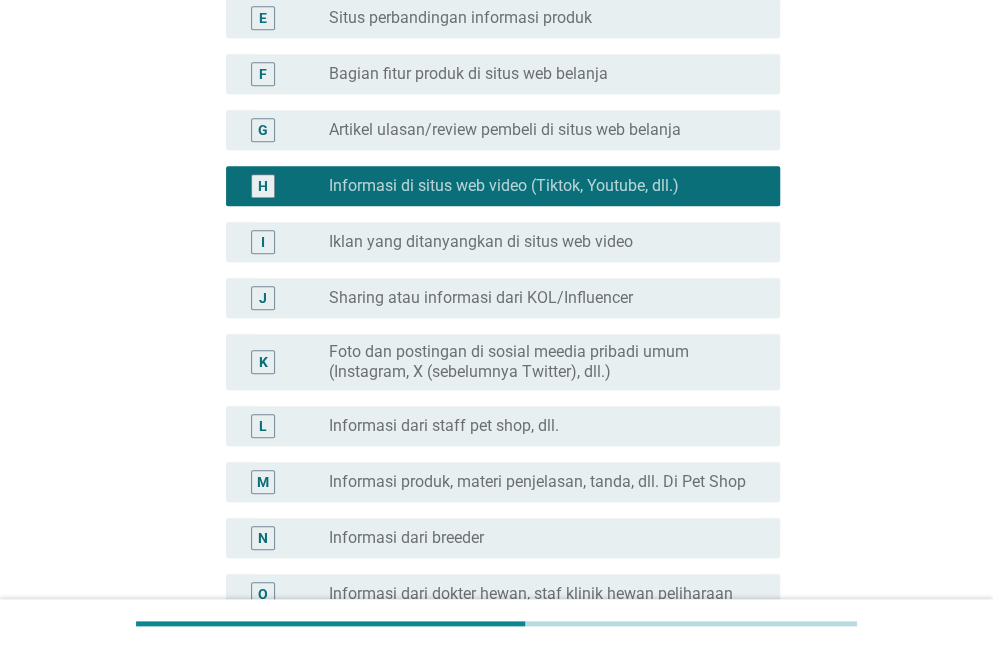 scroll, scrollTop: 600, scrollLeft: 0, axis: vertical 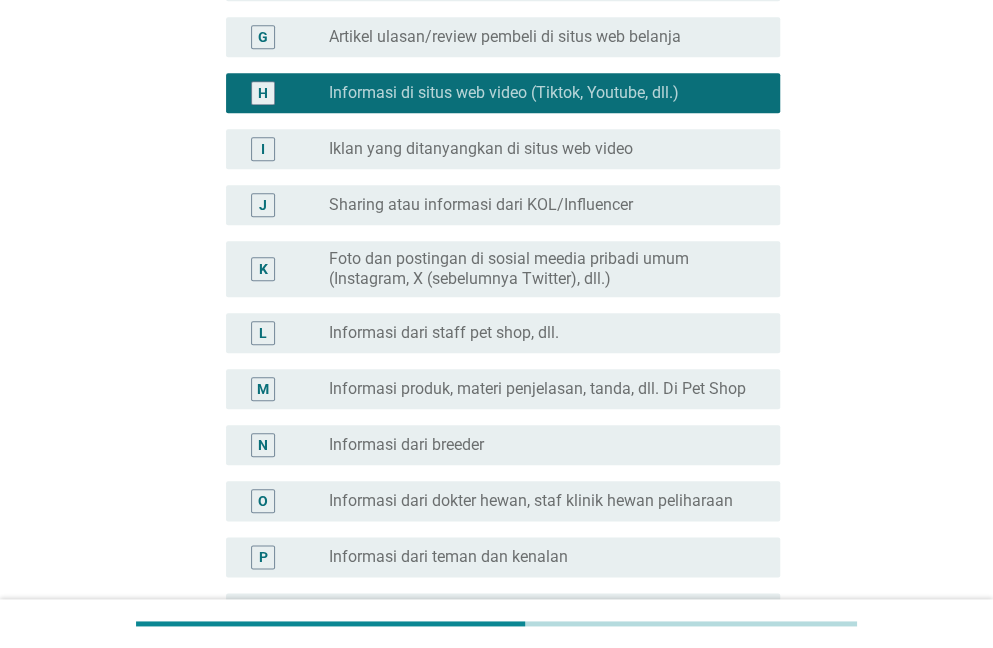 click on "M     radio_button_unchecked Informasi produk, materi penjelasan, tanda, dll. Di Pet Shop" at bounding box center [497, 389] 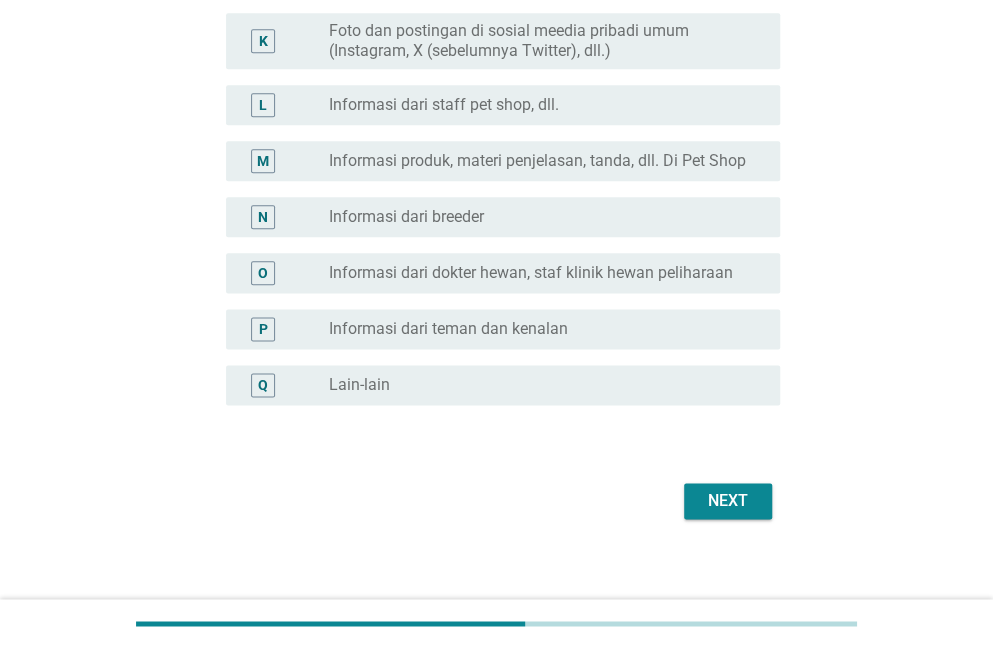 scroll, scrollTop: 842, scrollLeft: 0, axis: vertical 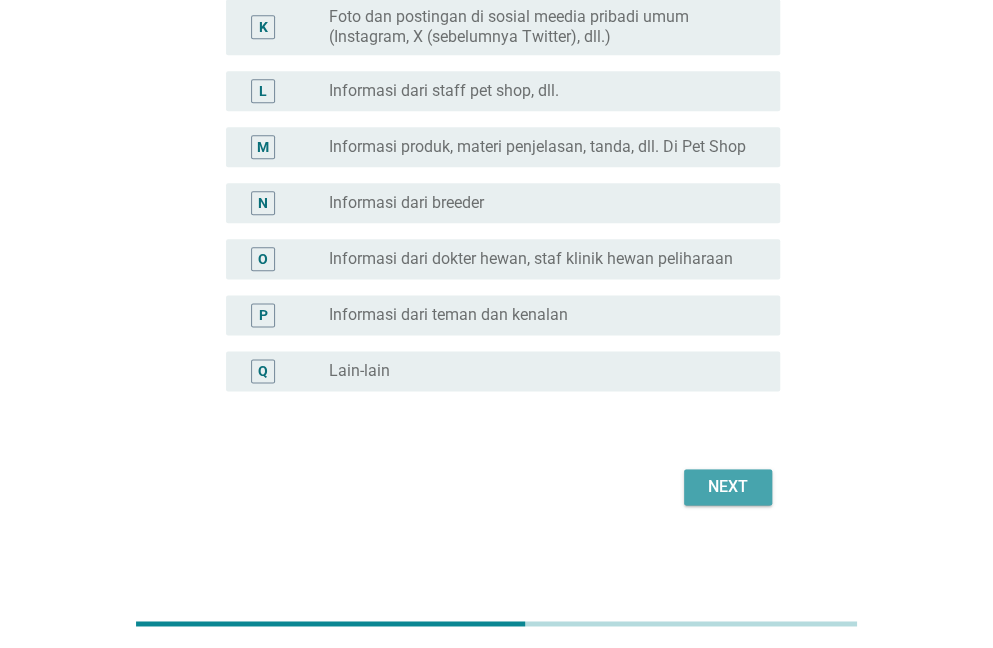 click on "Next" at bounding box center [728, 487] 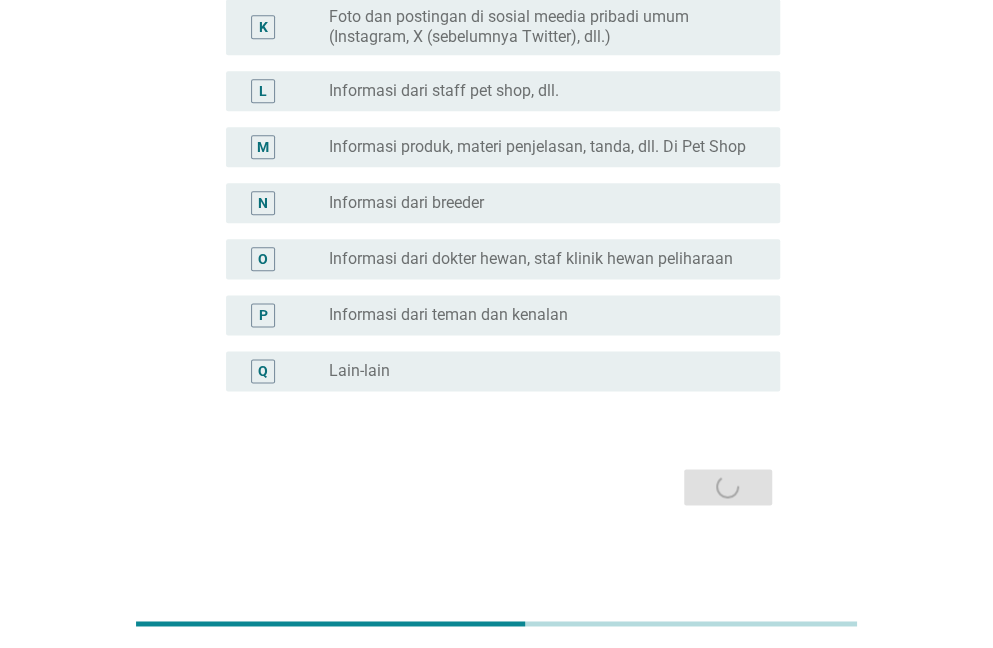scroll, scrollTop: 0, scrollLeft: 0, axis: both 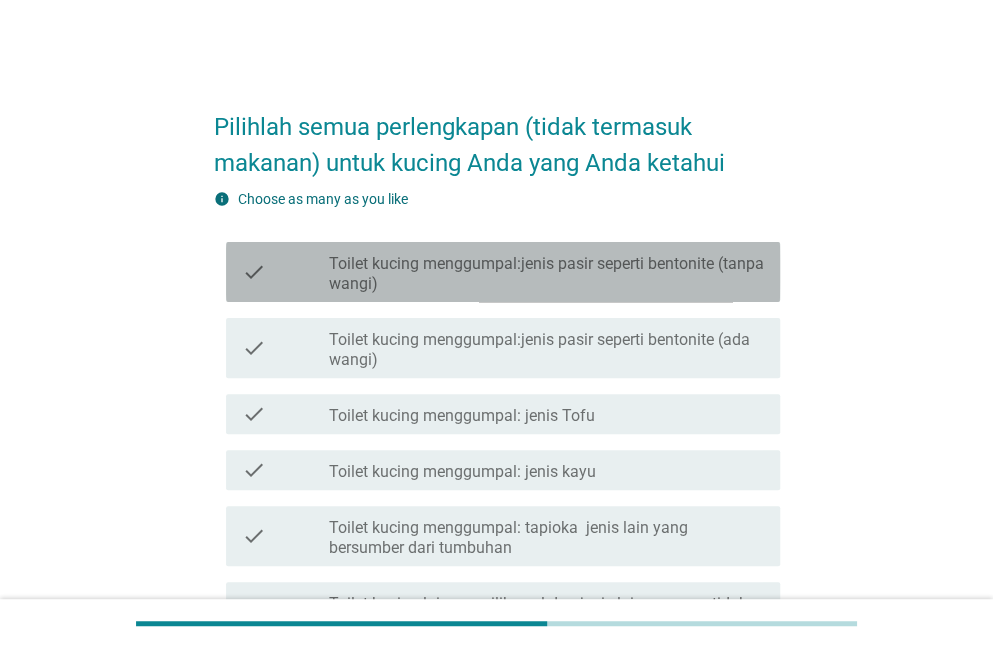 click on "Toilet kucing menggumpal:jenis pasir seperti bentonite (tanpa wangi)" at bounding box center (546, 274) 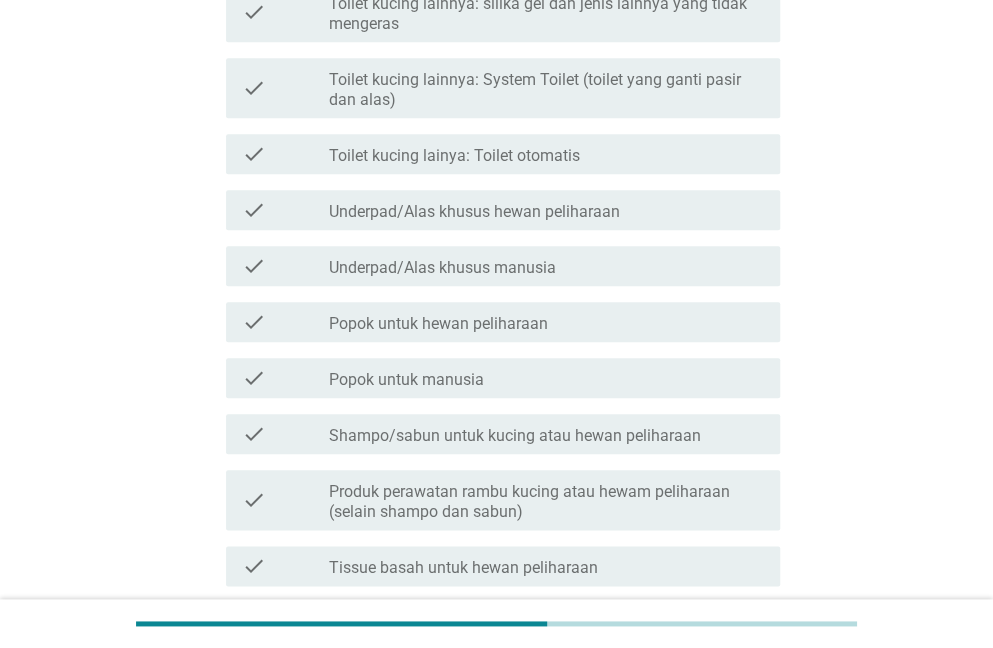 scroll, scrollTop: 700, scrollLeft: 0, axis: vertical 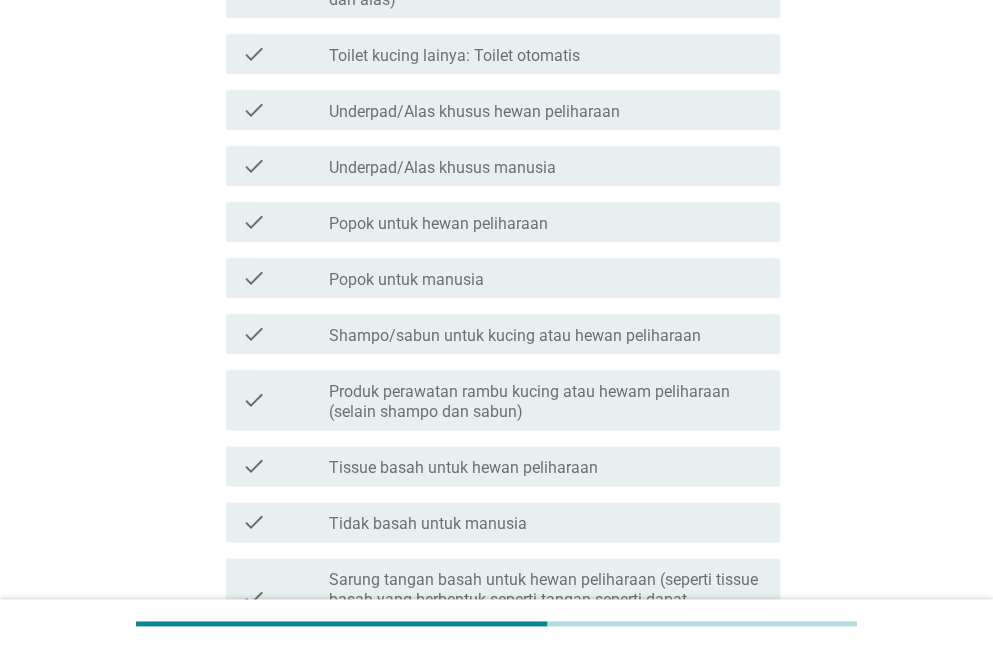 click on "Shampo/sabun untuk kucing atau hewan peliharaan" at bounding box center (515, 336) 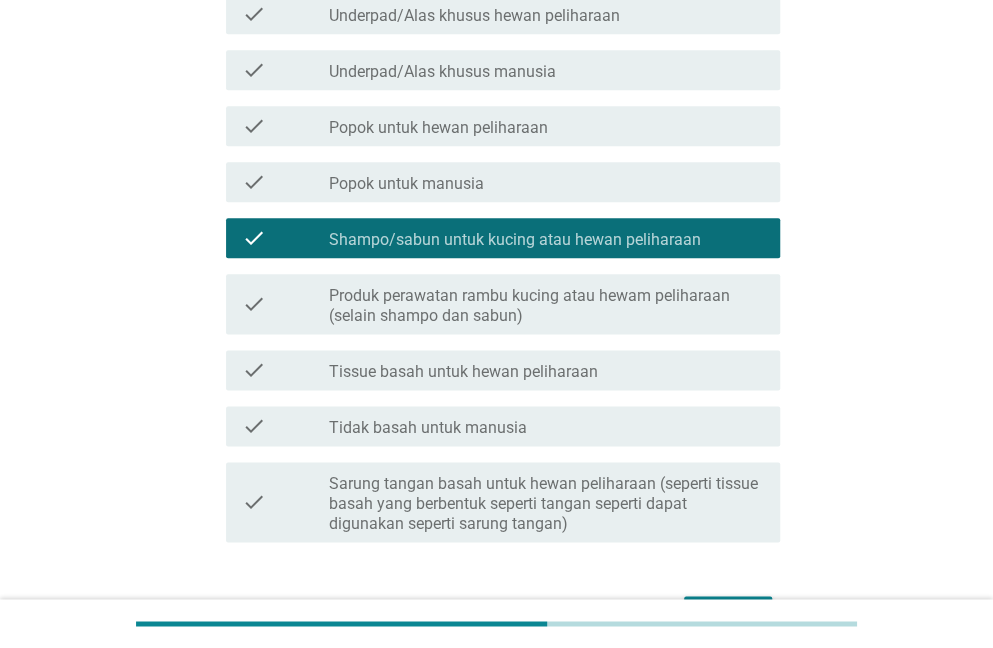 scroll, scrollTop: 900, scrollLeft: 0, axis: vertical 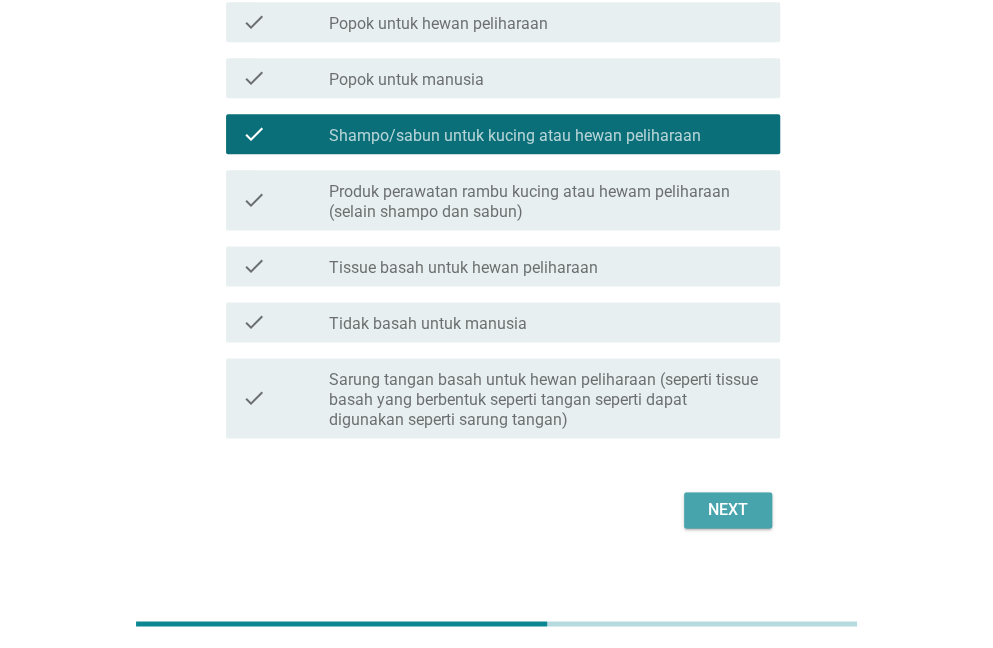 click on "Next" at bounding box center (728, 510) 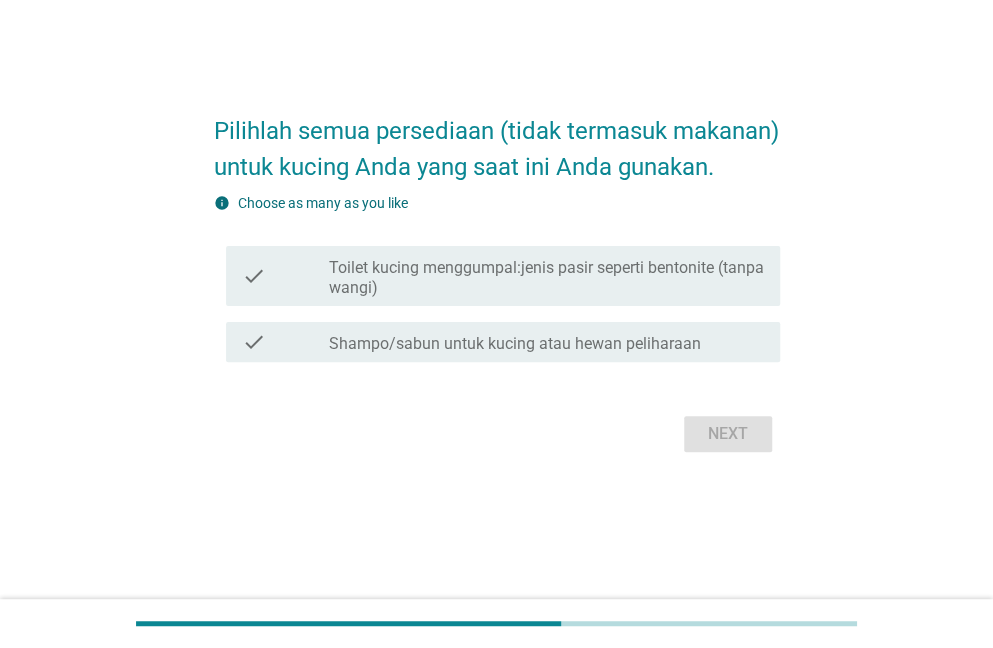 scroll, scrollTop: 0, scrollLeft: 0, axis: both 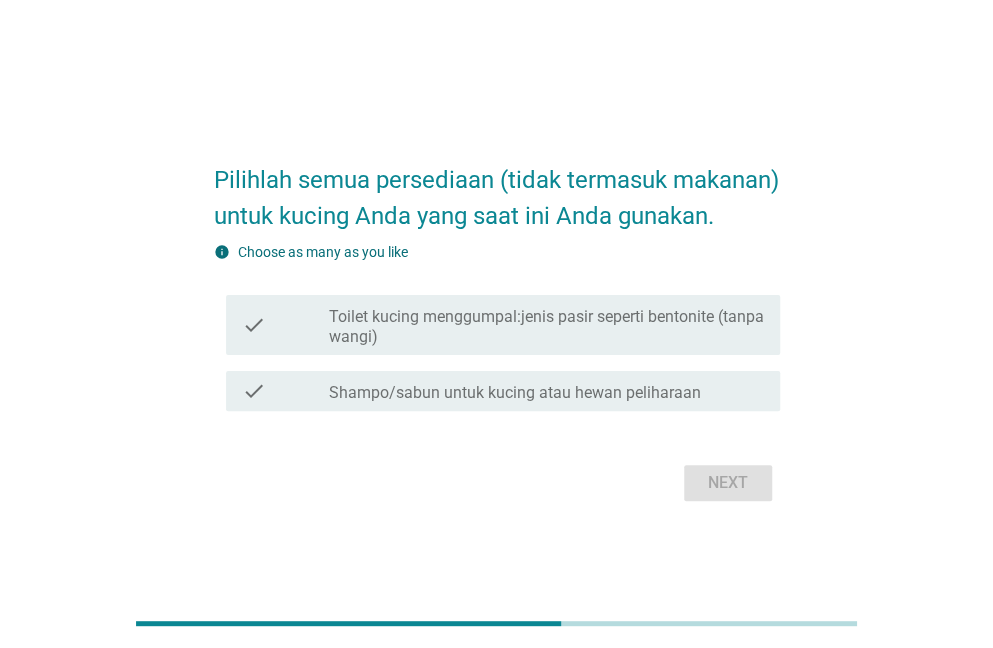 click on "Toilet kucing menggumpal:jenis pasir seperti bentonite (tanpa wangi)" at bounding box center (546, 327) 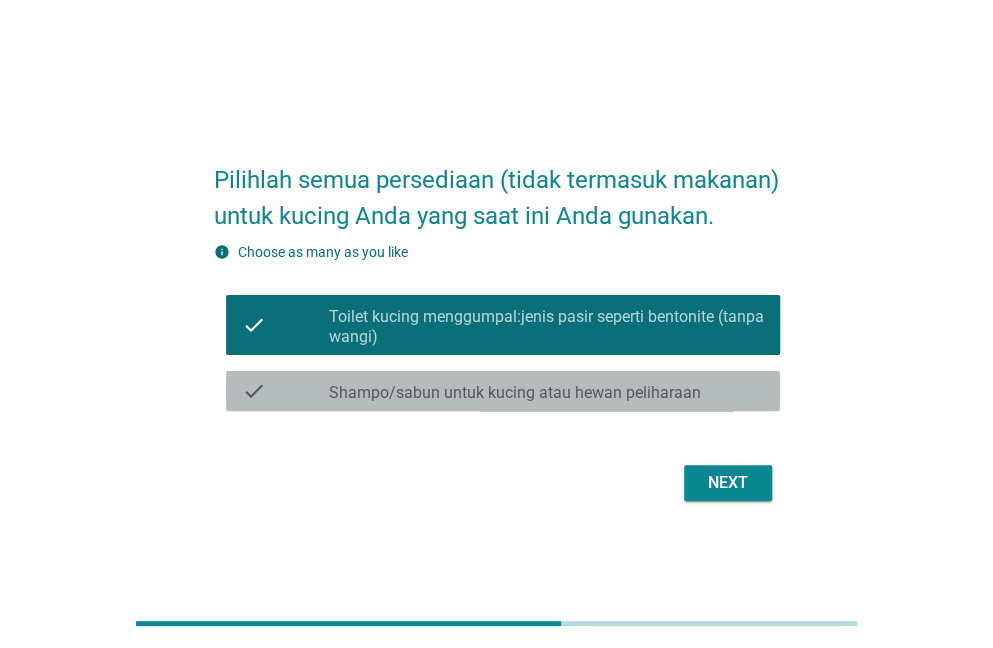 click on "Shampo/sabun untuk kucing atau hewan peliharaan" at bounding box center (515, 393) 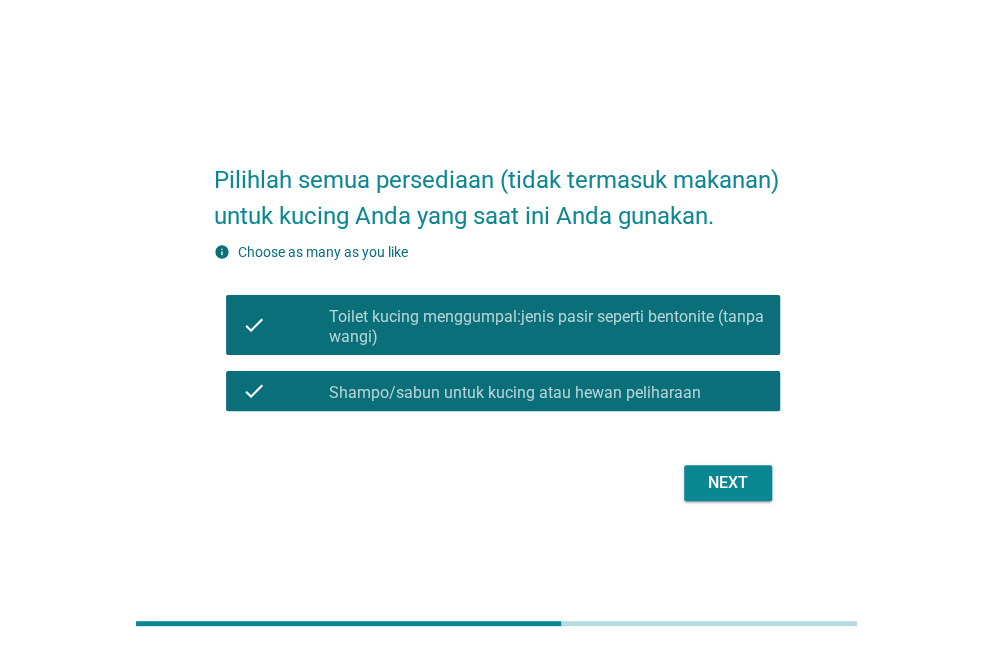 click on "Next" at bounding box center (728, 483) 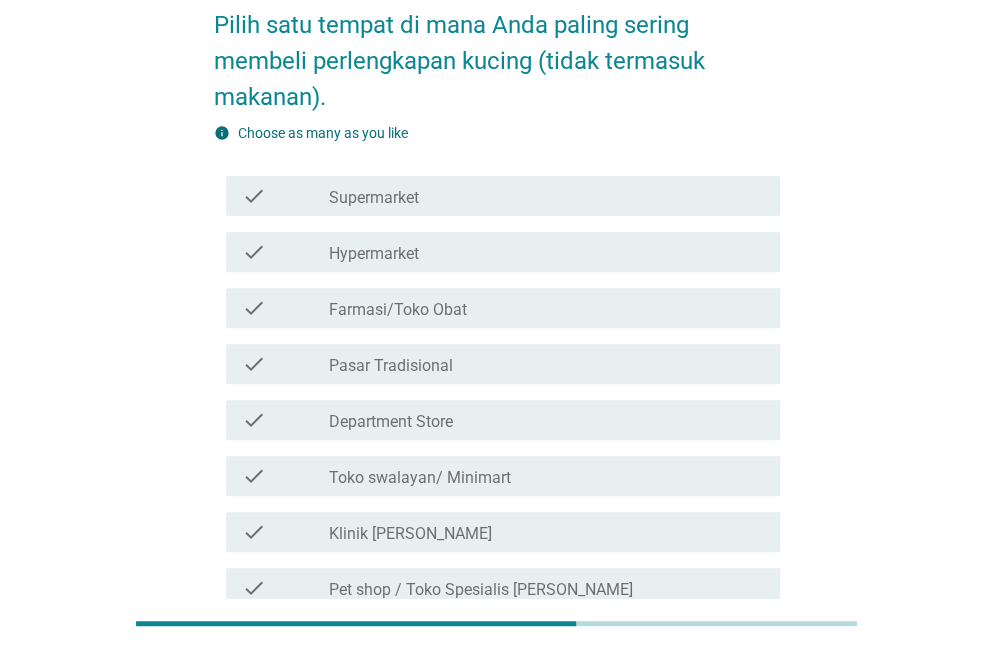 scroll, scrollTop: 200, scrollLeft: 0, axis: vertical 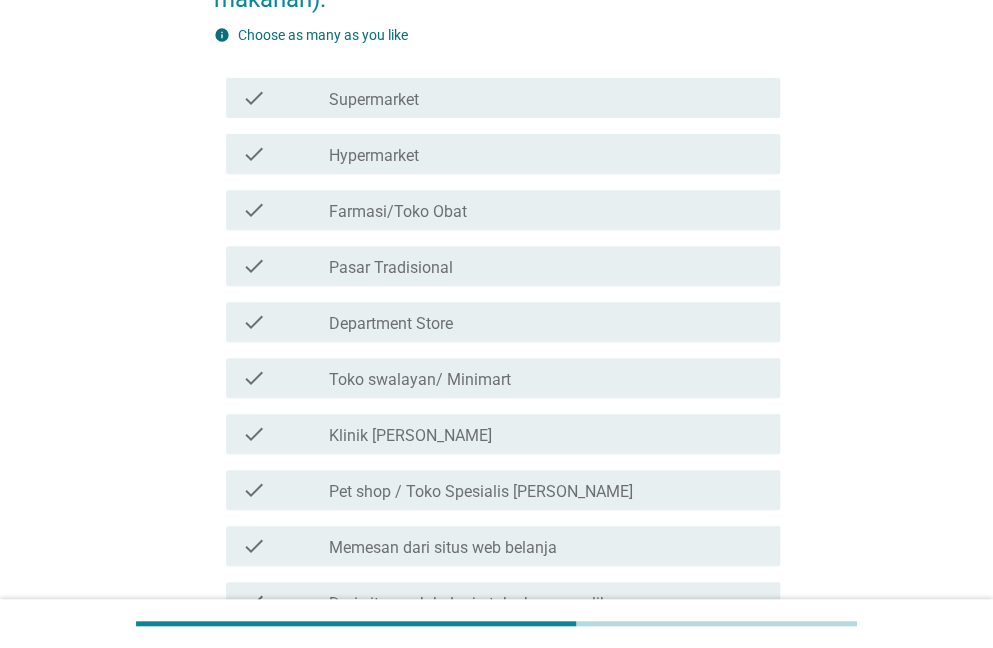click on "Klinik [PERSON_NAME]" at bounding box center (410, 436) 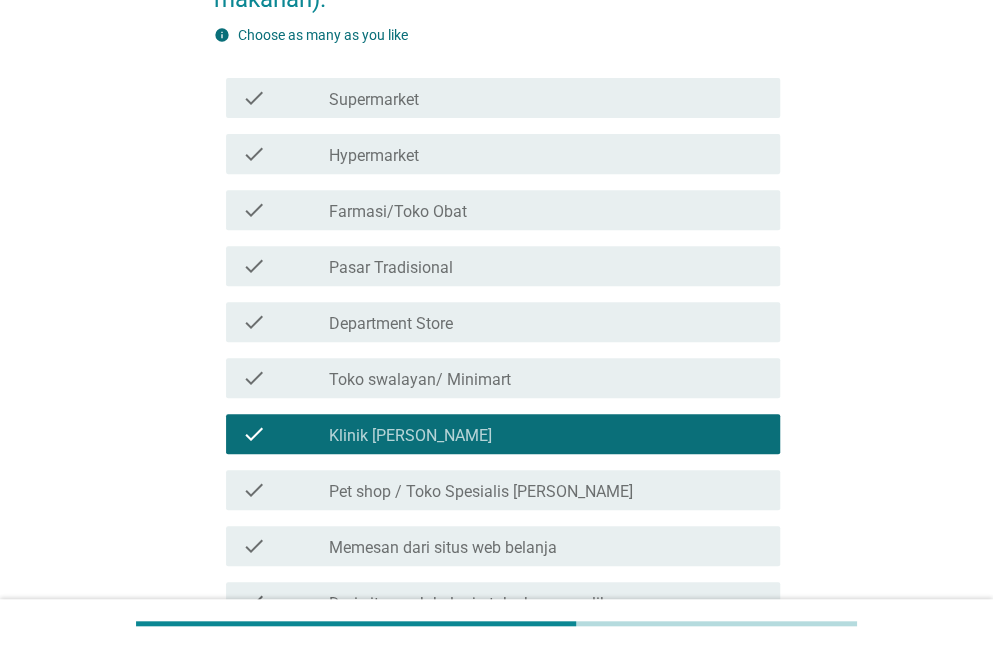 click on "Pet shop / Toko Spesialis [PERSON_NAME]" at bounding box center (481, 492) 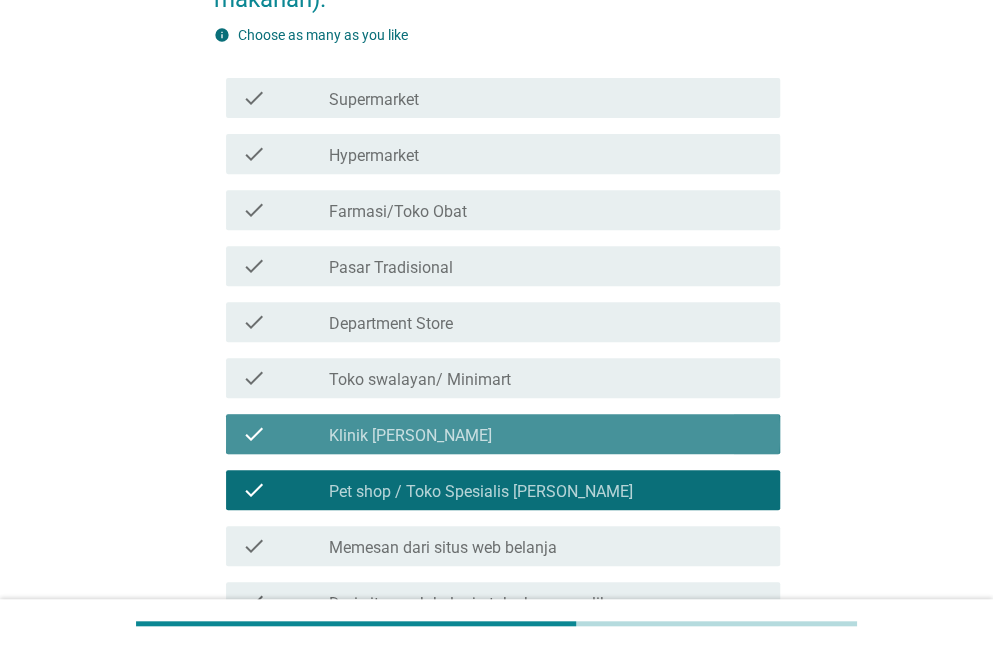 click on "Klinik [PERSON_NAME]" at bounding box center (410, 436) 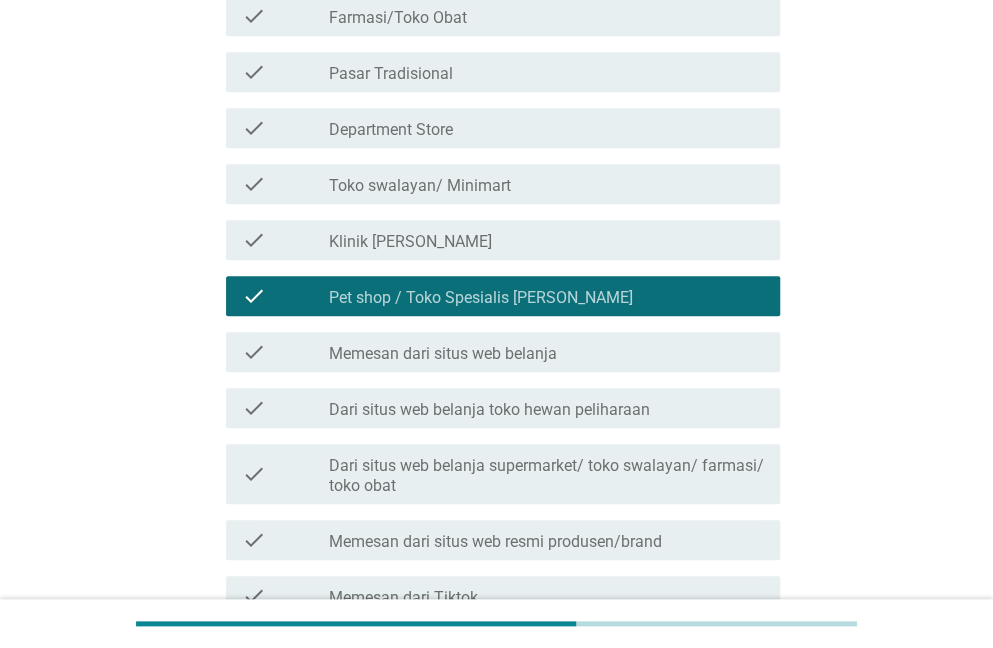 scroll, scrollTop: 400, scrollLeft: 0, axis: vertical 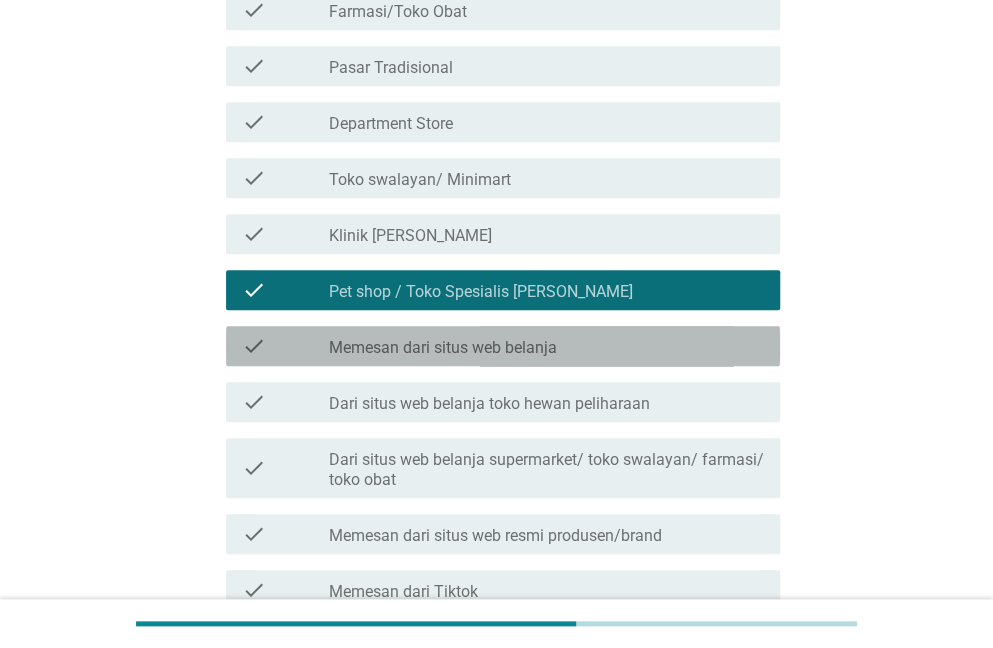 click on "Memesan dari situs web belanja" at bounding box center (443, 348) 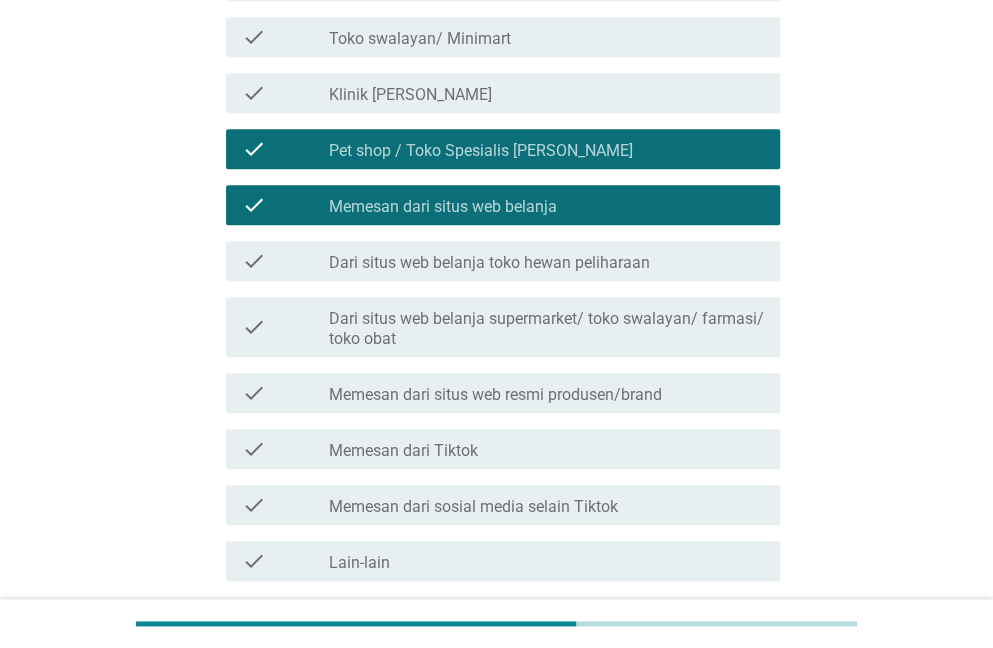 scroll, scrollTop: 707, scrollLeft: 0, axis: vertical 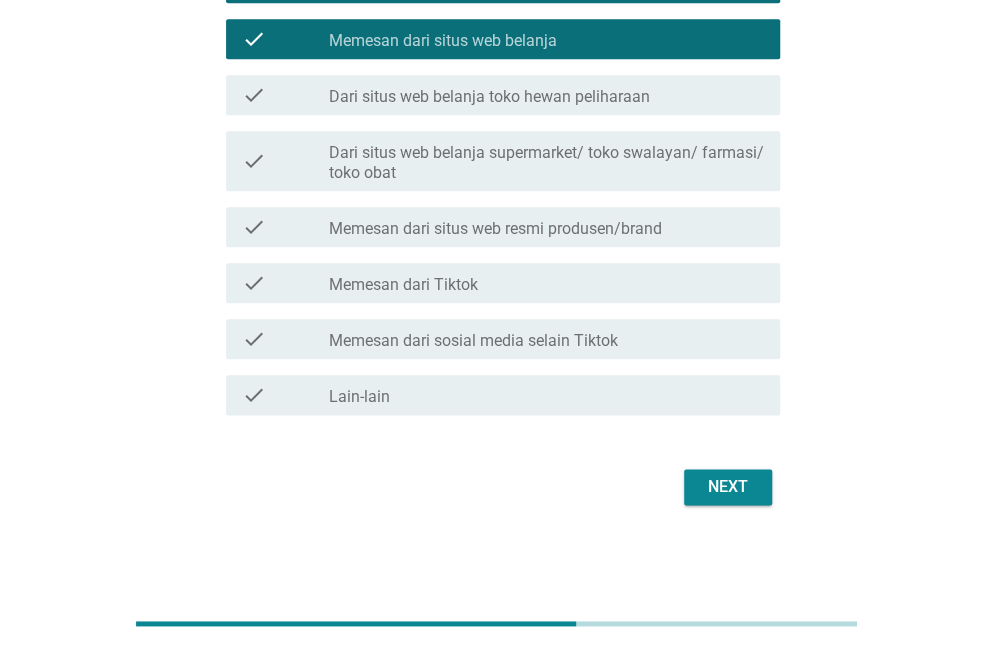 click on "Next" at bounding box center [728, 487] 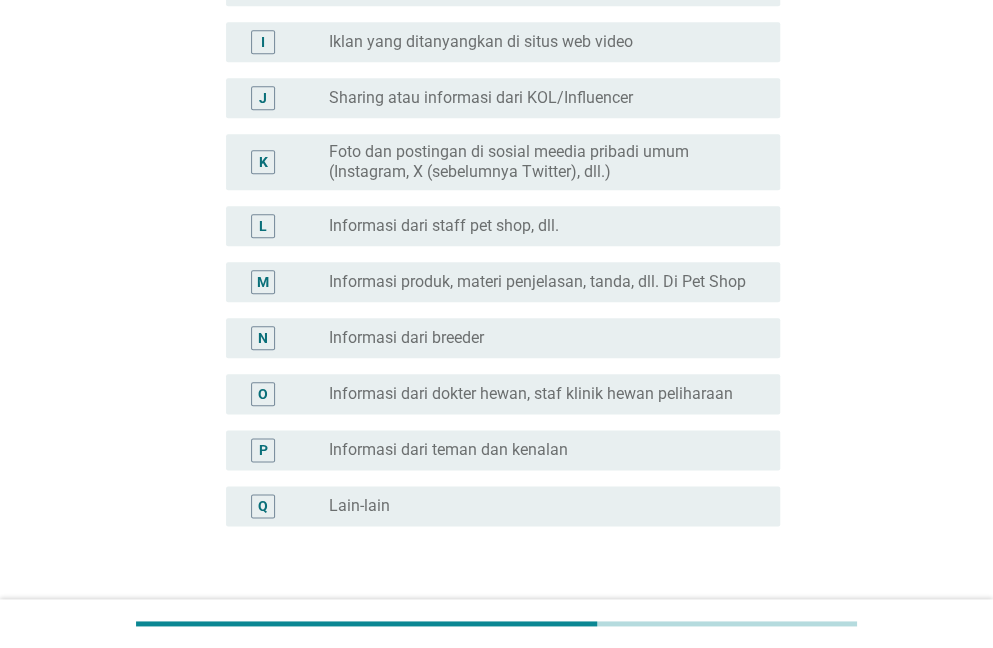 scroll, scrollTop: 0, scrollLeft: 0, axis: both 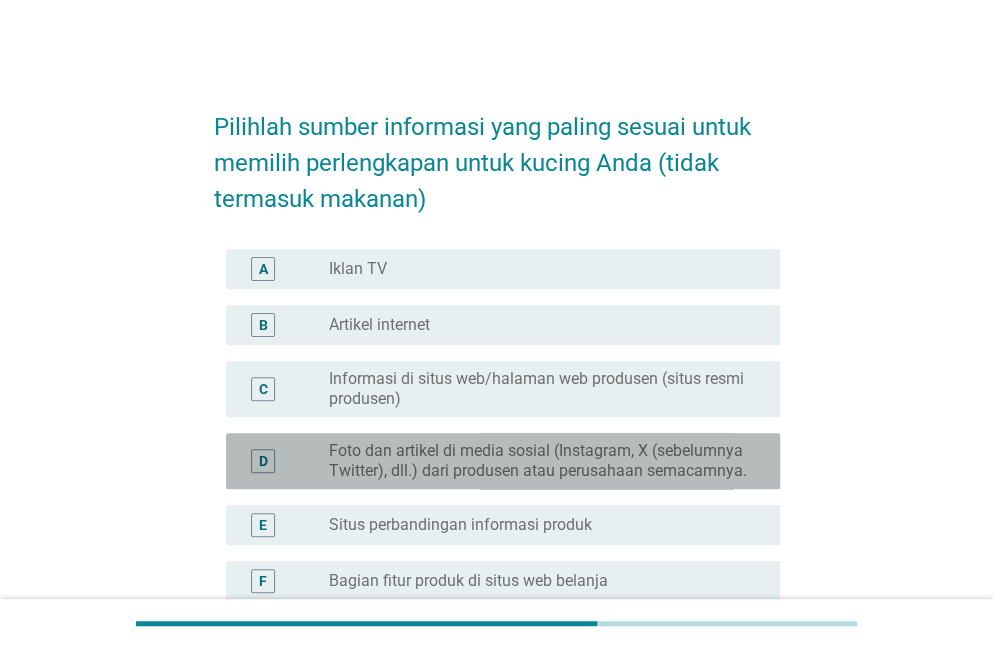 click on "Foto dan artikel di media sosial (Instagram, X (sebelumnya Twitter), dll.) dari produsen atau perusahaan semacamnya." at bounding box center [538, 461] 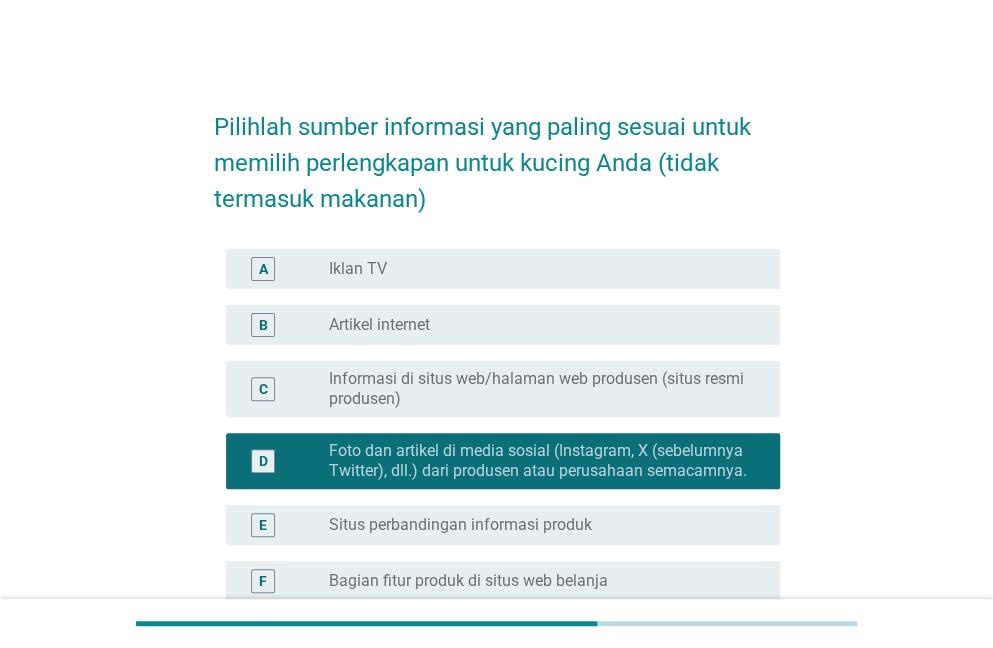 click on "Bagian fitur produk di situs web belanja" at bounding box center [468, 581] 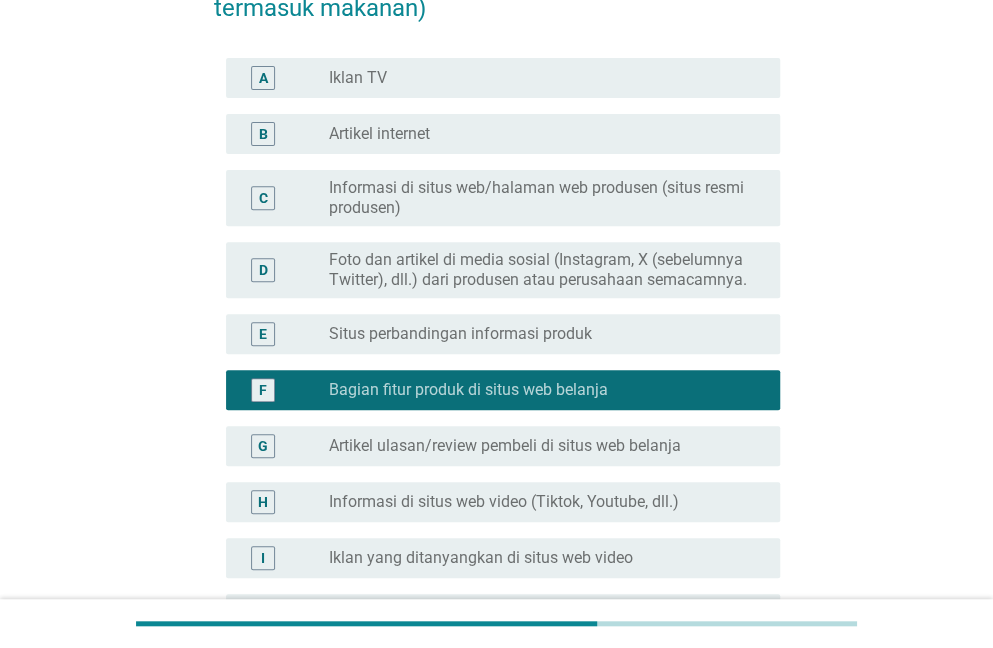 scroll, scrollTop: 400, scrollLeft: 0, axis: vertical 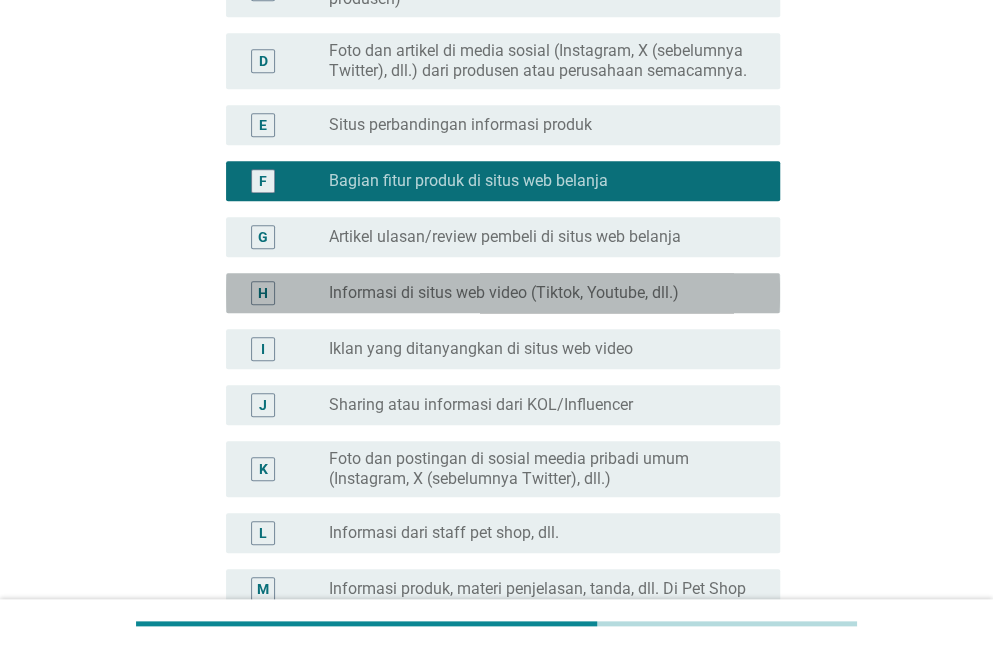 click on "Informasi di situs web video (Tiktok, Youtube, dll.)" at bounding box center (504, 293) 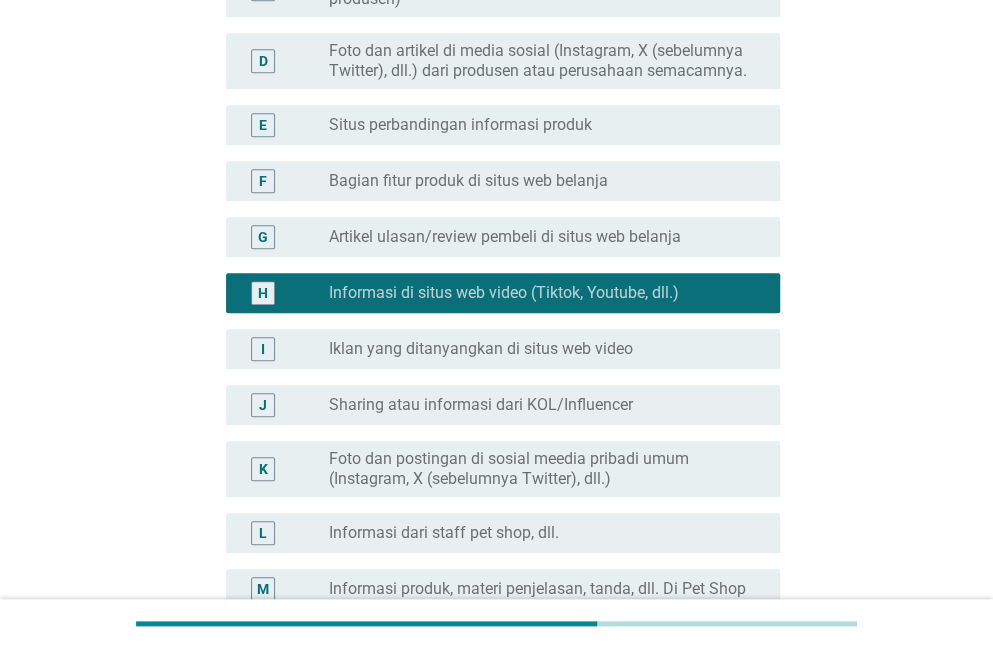 scroll, scrollTop: 842, scrollLeft: 0, axis: vertical 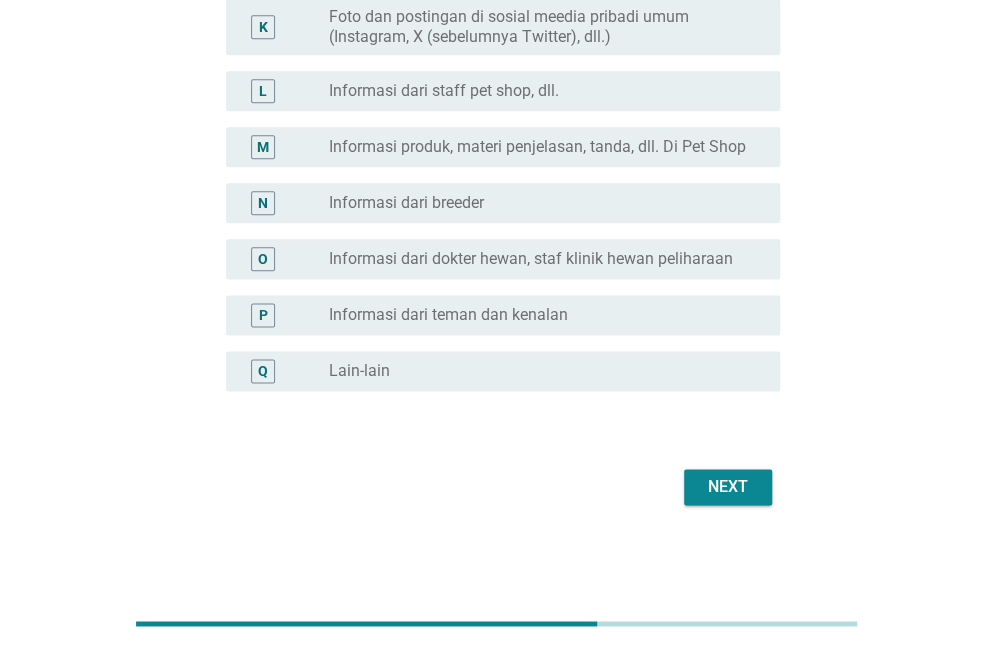 click on "Next" at bounding box center [728, 487] 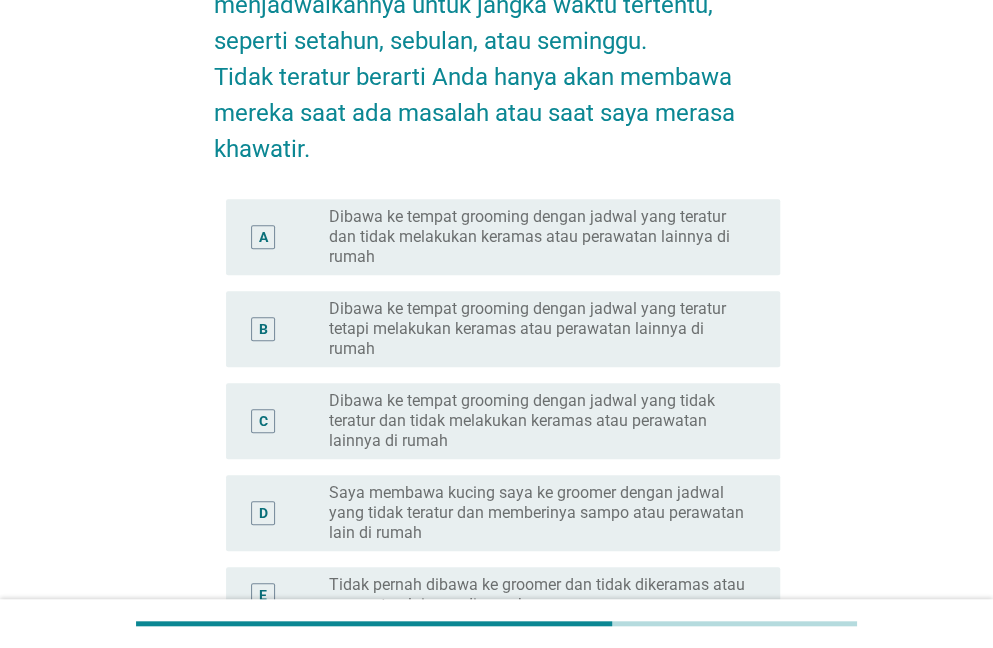 scroll, scrollTop: 200, scrollLeft: 0, axis: vertical 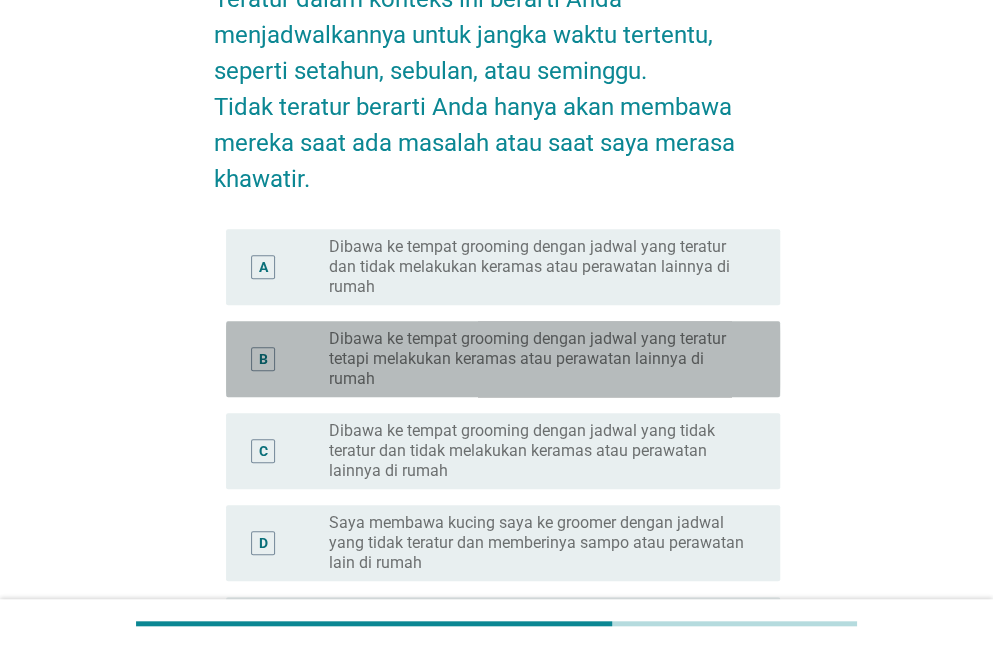 click on "Dibawa ke tempat grooming dengan jadwal yang teratur tetapi melakukan keramas atau perawatan lainnya di rumah" at bounding box center (538, 359) 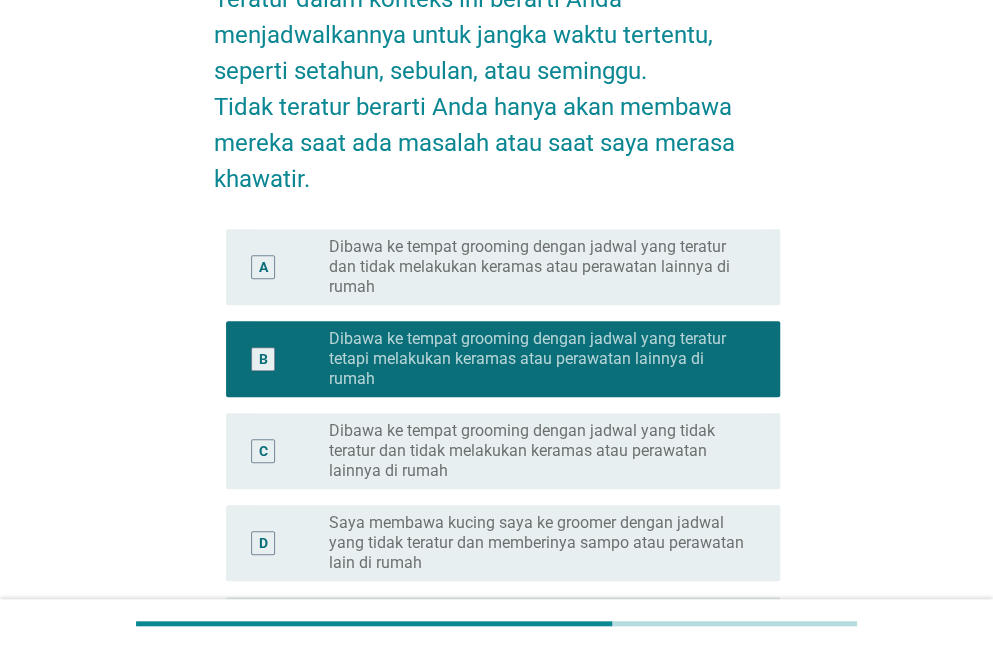 scroll, scrollTop: 534, scrollLeft: 0, axis: vertical 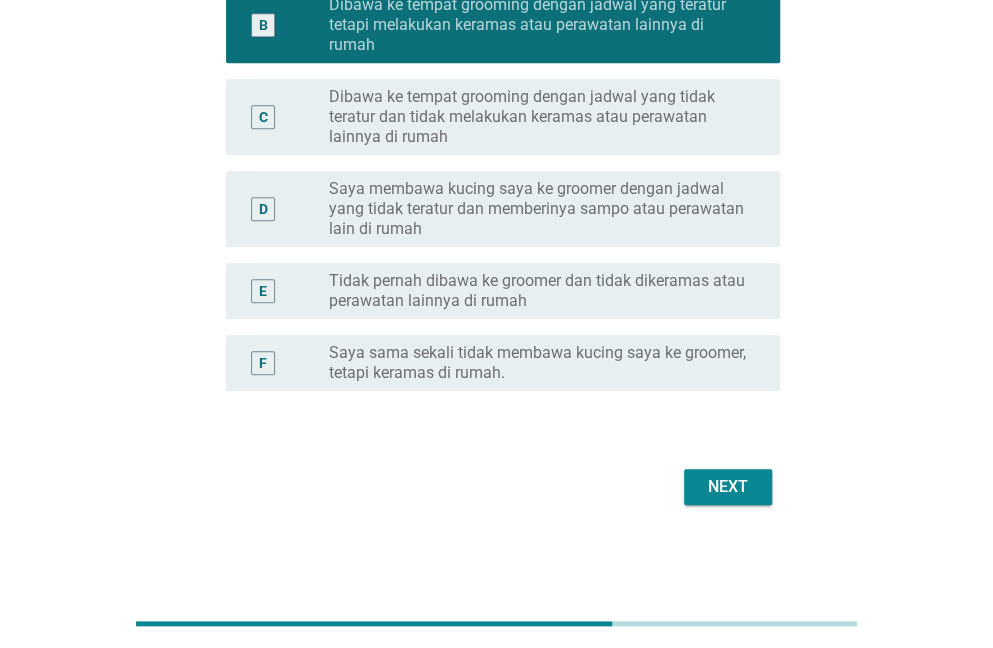 click on "Next" at bounding box center (728, 487) 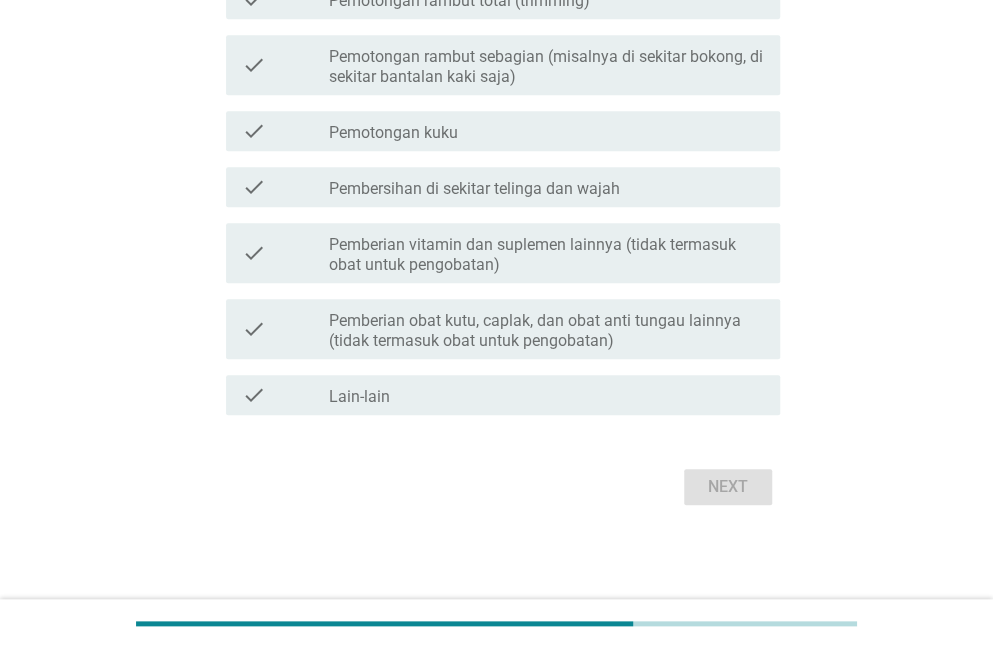 scroll, scrollTop: 0, scrollLeft: 0, axis: both 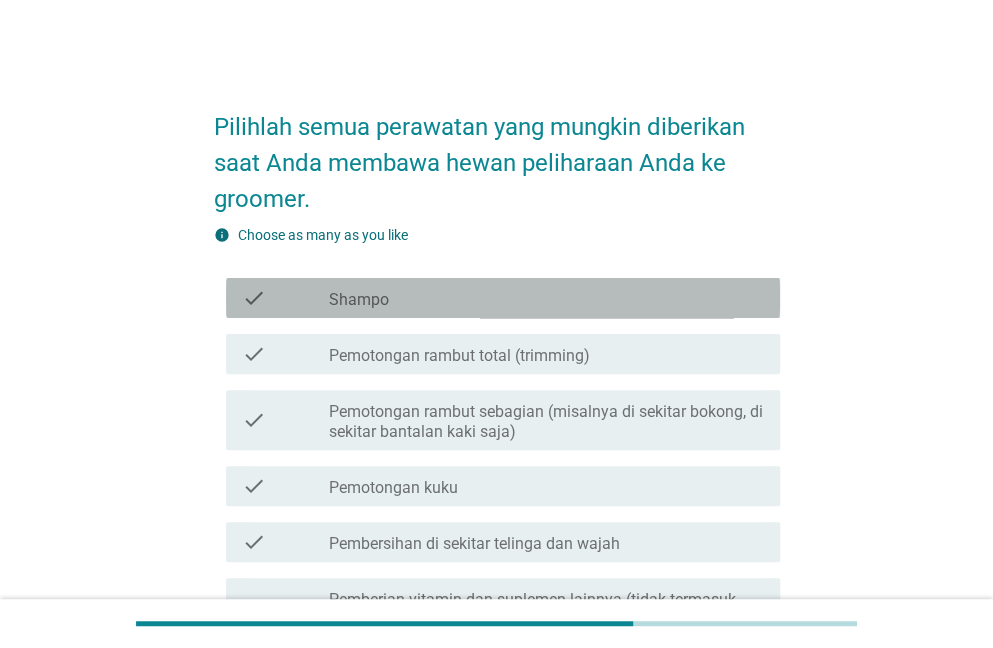 click on "Shampo" at bounding box center (359, 300) 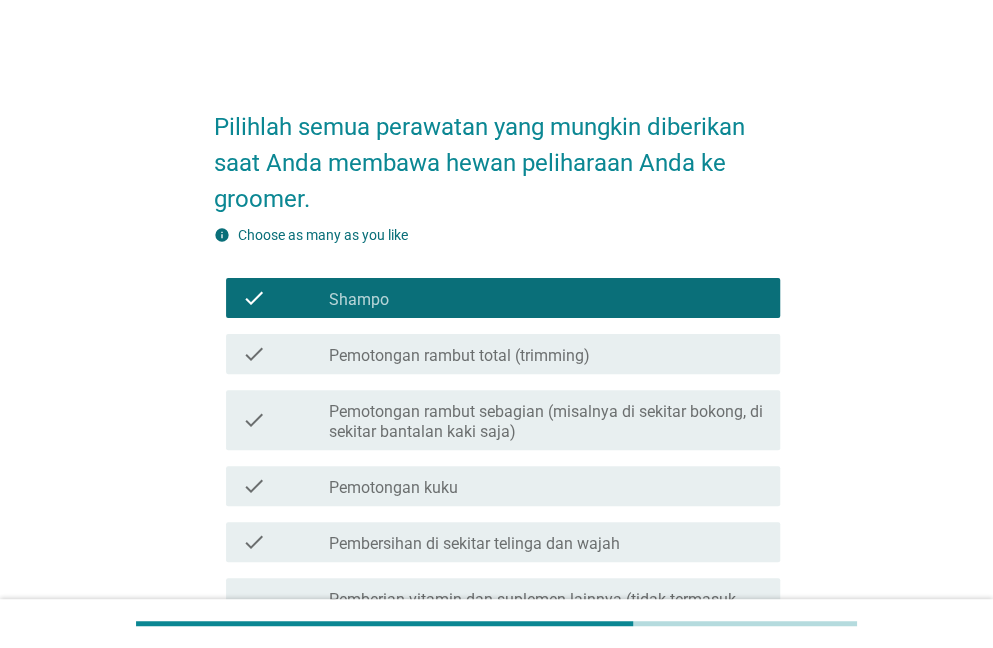 click on "Pemotongan kuku" at bounding box center [393, 488] 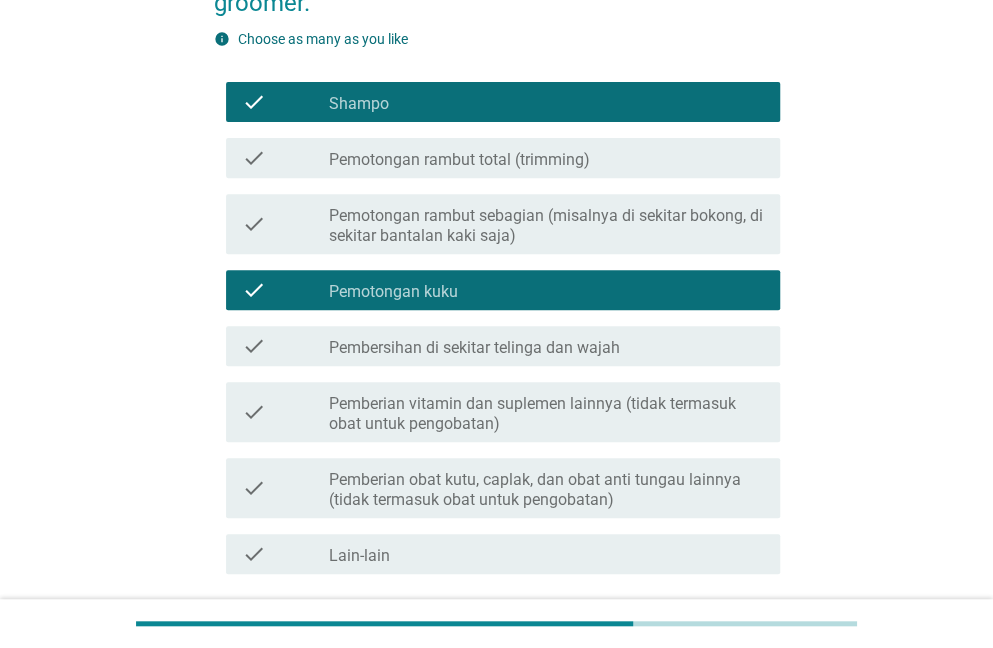 scroll, scrollTop: 200, scrollLeft: 0, axis: vertical 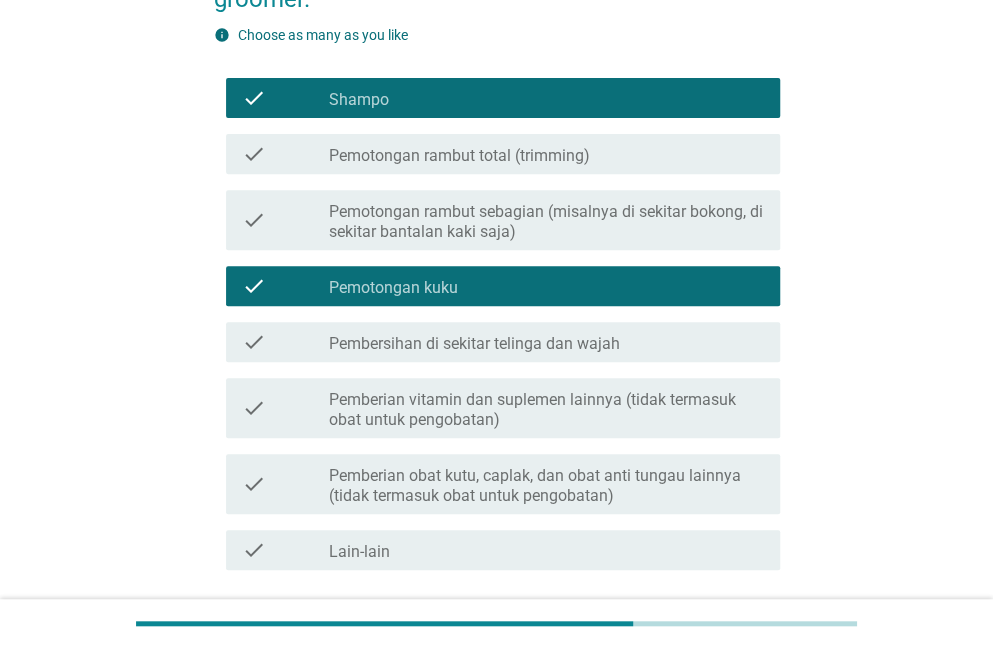 click on "Pembersihan di sekitar telinga dan wajah" at bounding box center [474, 344] 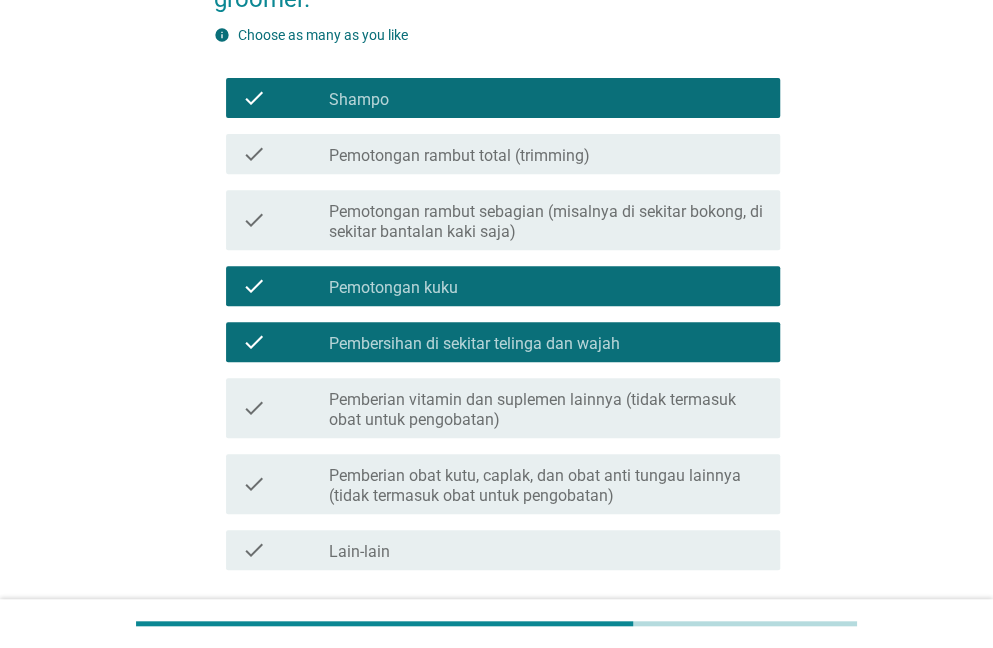 click on "Pemberian vitamin dan suplemen lainnya (tidak termasuk obat untuk pengobatan)" at bounding box center (546, 410) 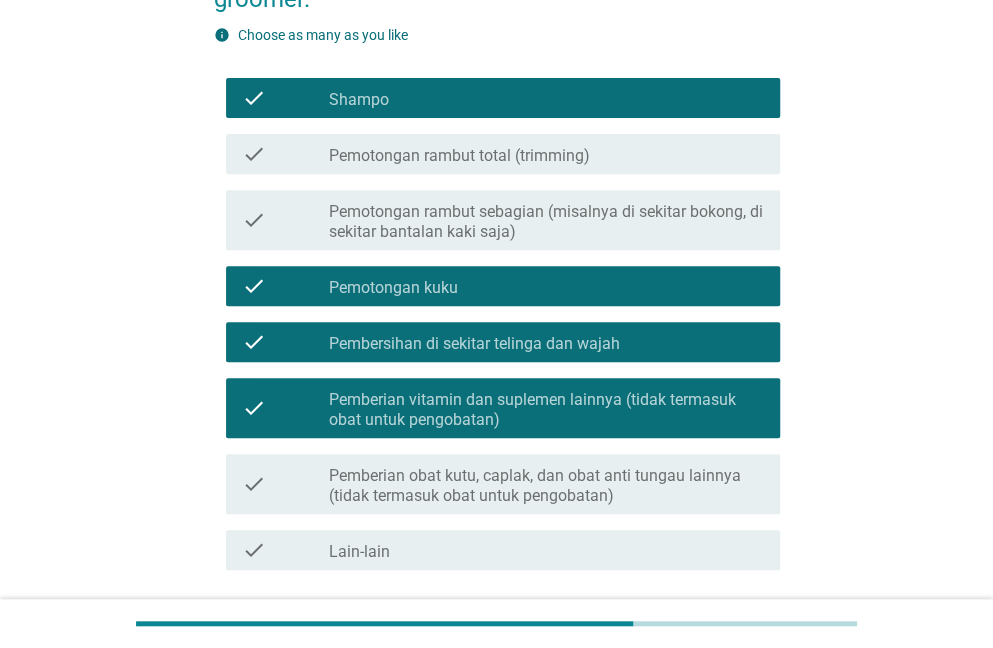 click on "Pemberian obat kutu, caplak, dan obat anti tungau lainnya (tidak termasuk obat untuk pengobatan)" at bounding box center (546, 486) 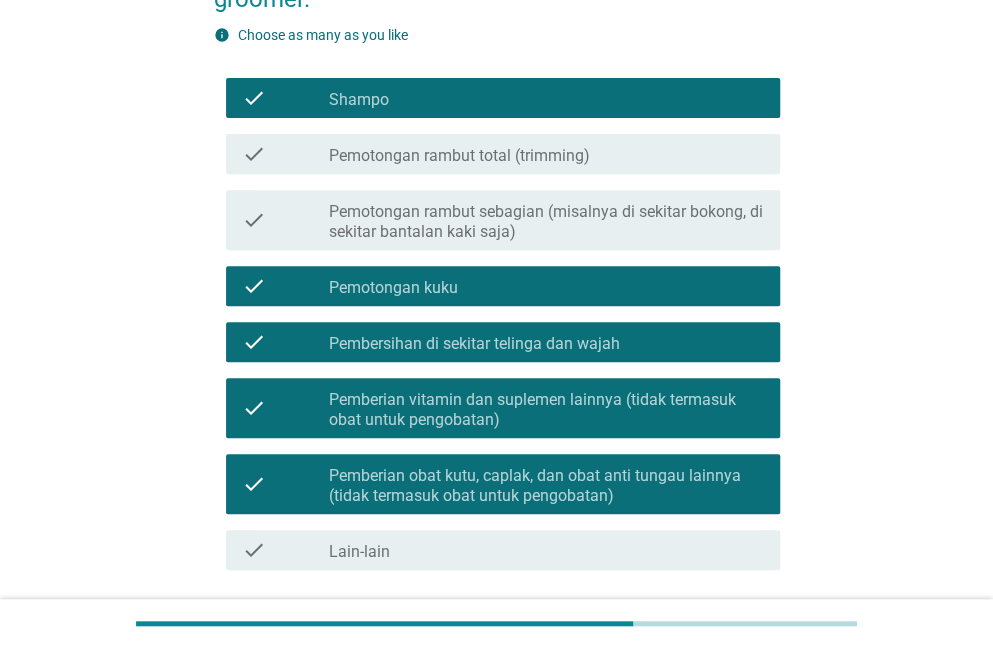 scroll, scrollTop: 355, scrollLeft: 0, axis: vertical 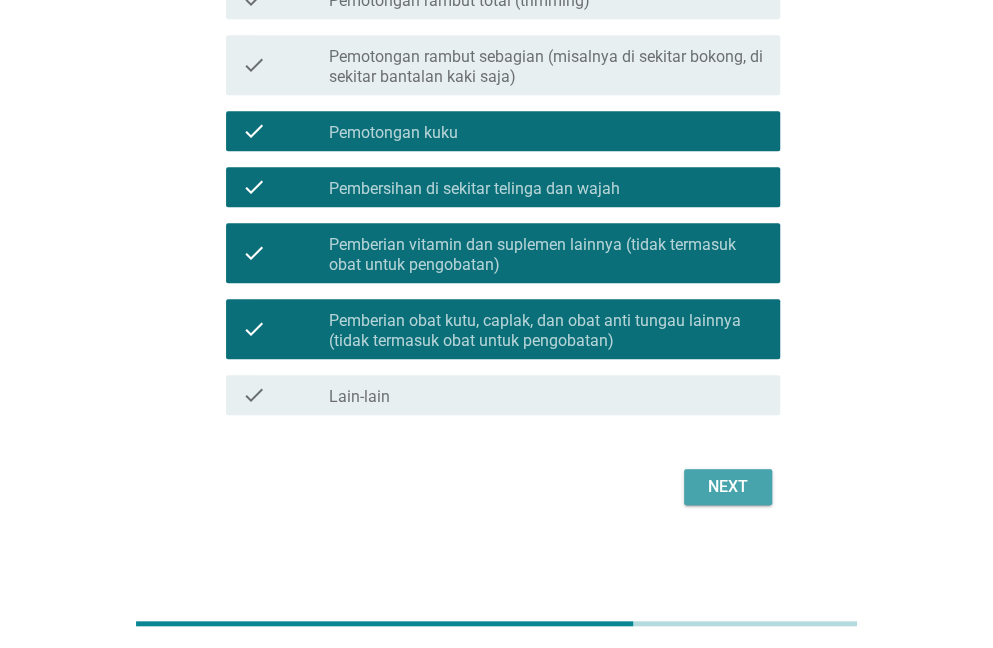 click on "Next" at bounding box center [728, 487] 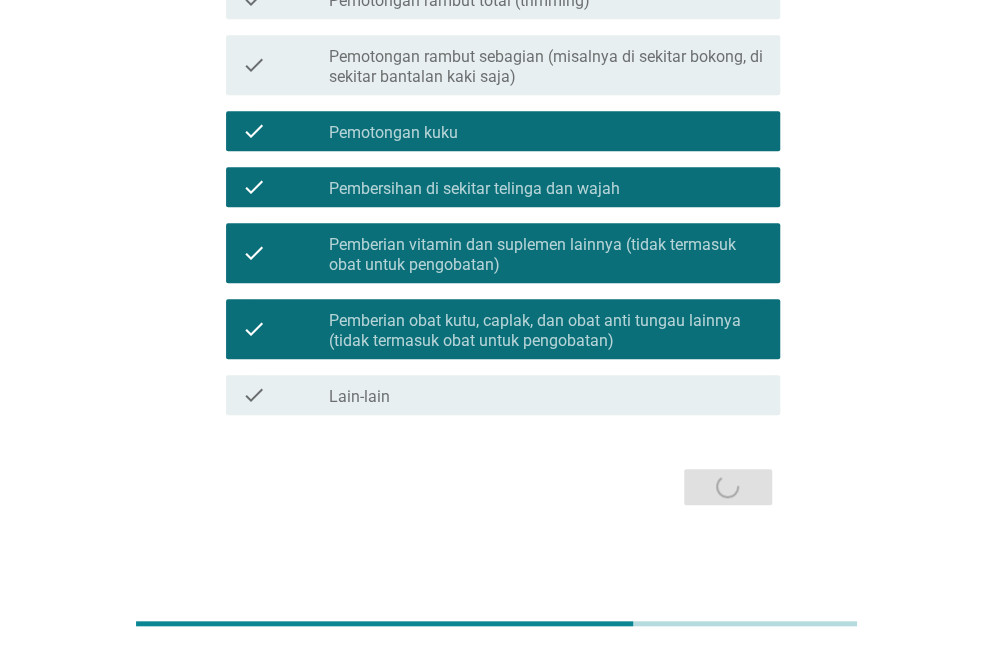 scroll, scrollTop: 0, scrollLeft: 0, axis: both 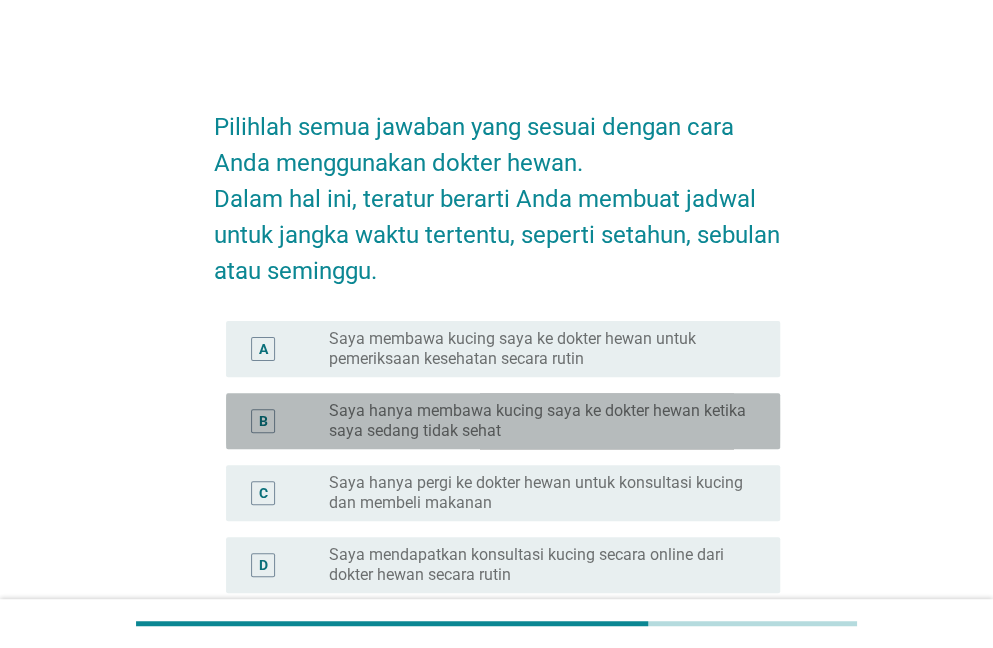 click on "Saya hanya membawa kucing saya ke dokter hewan ketika saya sedang tidak sehat" at bounding box center (538, 421) 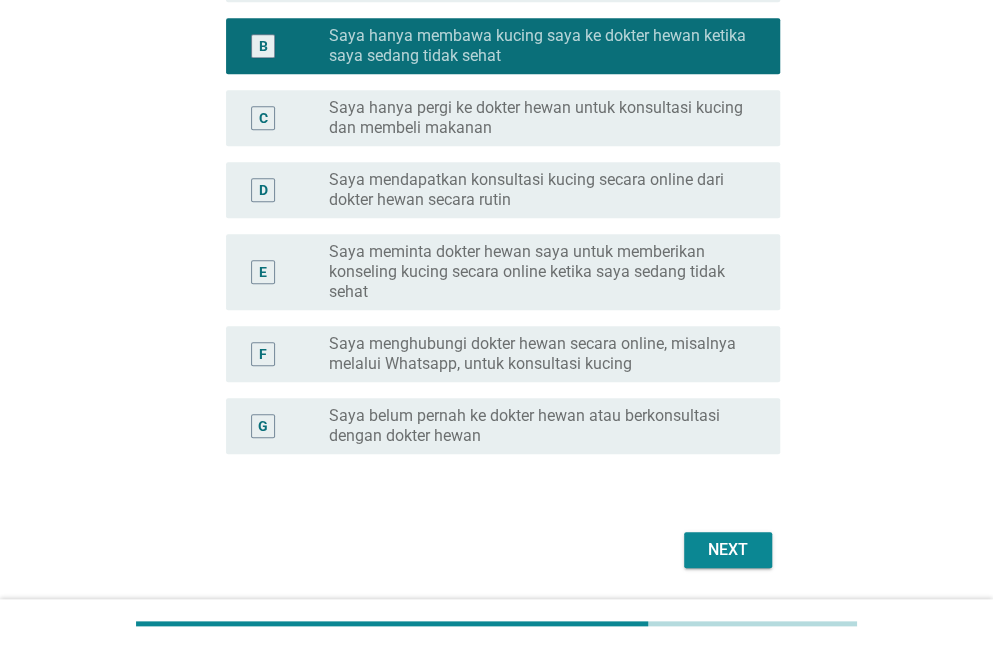 scroll, scrollTop: 400, scrollLeft: 0, axis: vertical 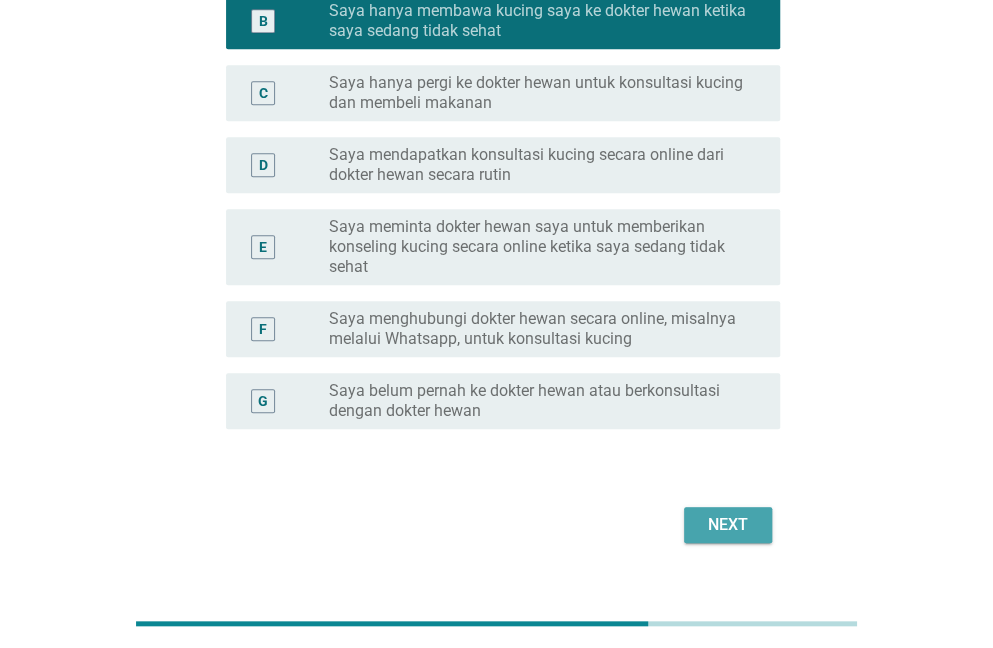 click on "Next" at bounding box center (728, 525) 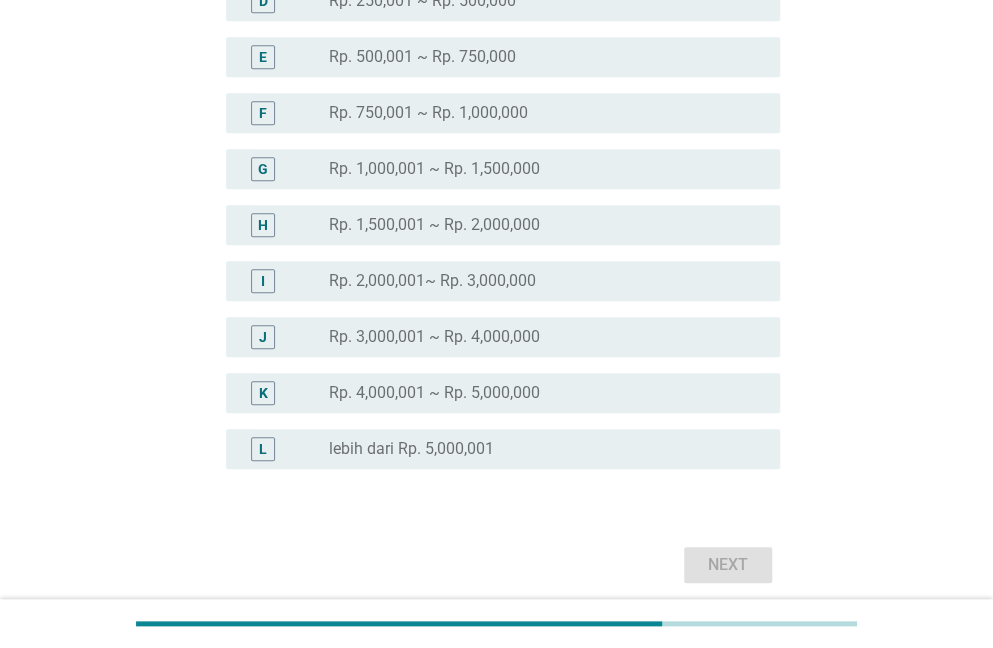scroll, scrollTop: 0, scrollLeft: 0, axis: both 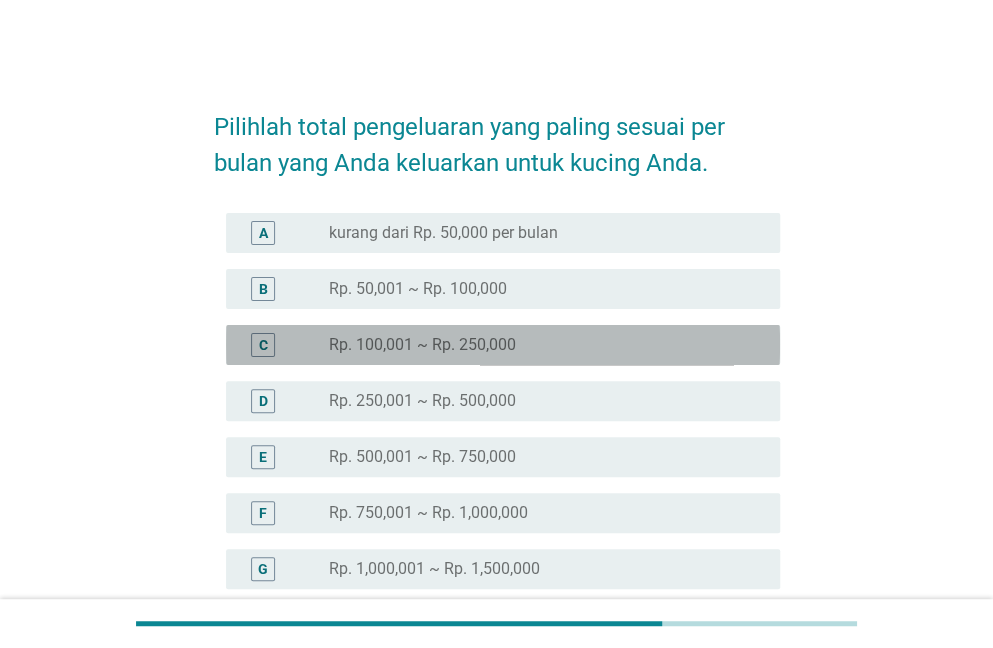 click on "Rp. 100,001 ~ Rp. 250,000" at bounding box center (422, 345) 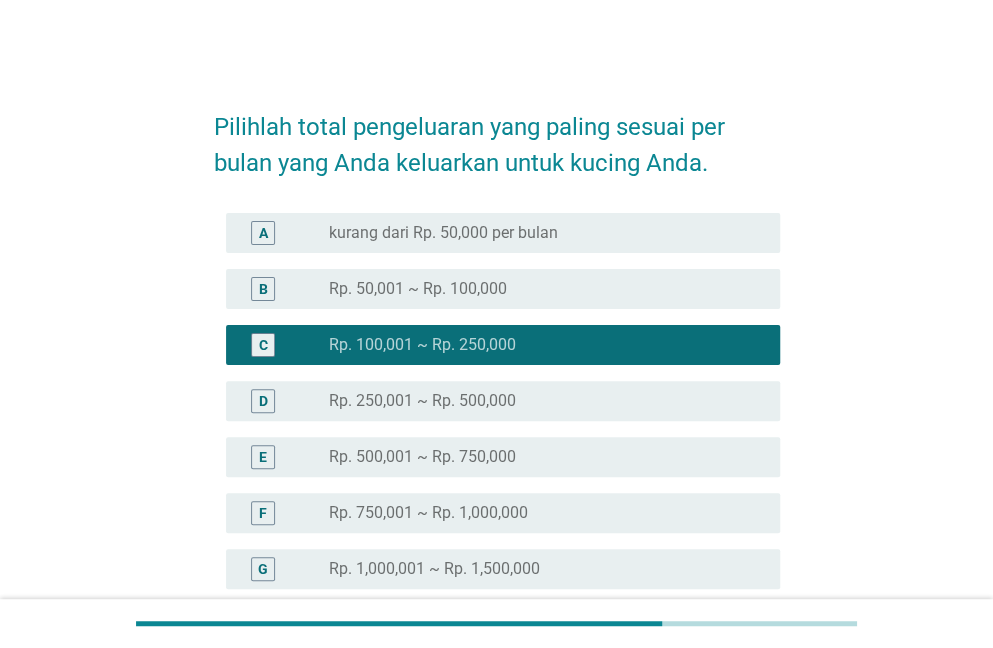 scroll, scrollTop: 400, scrollLeft: 0, axis: vertical 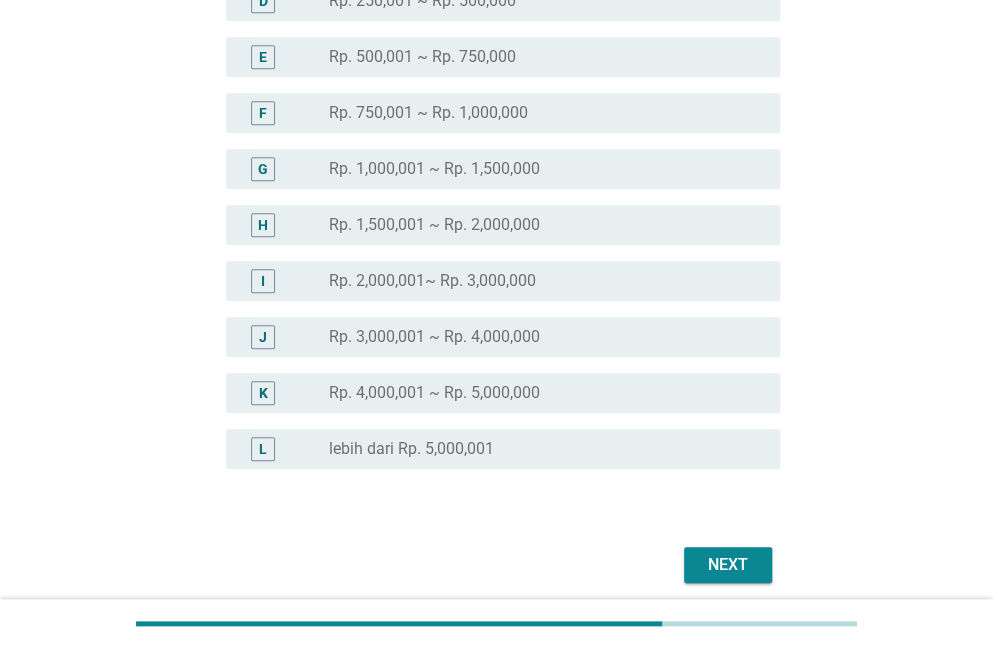 click on "Next" at bounding box center [728, 565] 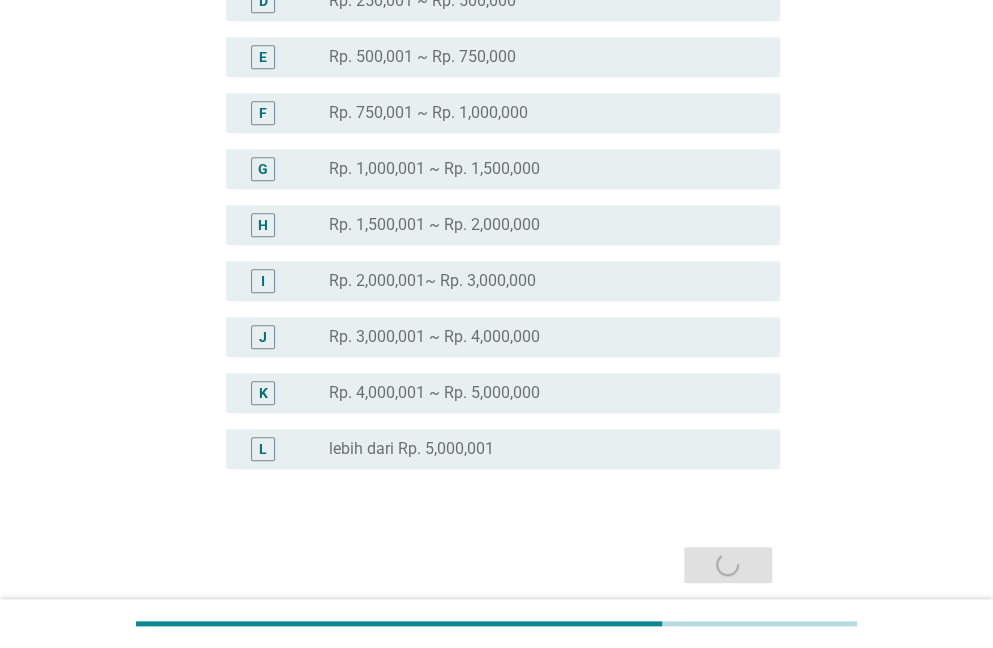 scroll, scrollTop: 0, scrollLeft: 0, axis: both 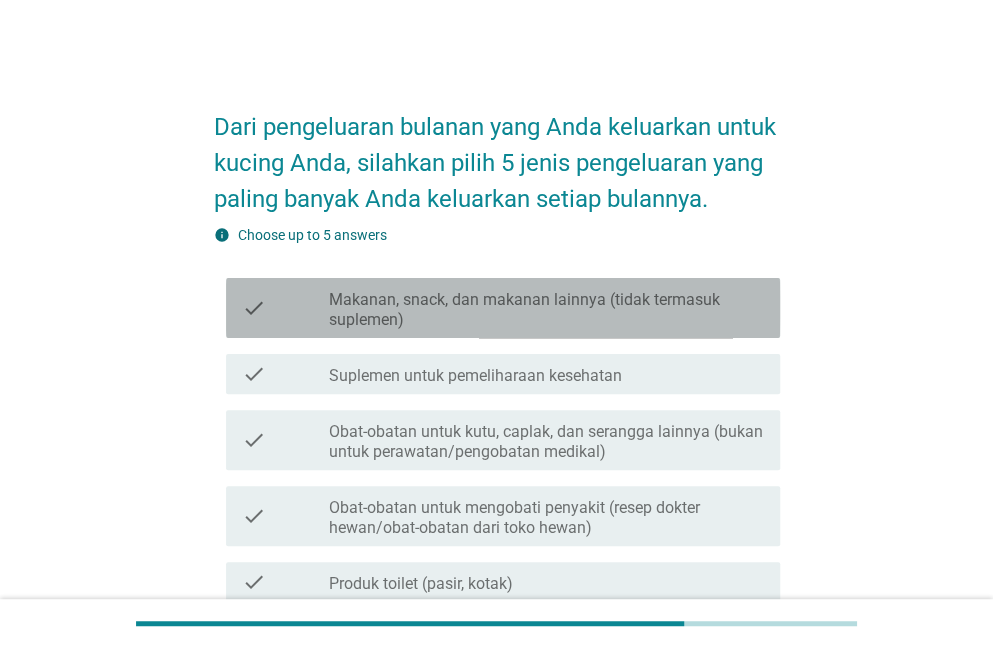 click on "Makanan, snack, dan makanan lainnya (tidak termasuk suplemen)" at bounding box center [546, 310] 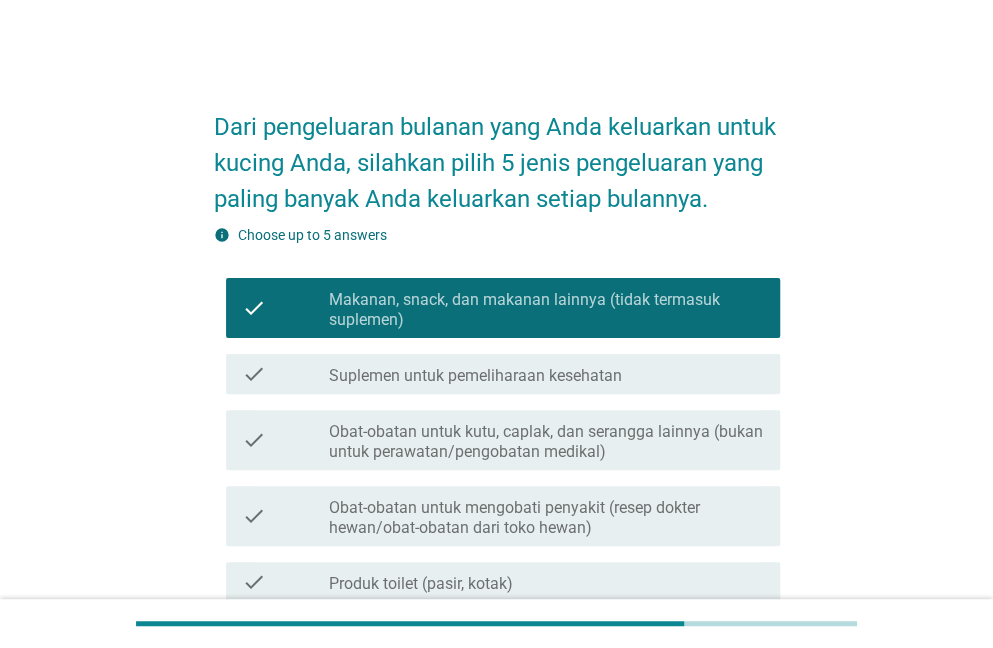 click on "check_box_outline_blank Suplemen untuk pemeliharaan kesehatan" at bounding box center (546, 374) 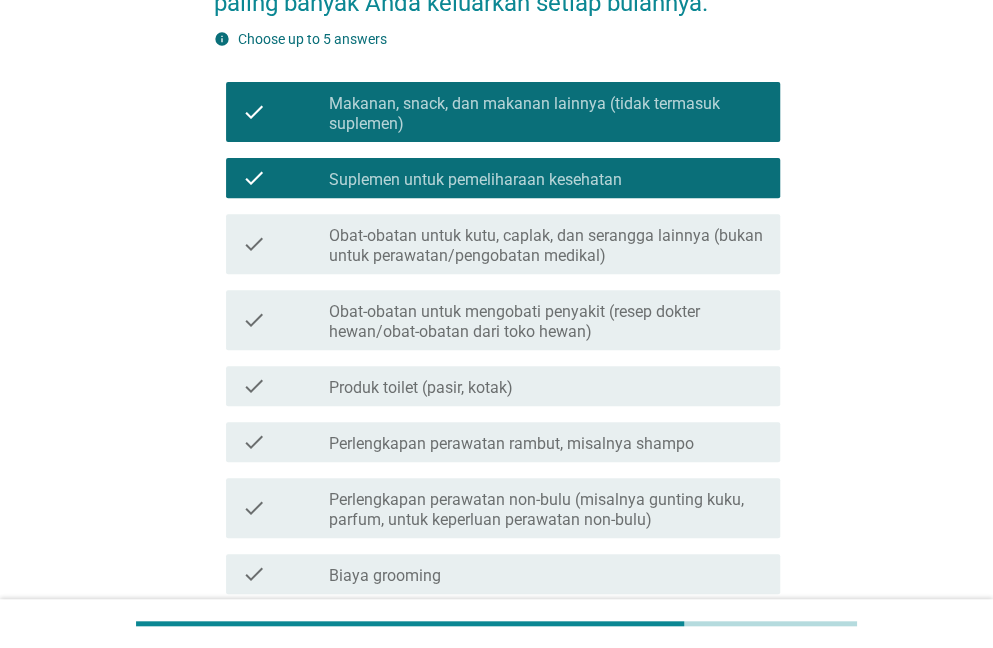 scroll, scrollTop: 200, scrollLeft: 0, axis: vertical 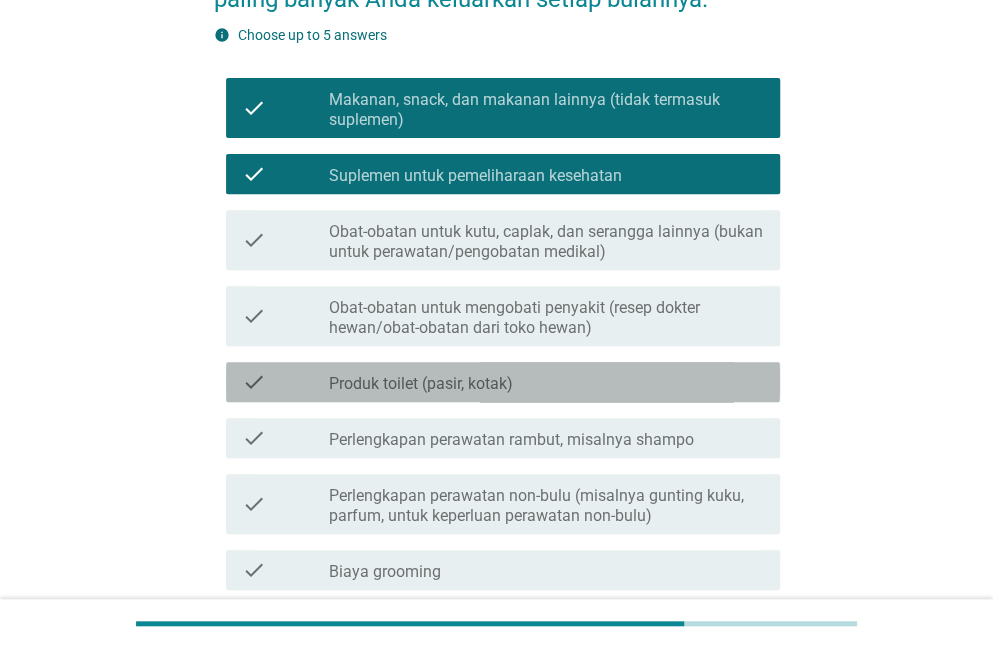 click on "Produk toilet (pasir, kotak)" at bounding box center (421, 384) 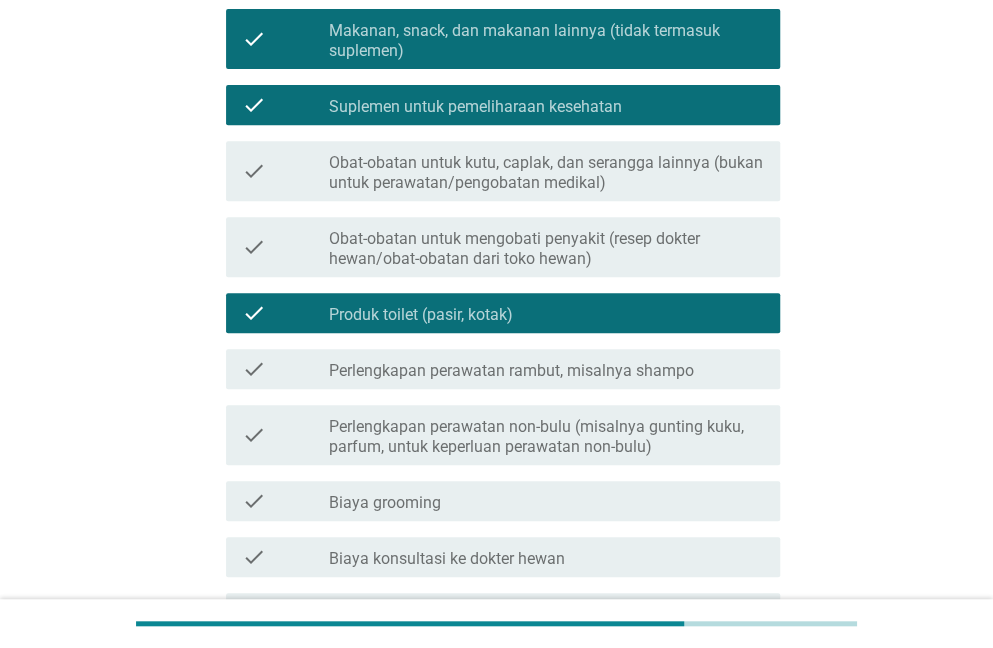 scroll, scrollTop: 300, scrollLeft: 0, axis: vertical 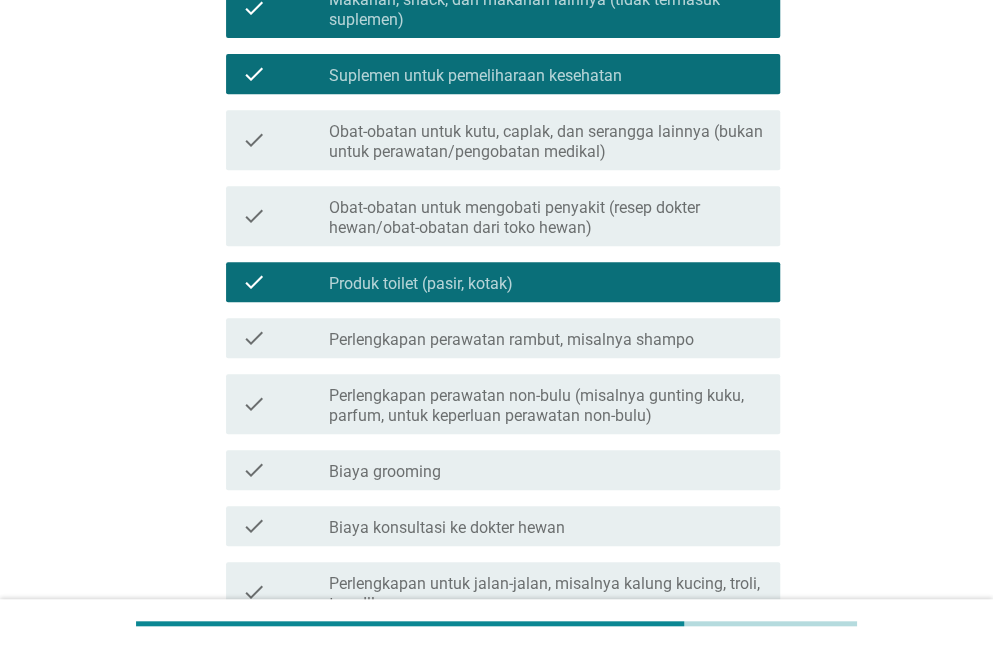 click on "check_box_outline_blank Biaya grooming" at bounding box center [546, 470] 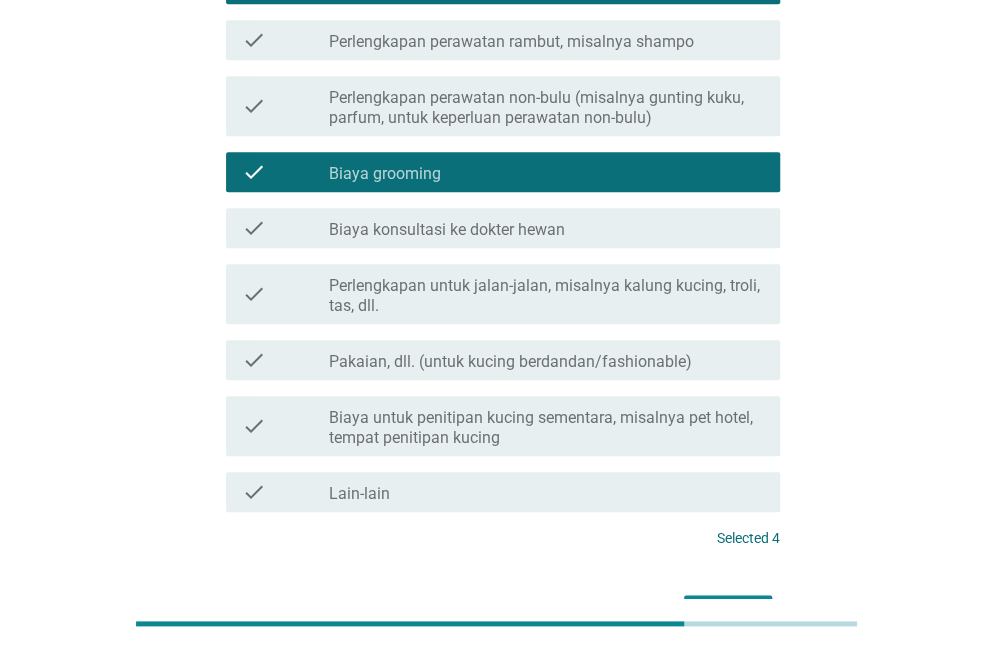 scroll, scrollTop: 500, scrollLeft: 0, axis: vertical 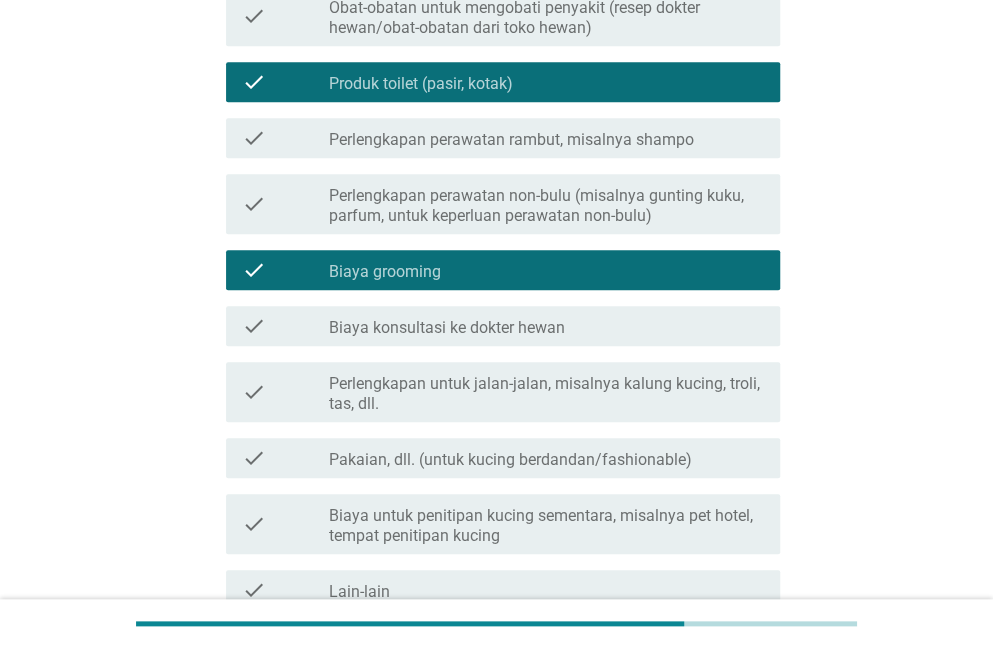 click on "check     check_box_outline_blank Biaya konsultasi ke dokter hewan" at bounding box center (503, 326) 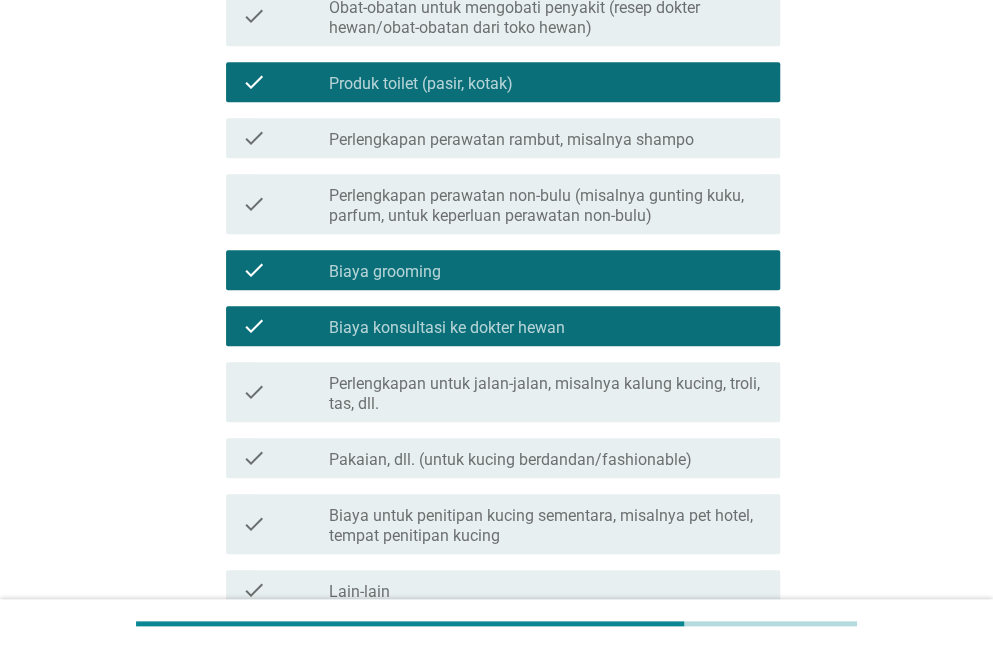 scroll, scrollTop: 724, scrollLeft: 0, axis: vertical 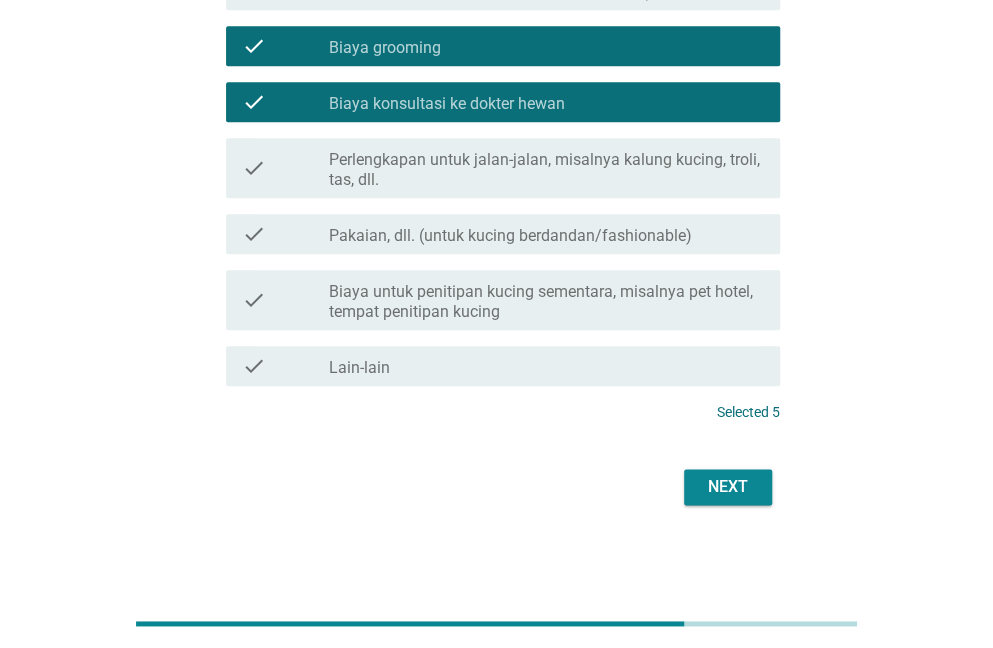 click on "Next" at bounding box center (728, 487) 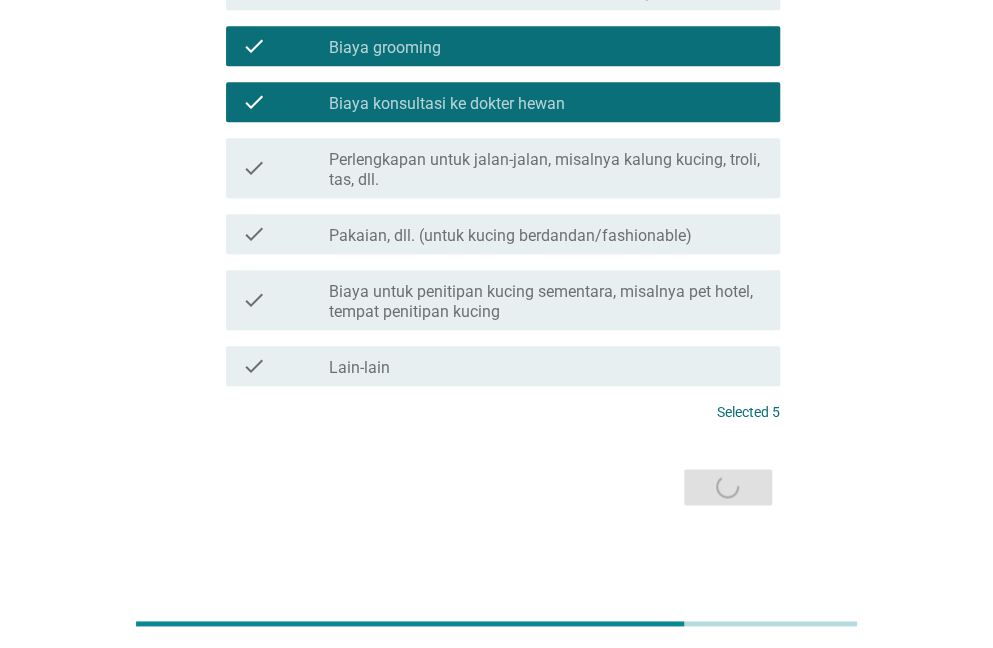 scroll, scrollTop: 0, scrollLeft: 0, axis: both 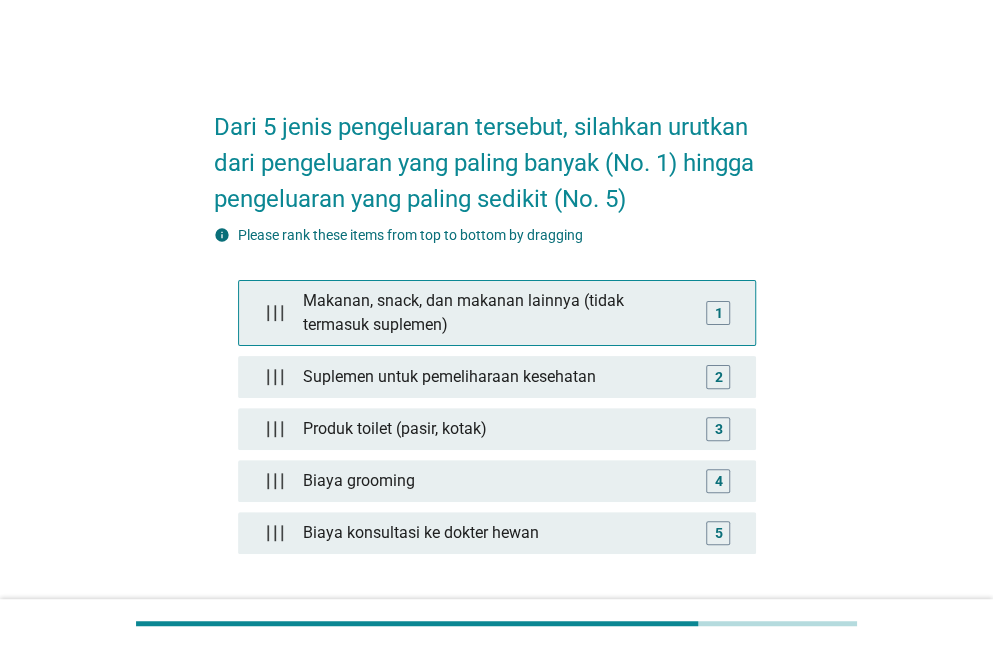 click on "1" at bounding box center [718, 312] 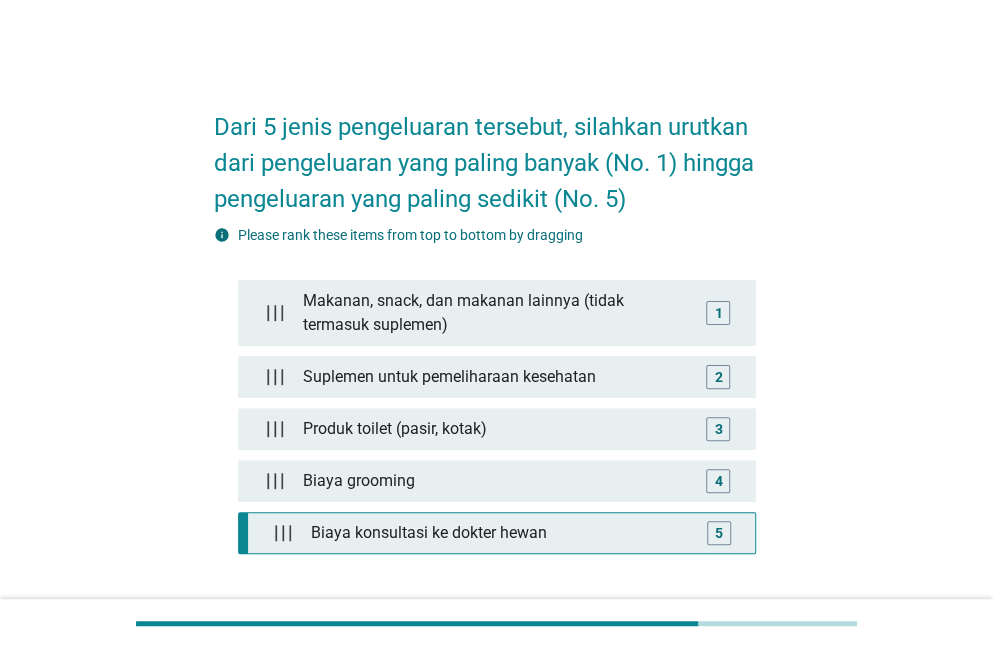 type 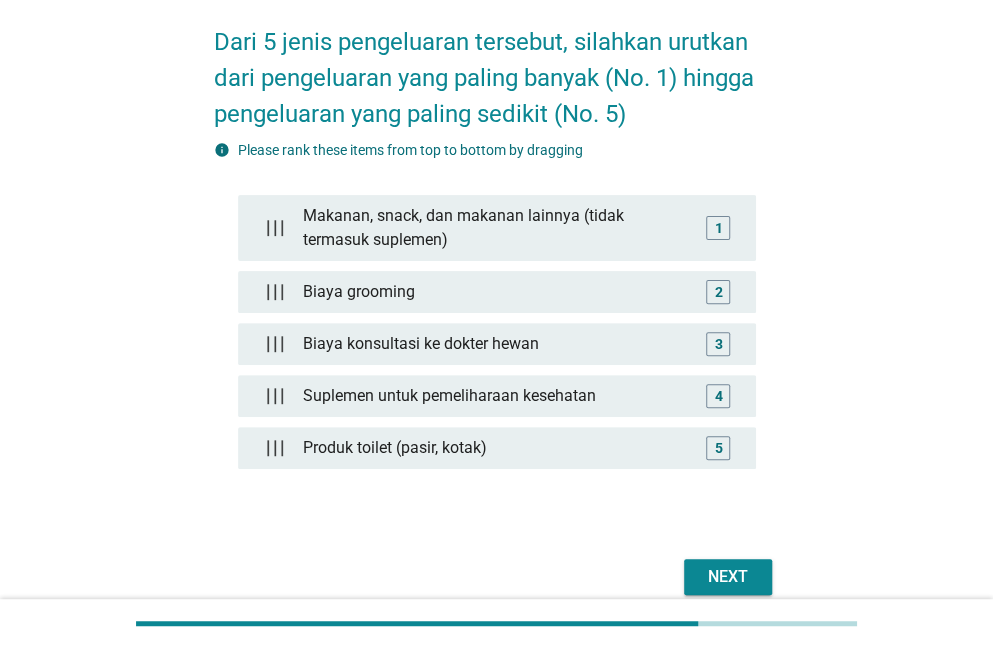 scroll, scrollTop: 172, scrollLeft: 0, axis: vertical 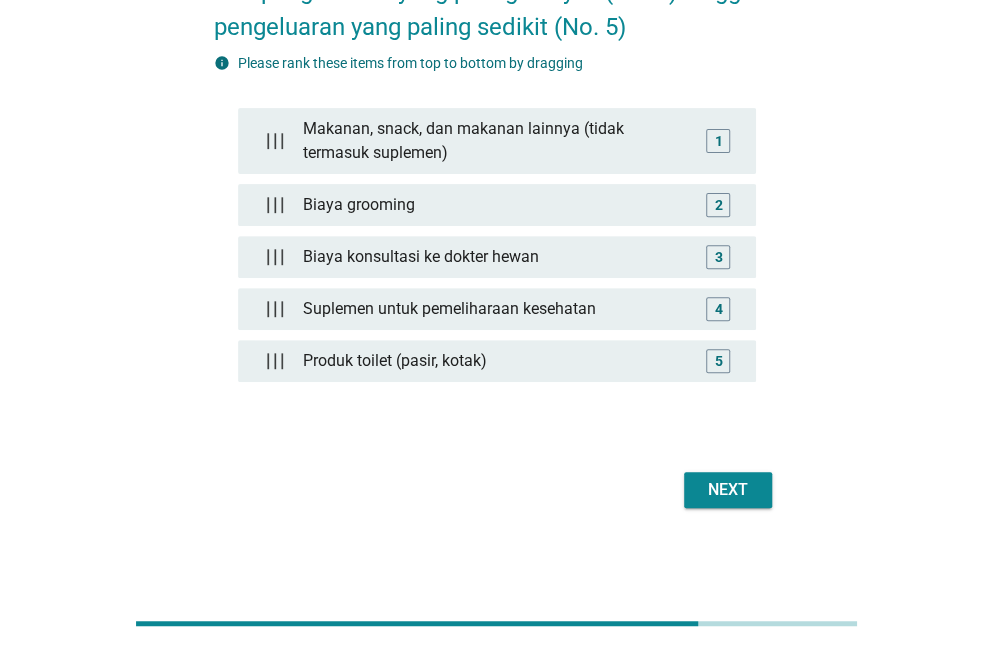 click on "Next" at bounding box center (728, 490) 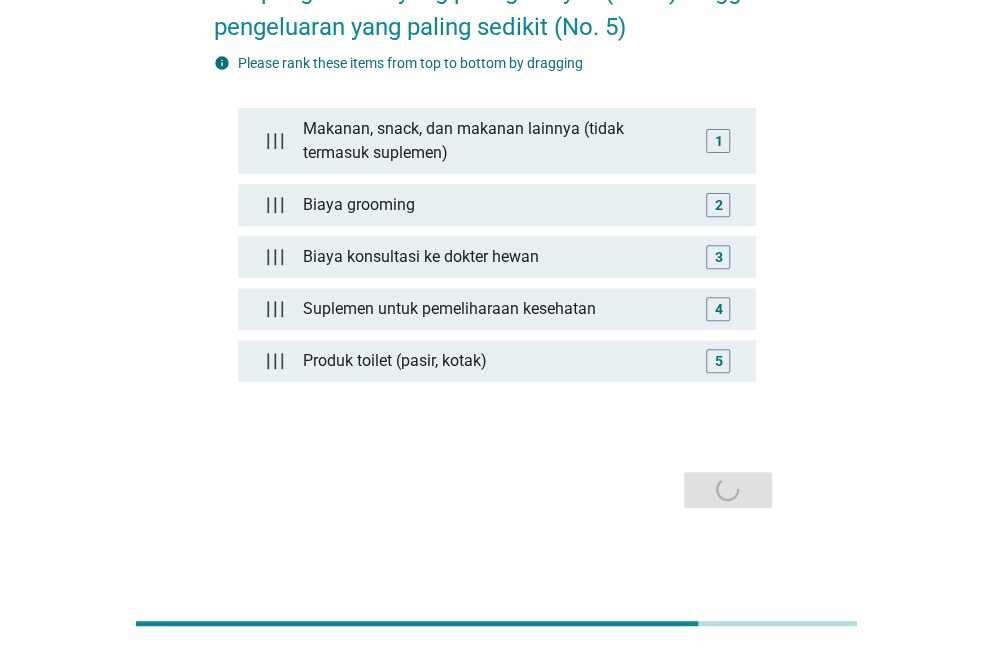 scroll, scrollTop: 0, scrollLeft: 0, axis: both 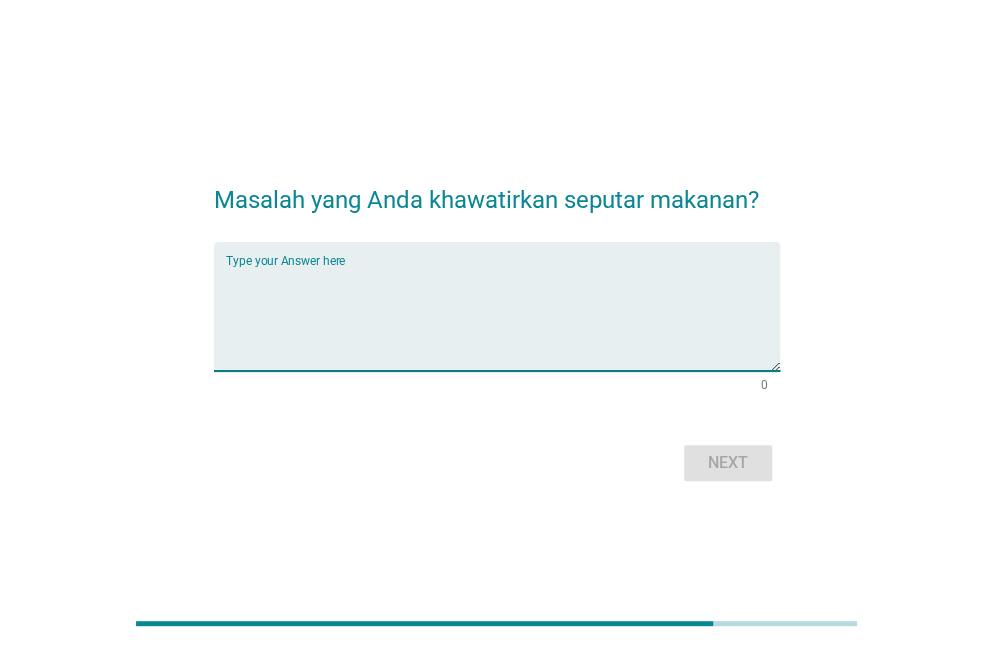 click at bounding box center [503, 318] 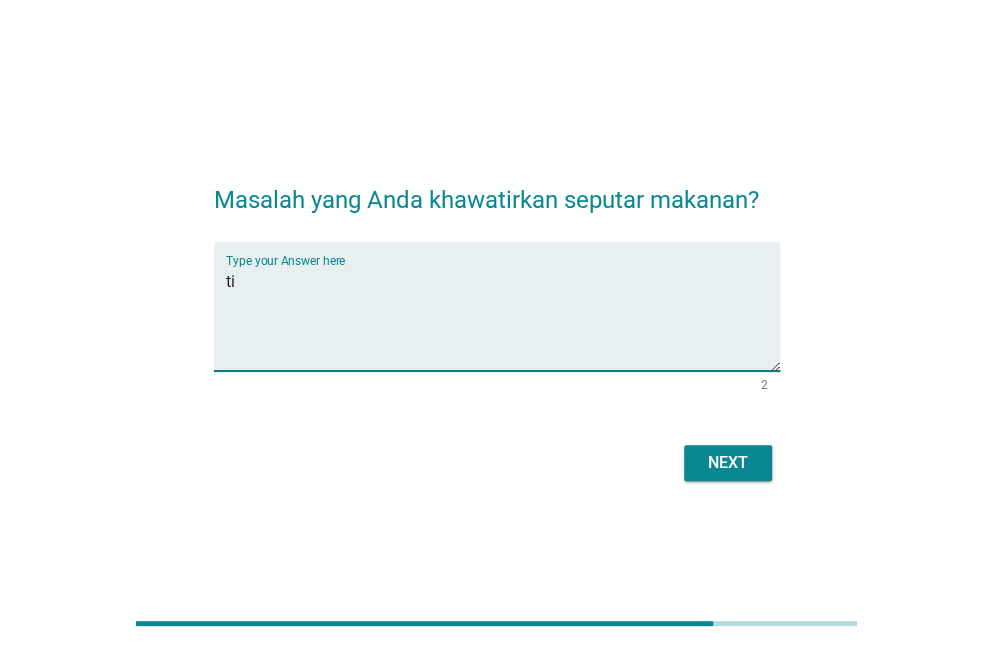 type on "t" 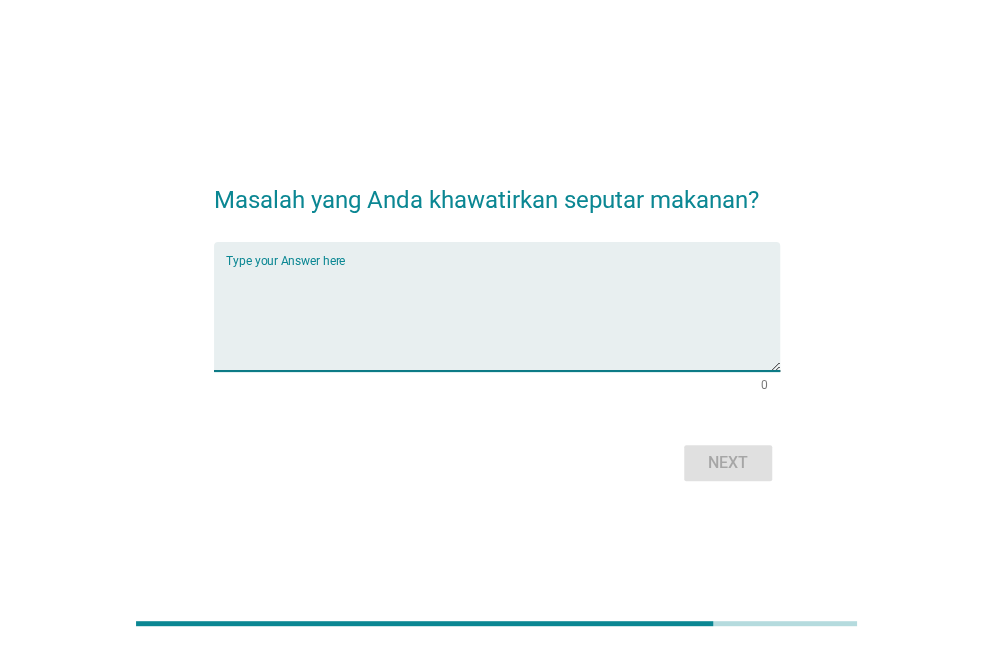 type on "k" 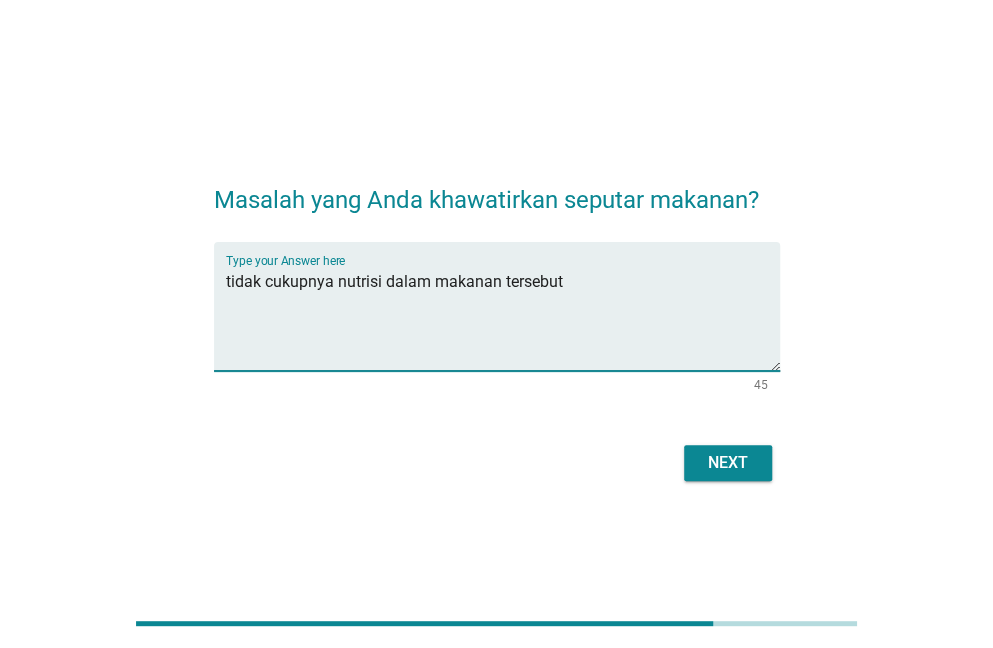 type on "tidak cukupnya nutrisi dalam makanan tersebut" 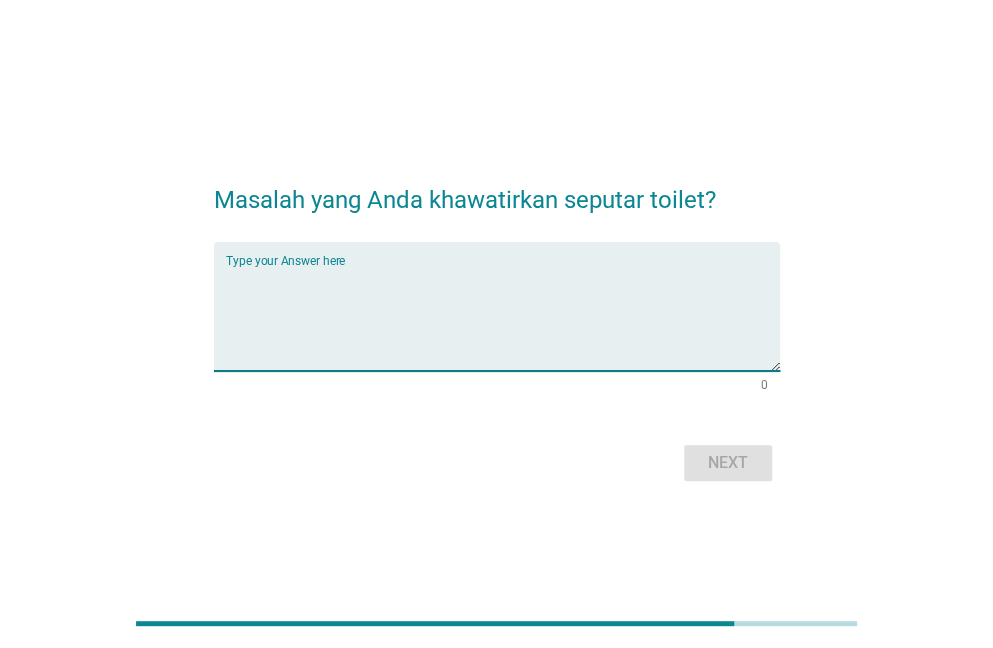 click at bounding box center (503, 318) 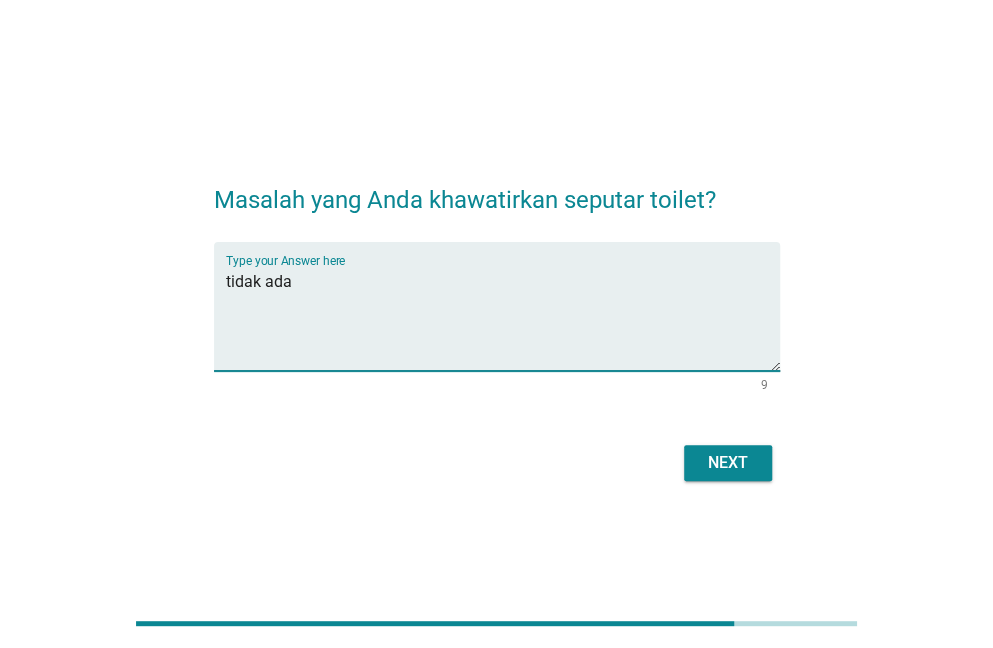 type on "tidak ada" 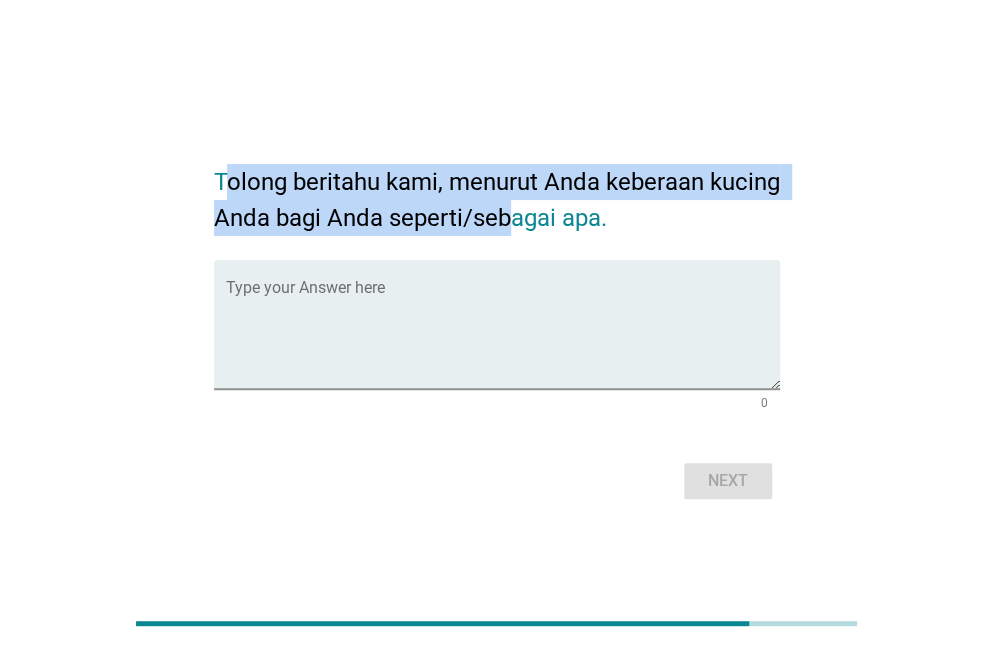 drag, startPoint x: 220, startPoint y: 175, endPoint x: 593, endPoint y: 200, distance: 373.83685 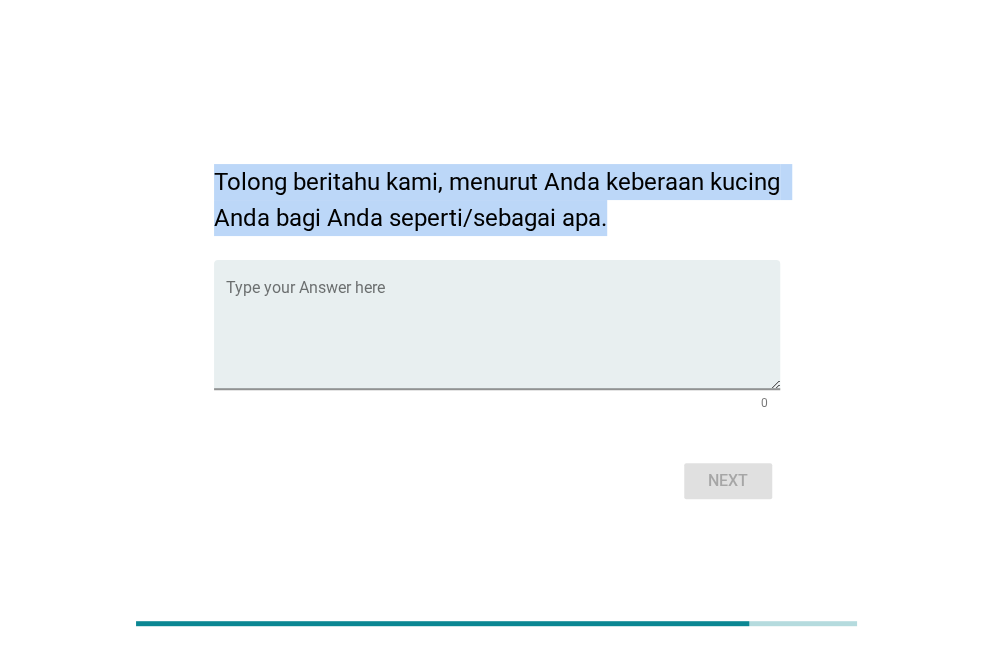 drag, startPoint x: 213, startPoint y: 179, endPoint x: 746, endPoint y: 210, distance: 533.90076 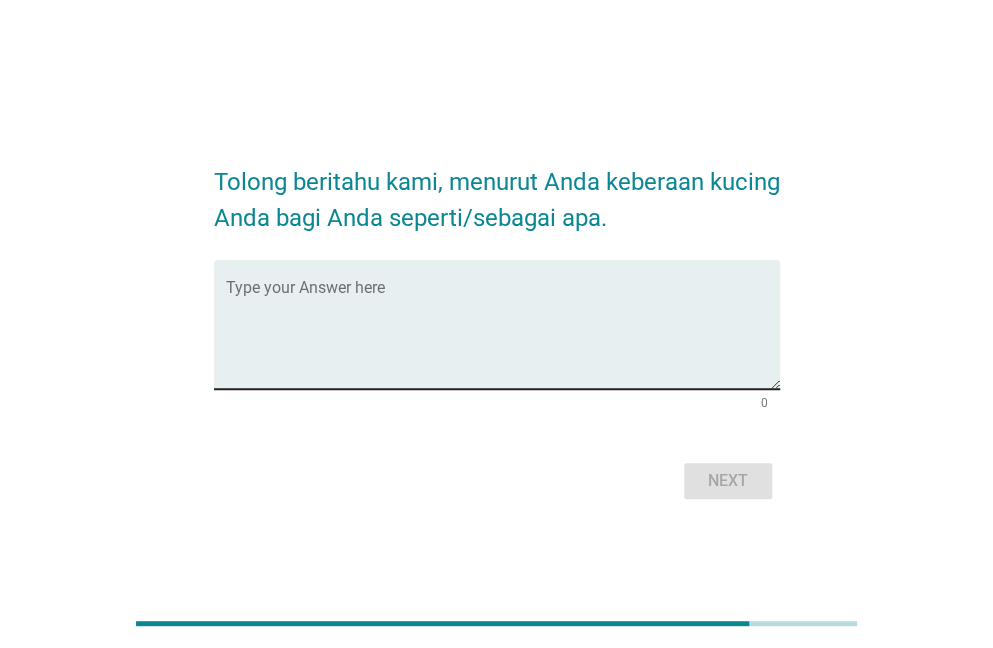 click at bounding box center (503, 336) 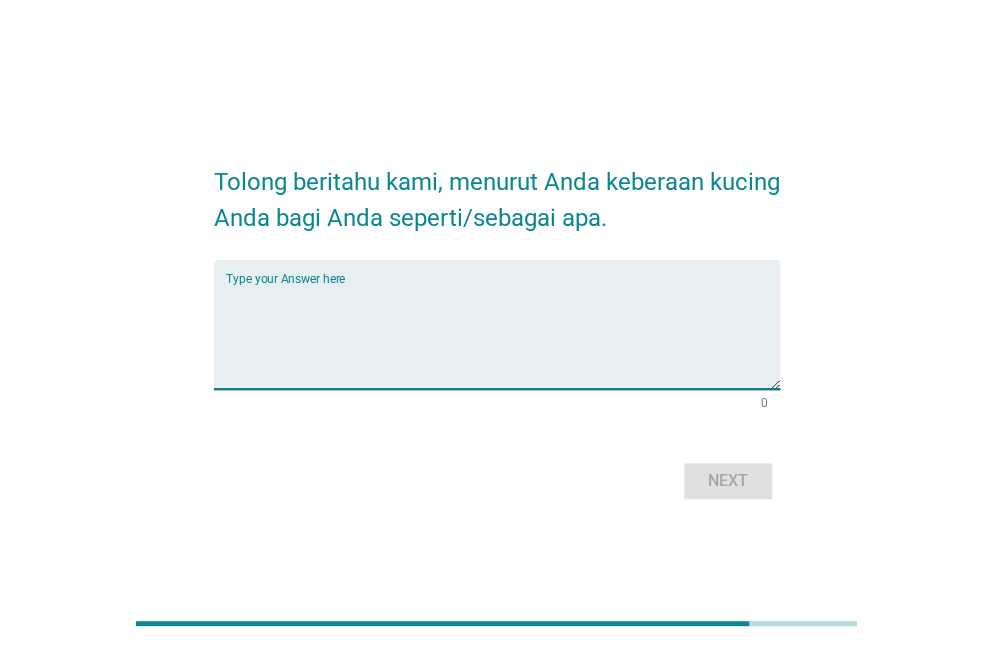 paste on "Keberadaan kucing saya bagi saya seperti sahabat sekaligus anggota keluarga. Ia bukan hanya hewan peliharaan, tetapi teman yang selalu hadir di saat senang maupun sedih. Saat saya lelah atau stres, kehadirannya memberi rasa tenang dan hiburan. Gerak-geriknya yang lucu, manja, dan kadang menggemaskan membuat rumah terasa lebih hidup. Saya juga merasa memiliki tanggung jawab besar untuk merawat dan melindunginya, sebagaimana saya merawat seseorang yang saya sayangi." 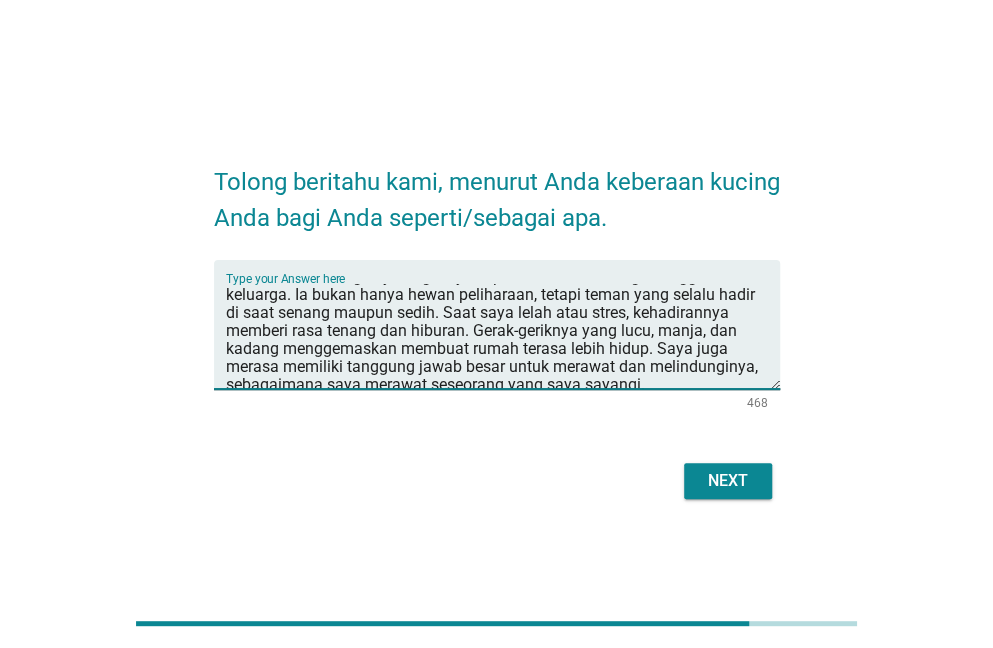 scroll, scrollTop: 36, scrollLeft: 0, axis: vertical 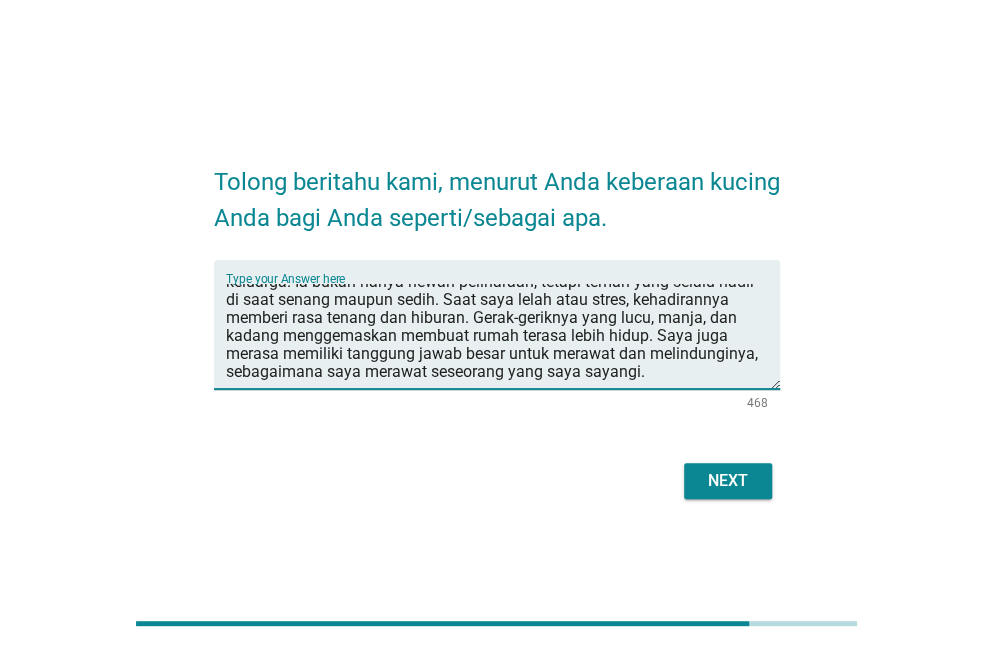 type on "Keberadaan kucing saya bagi saya seperti sahabat sekaligus anggota keluarga. Ia bukan hanya hewan peliharaan, tetapi teman yang selalu hadir di saat senang maupun sedih. Saat saya lelah atau stres, kehadirannya memberi rasa tenang dan hiburan. Gerak-geriknya yang lucu, manja, dan kadang menggemaskan membuat rumah terasa lebih hidup. Saya juga merasa memiliki tanggung jawab besar untuk merawat dan melindunginya, sebagaimana saya merawat seseorang yang saya sayangi." 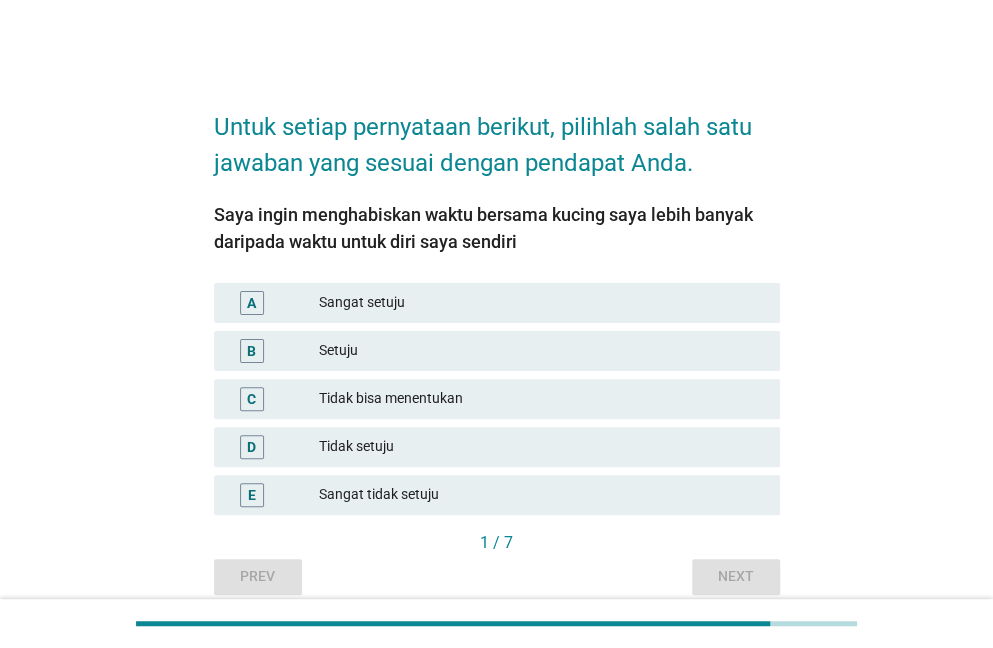 click on "Setuju" at bounding box center (541, 351) 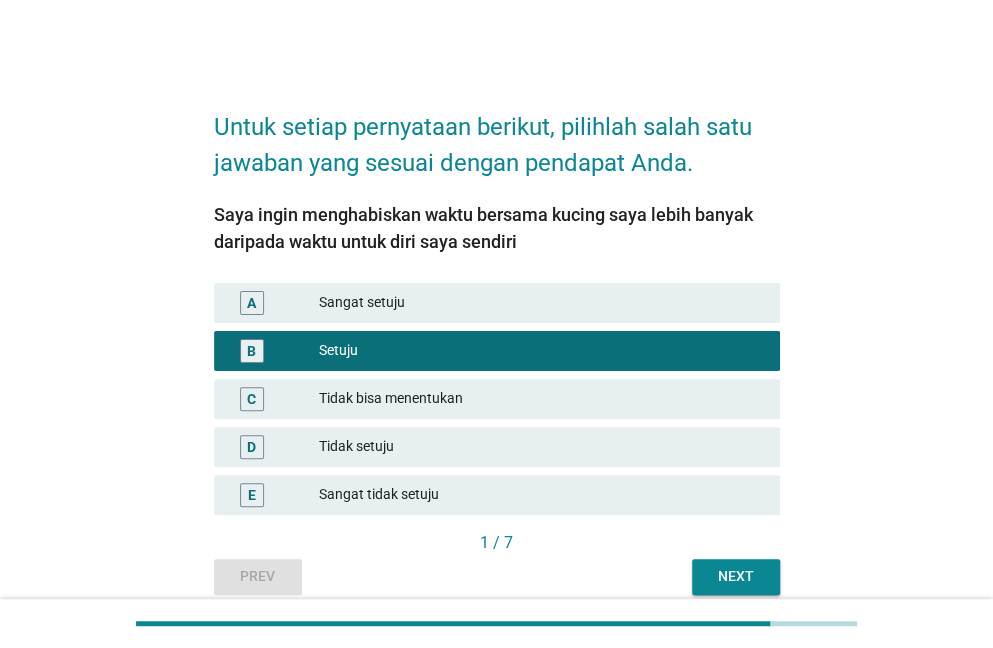 click on "Next" at bounding box center [736, 577] 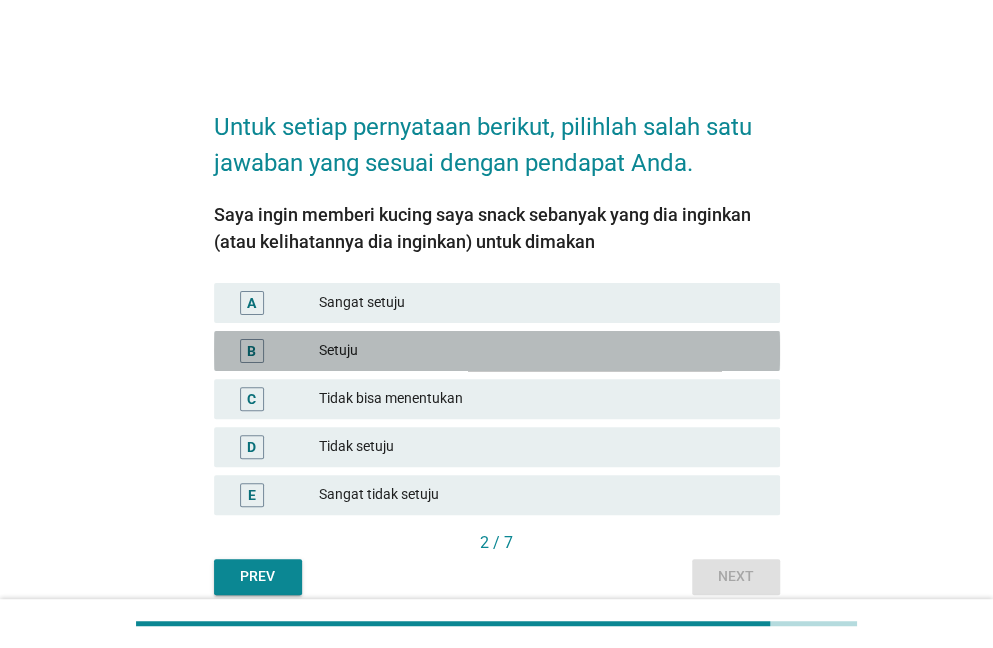 click on "Setuju" at bounding box center (541, 351) 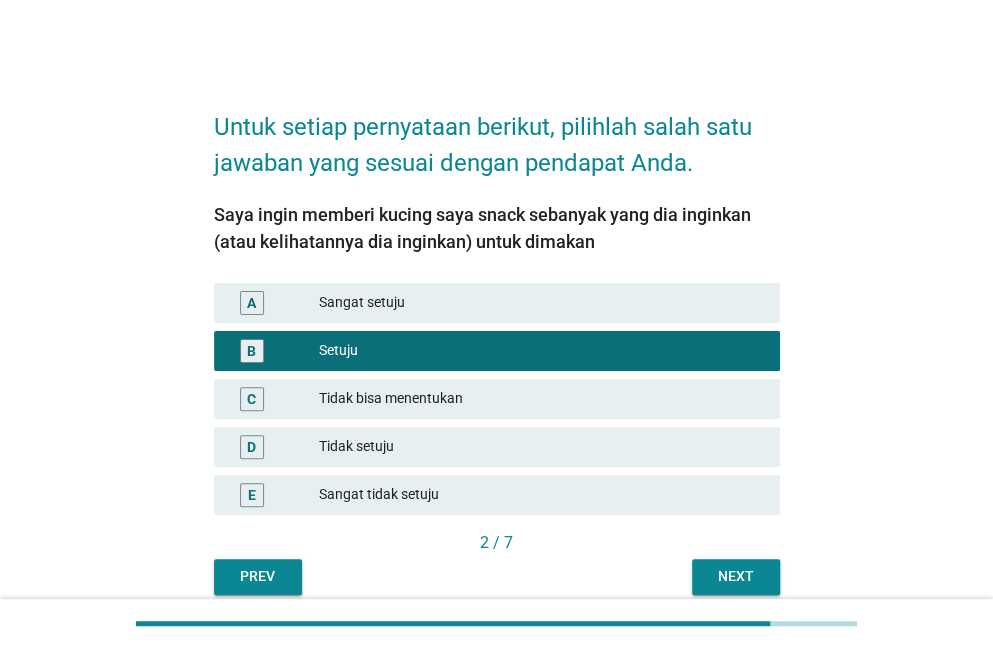 click on "Next" at bounding box center [736, 577] 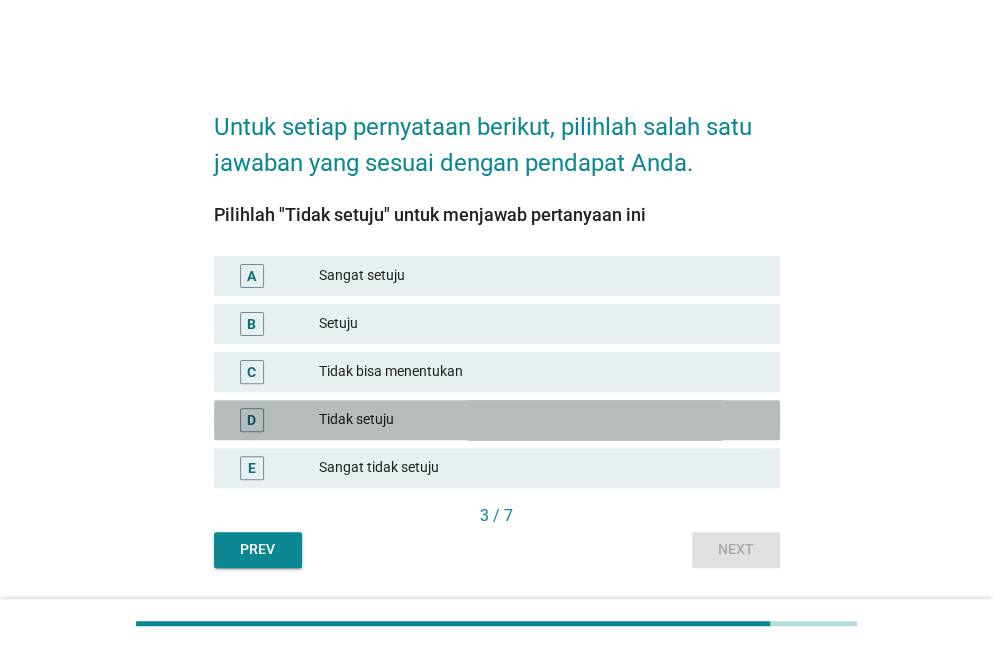 click on "Tidak setuju" at bounding box center [541, 420] 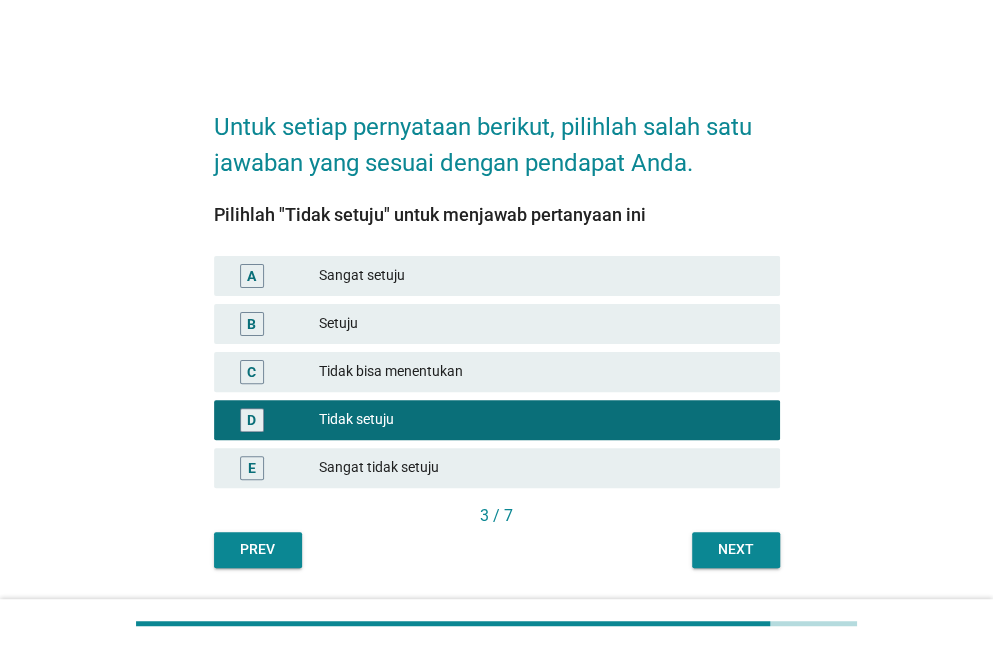 click on "Next" at bounding box center (736, 549) 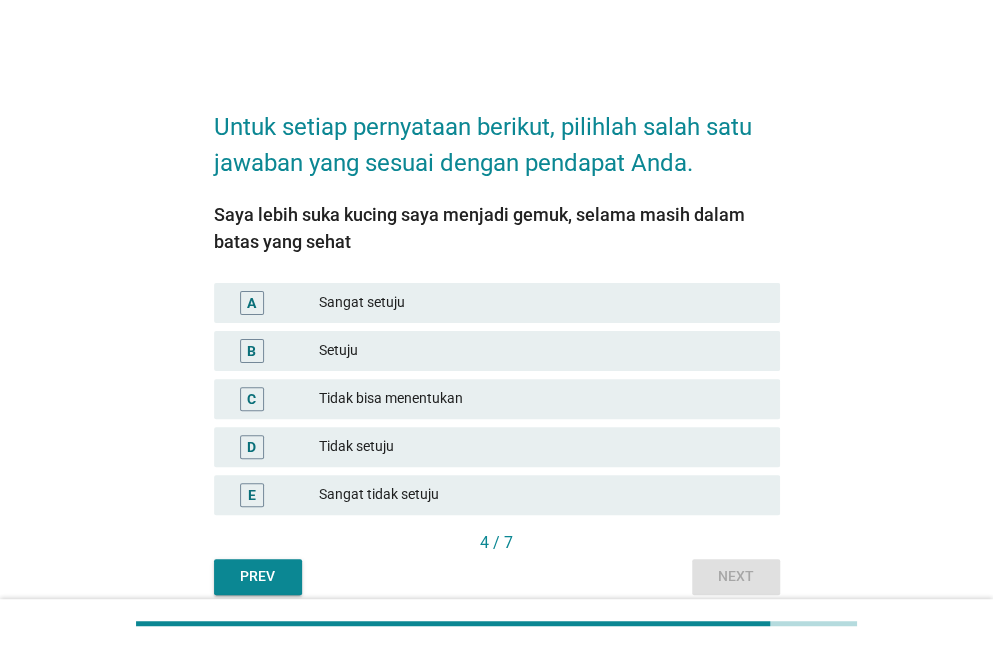 click on "Setuju" at bounding box center (541, 351) 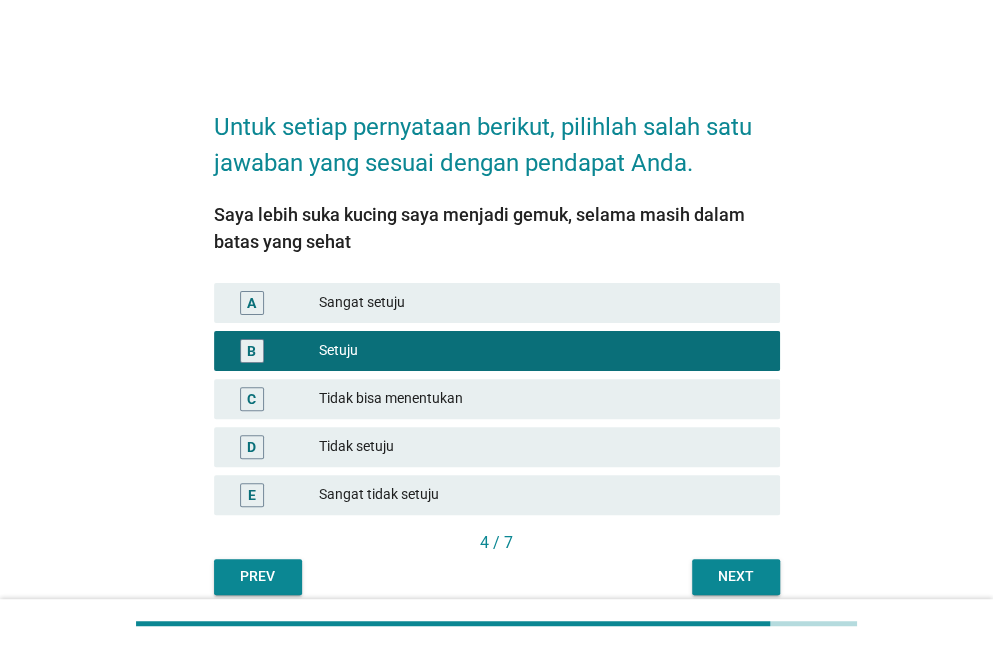 click on "Next" at bounding box center (736, 576) 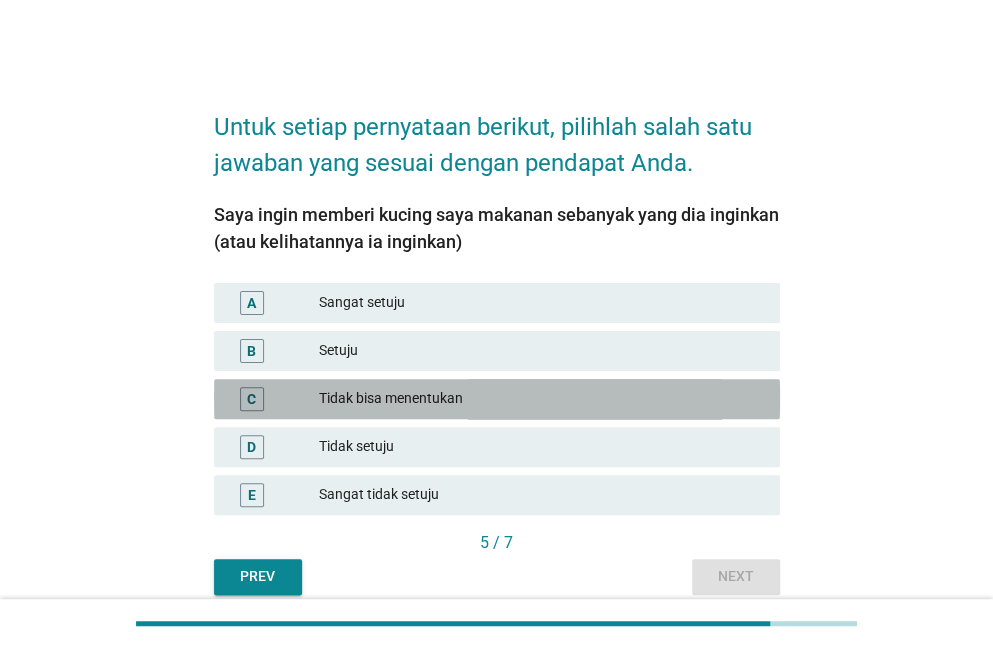 click on "Tidak bisa menentukan" at bounding box center (541, 399) 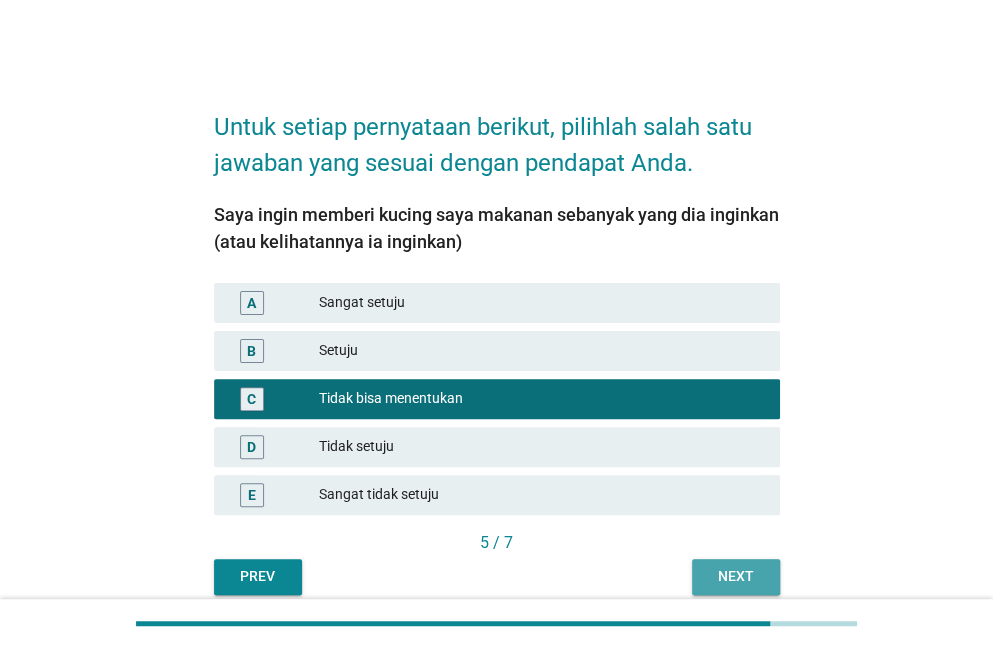 click on "Next" at bounding box center (736, 576) 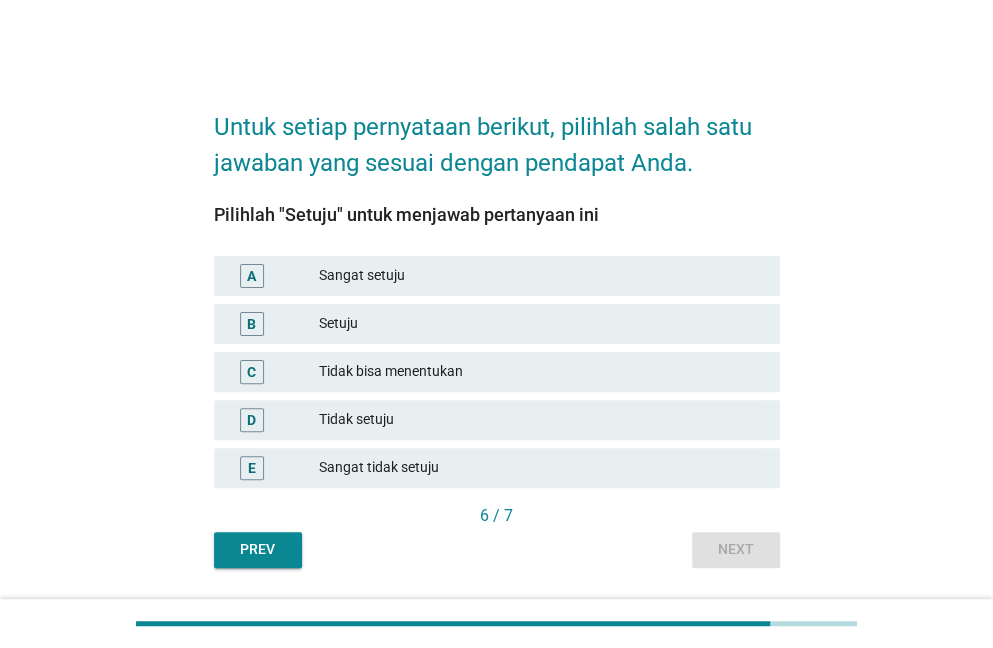 click on "Setuju" at bounding box center [541, 324] 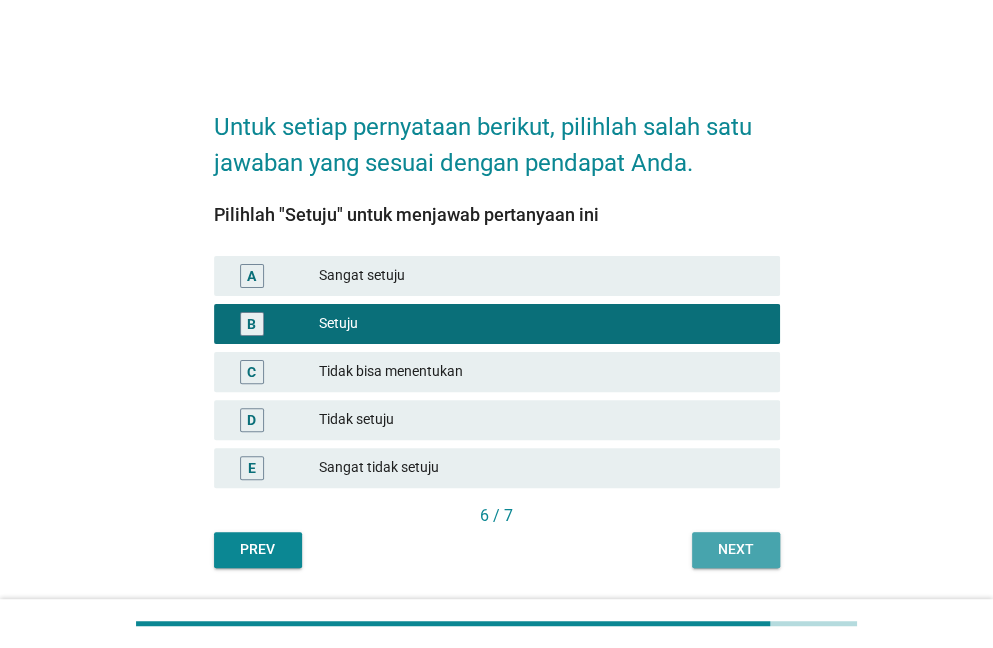 click on "Next" at bounding box center (736, 549) 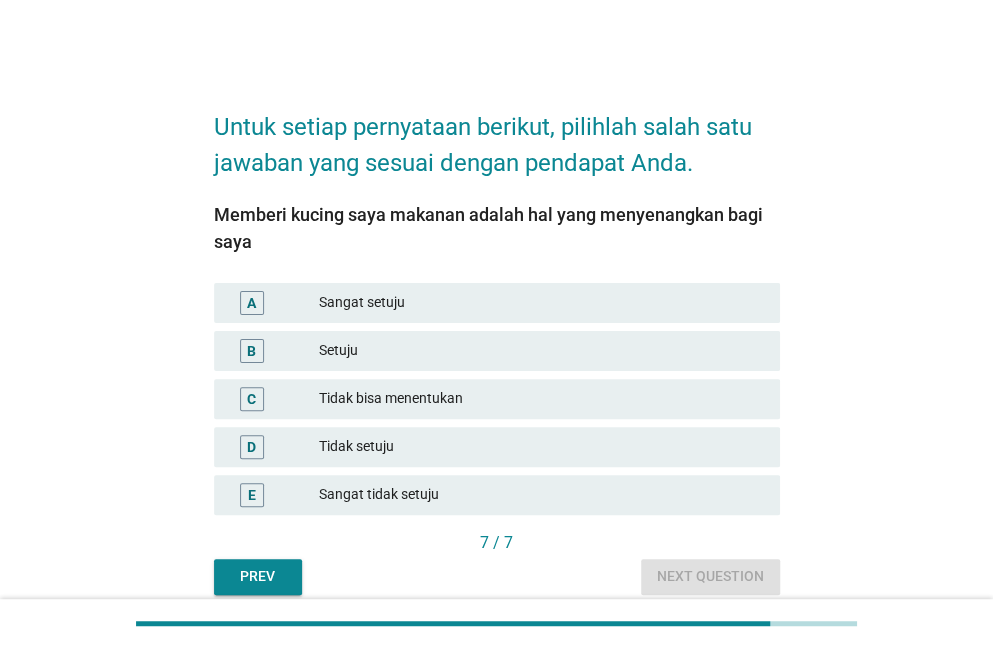 click on "Setuju" at bounding box center [541, 351] 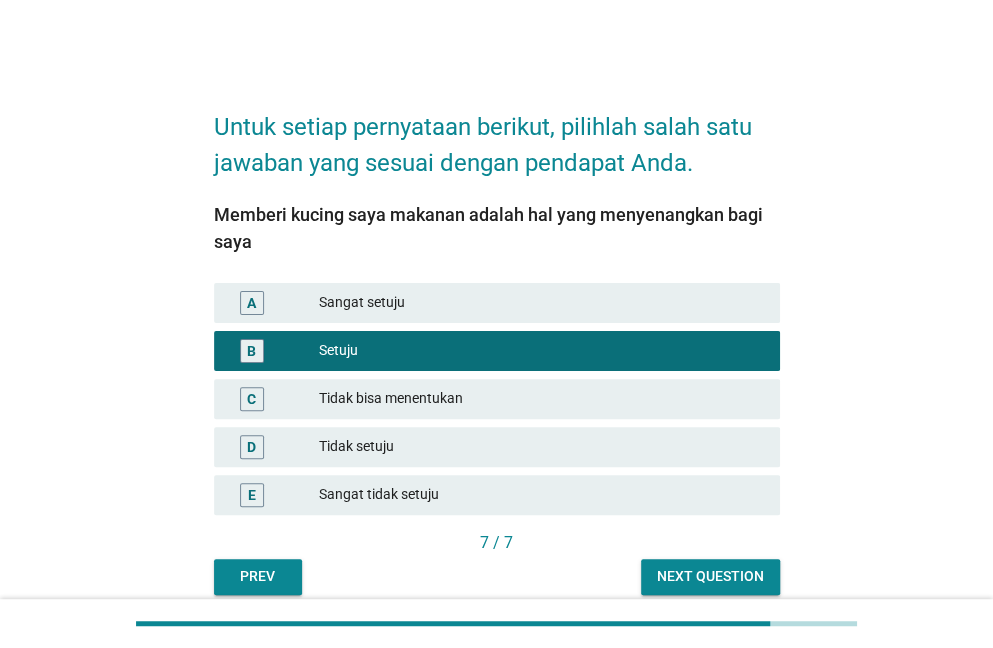 click on "Sangat setuju" at bounding box center [541, 303] 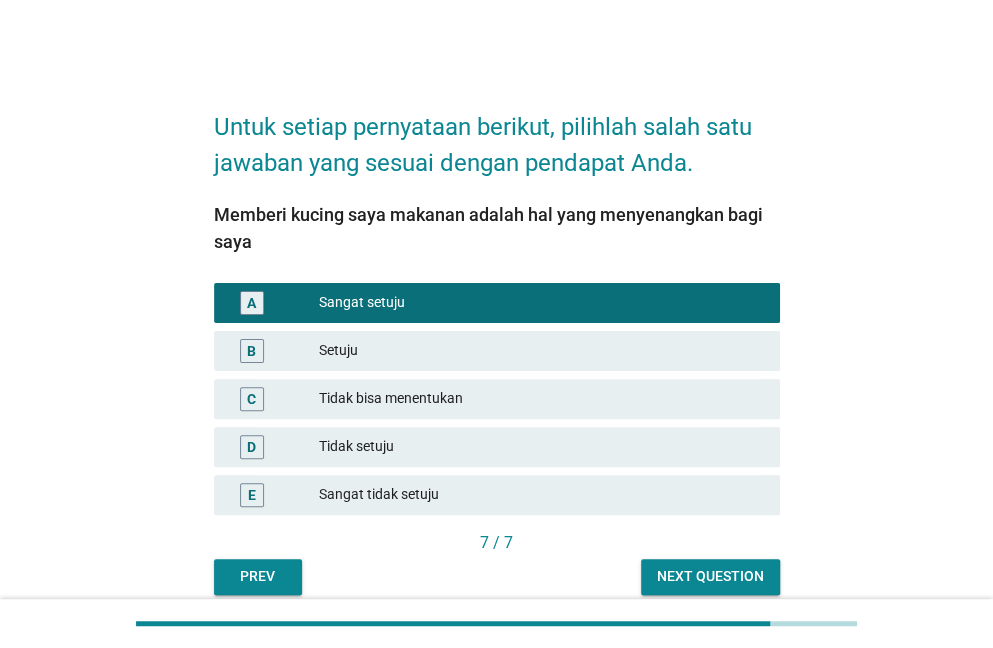 click on "Next question" at bounding box center [710, 576] 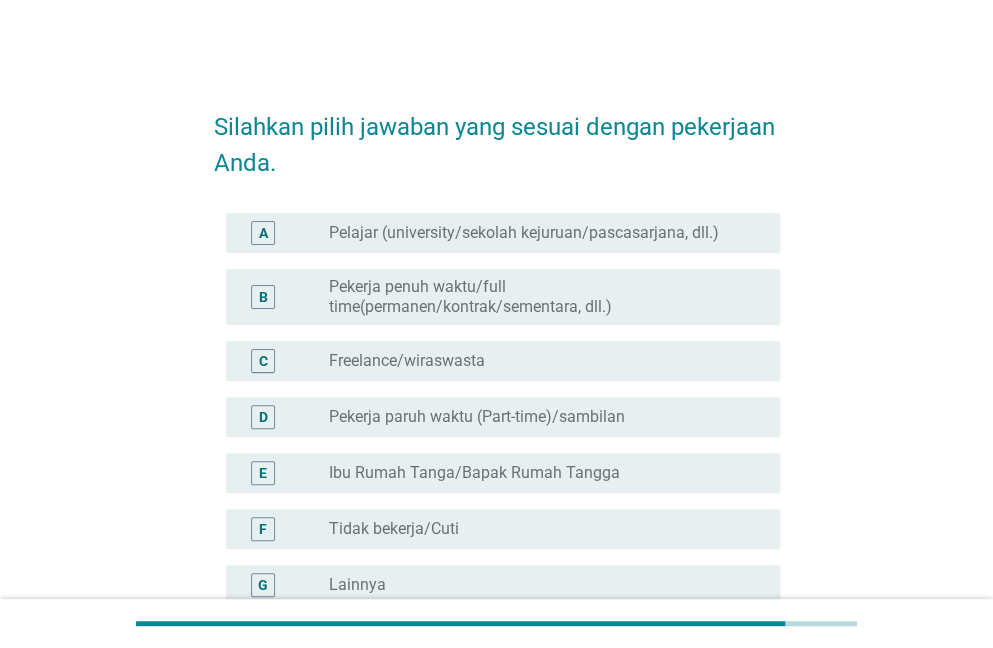 click on "Pekerja penuh waktu/full time(permanen/kontrak/sementara, dll.)" at bounding box center (538, 297) 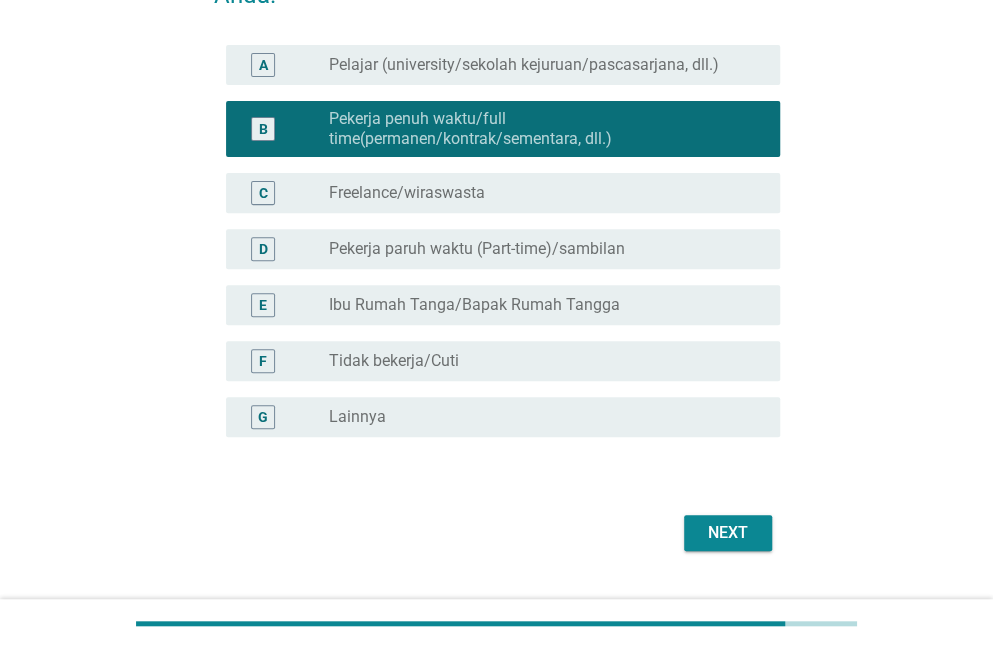 scroll, scrollTop: 200, scrollLeft: 0, axis: vertical 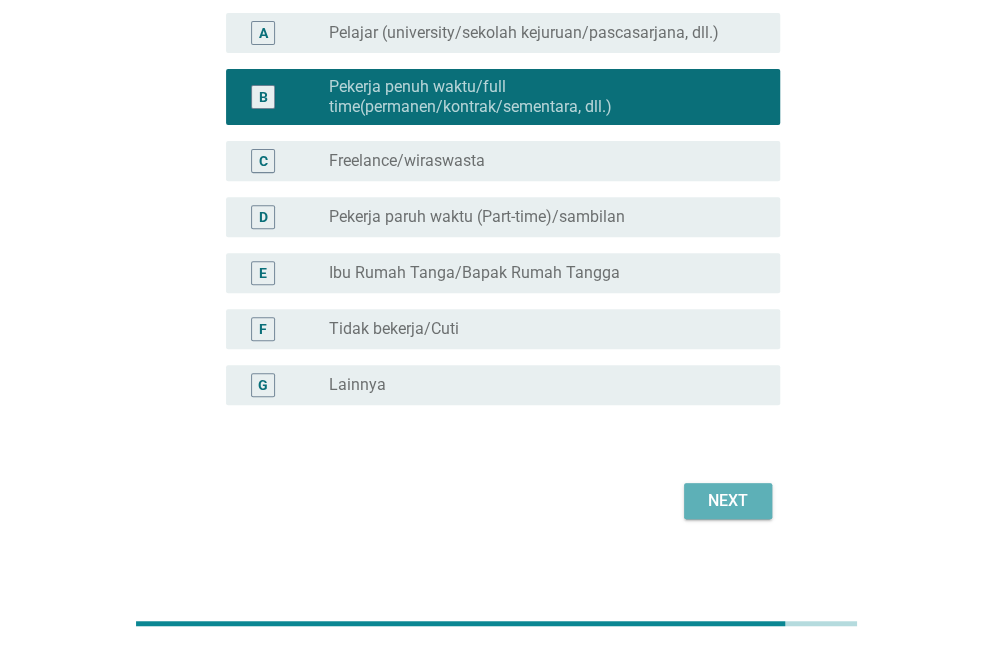 click on "Next" at bounding box center (728, 501) 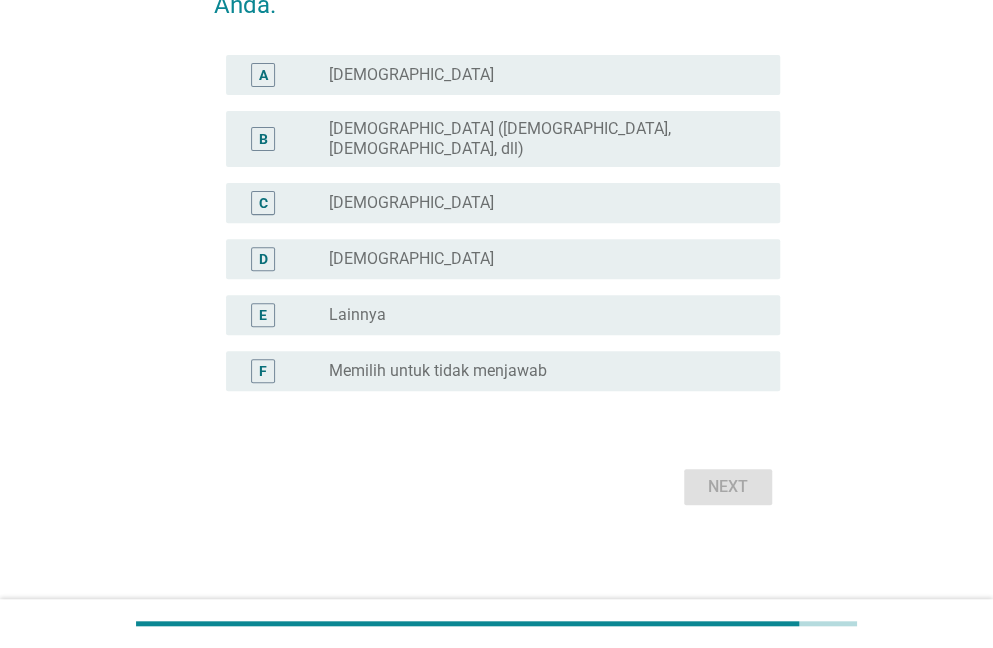 scroll, scrollTop: 0, scrollLeft: 0, axis: both 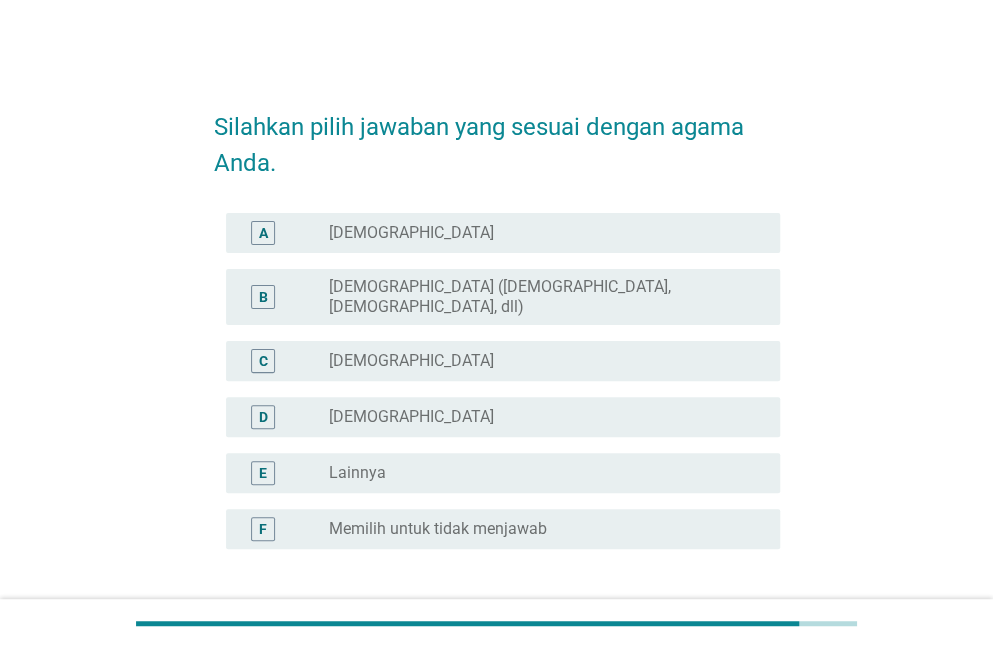 click on "radio_button_unchecked [DEMOGRAPHIC_DATA]" at bounding box center [538, 361] 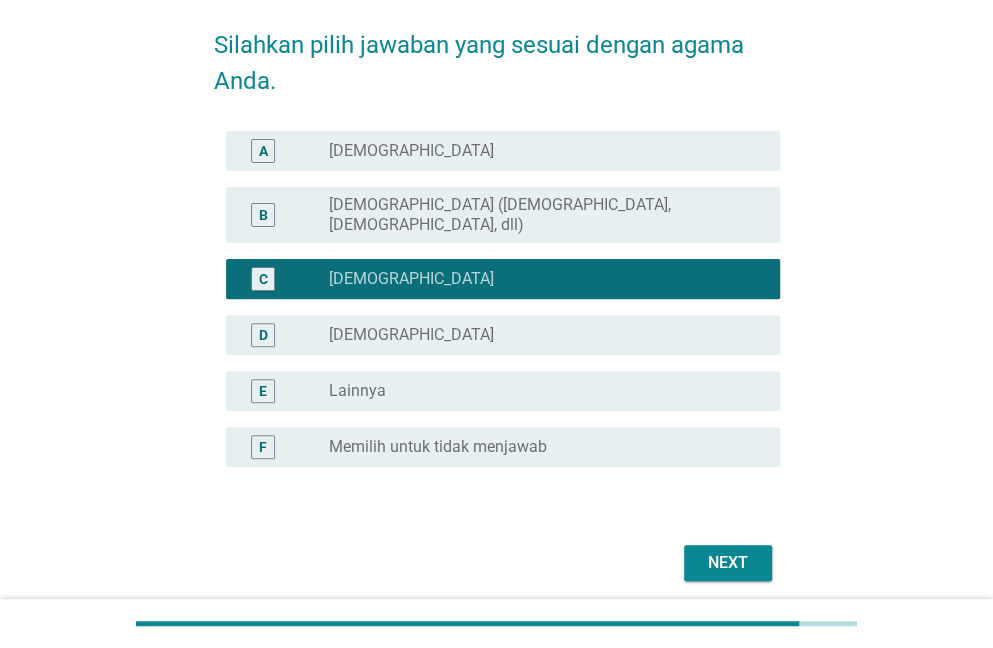 scroll, scrollTop: 142, scrollLeft: 0, axis: vertical 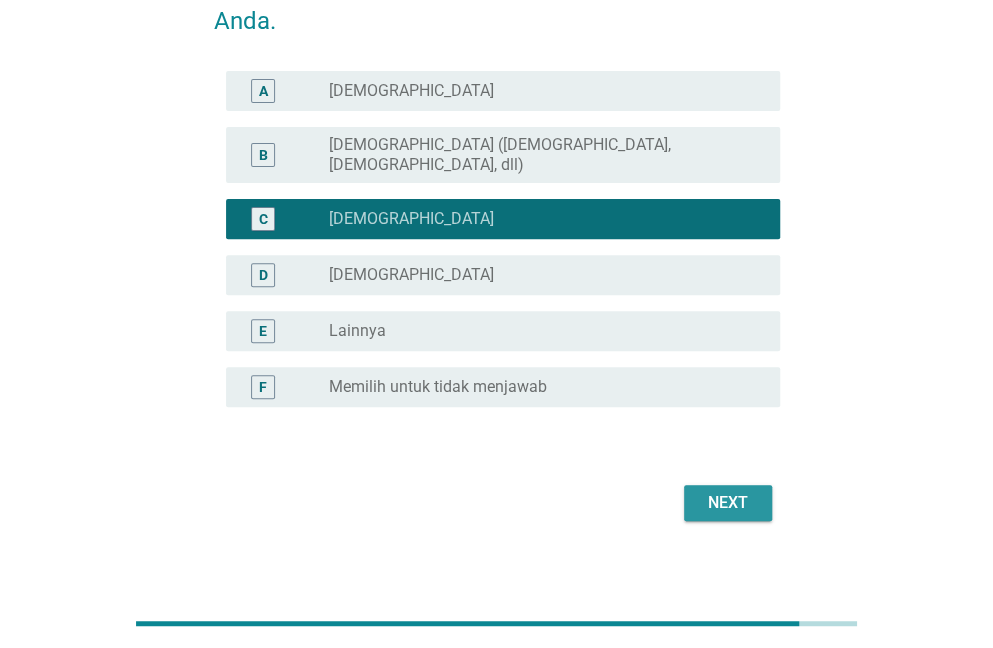 click on "Next" at bounding box center (728, 503) 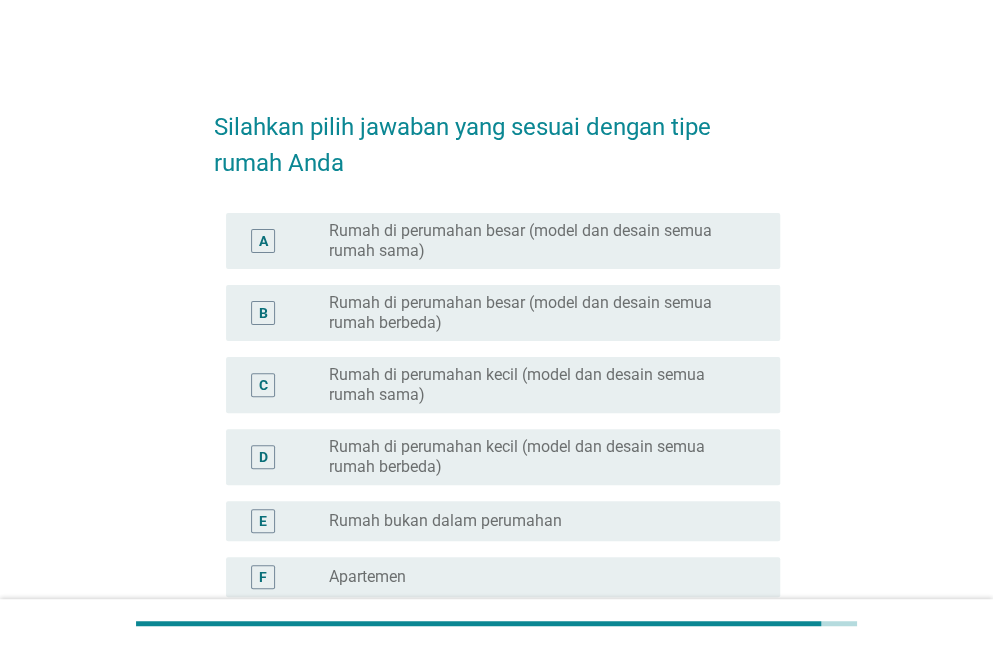 scroll, scrollTop: 100, scrollLeft: 0, axis: vertical 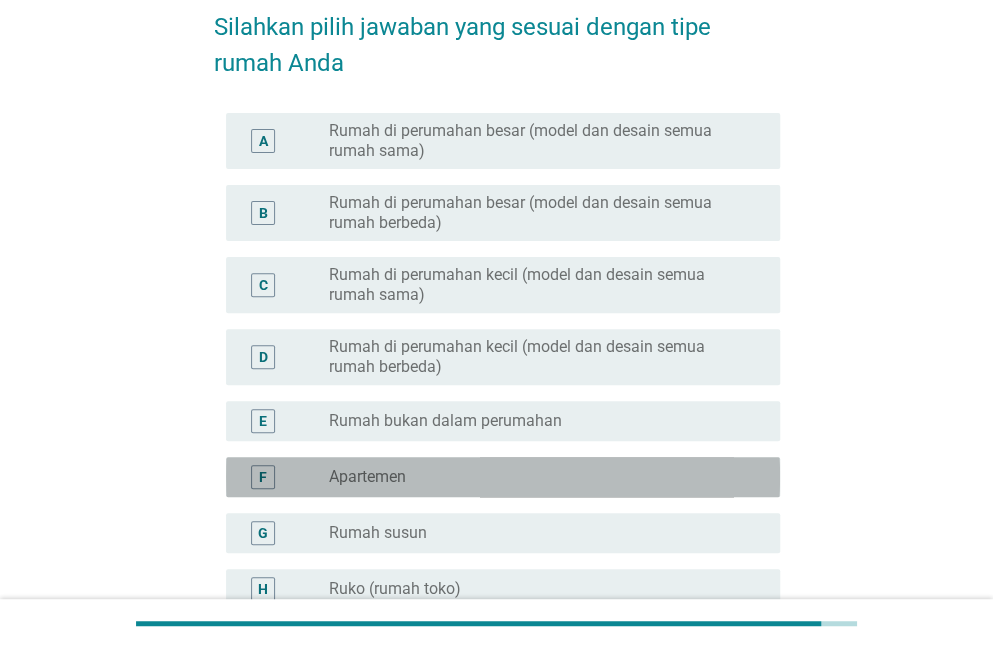 click on "radio_button_unchecked Apartemen" at bounding box center (538, 477) 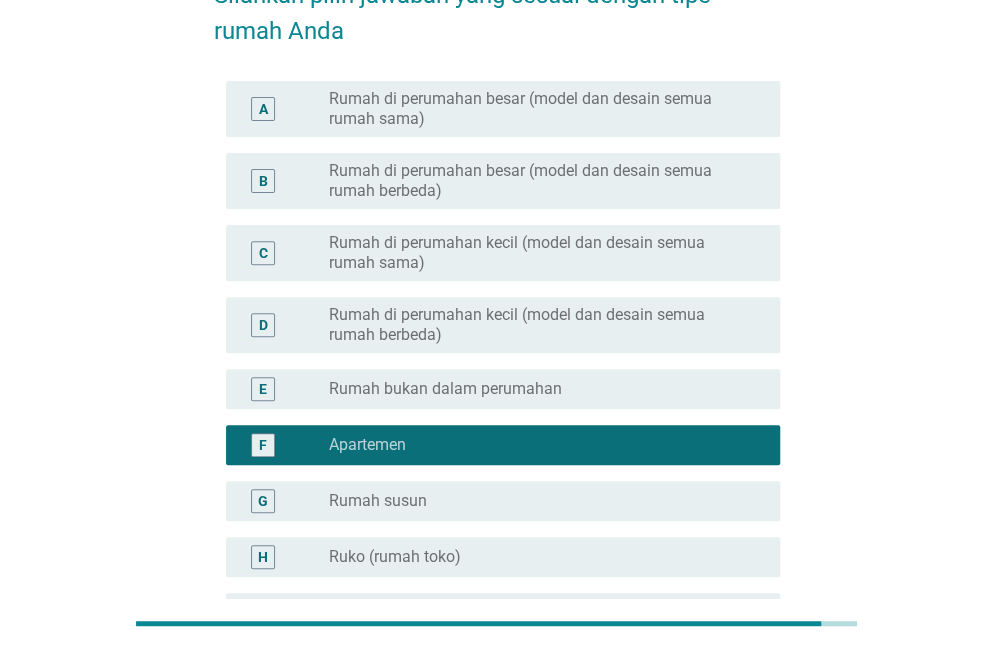 scroll, scrollTop: 130, scrollLeft: 0, axis: vertical 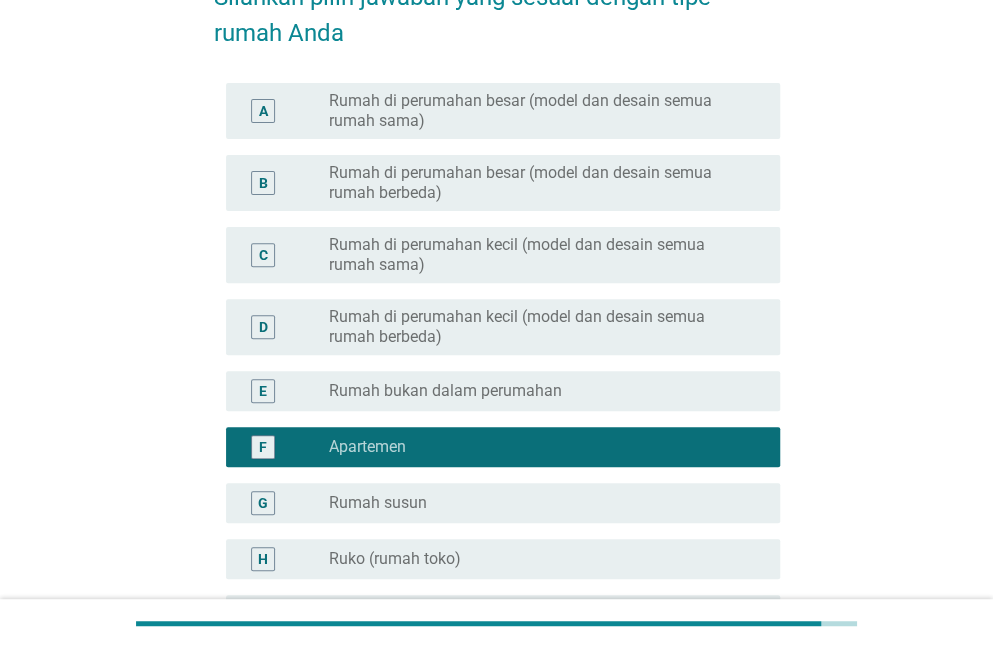 click on "Rumah di perumahan kecil (model dan desain semua rumah berbeda)" at bounding box center [538, 327] 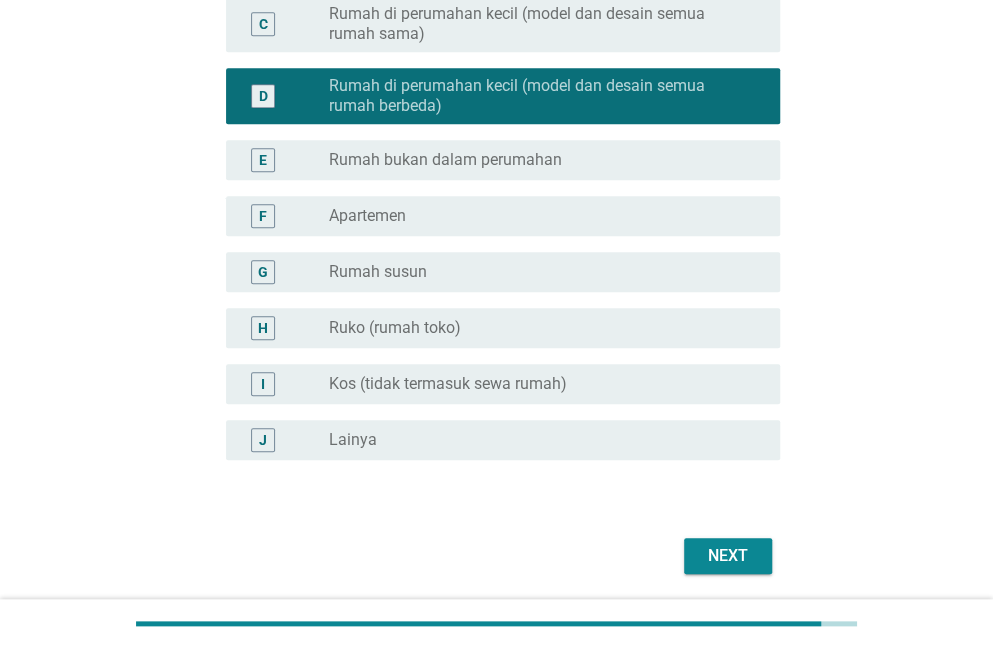 scroll, scrollTop: 430, scrollLeft: 0, axis: vertical 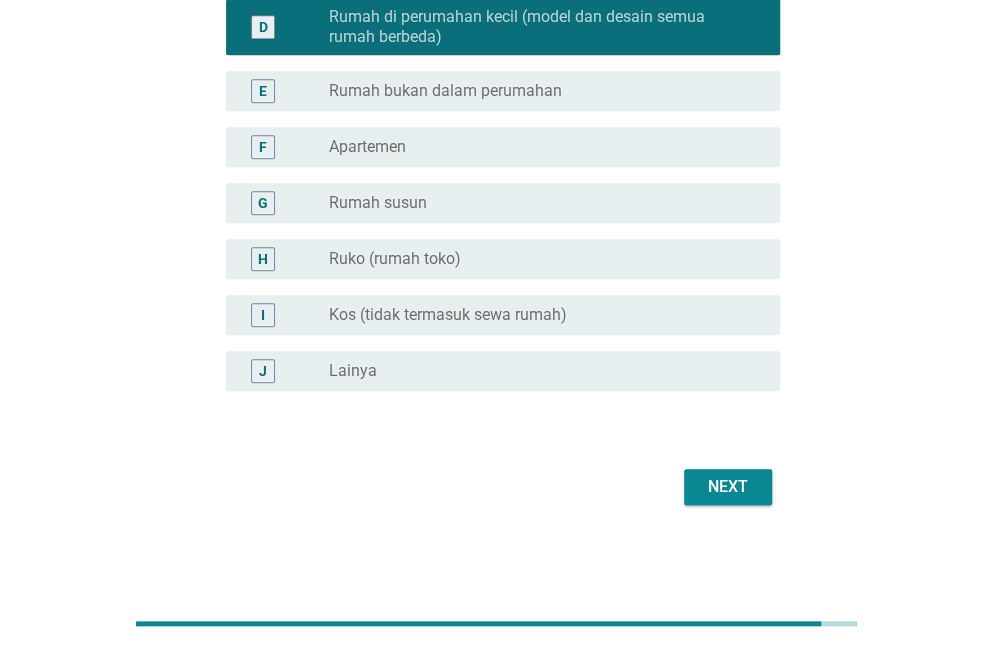 click on "Next" at bounding box center [728, 487] 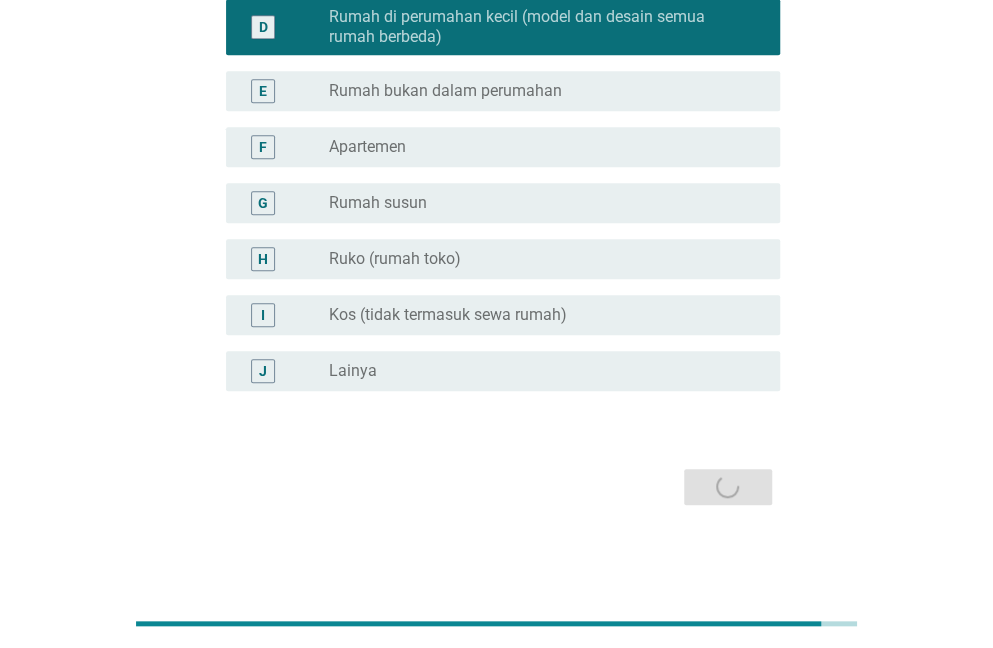 scroll, scrollTop: 0, scrollLeft: 0, axis: both 